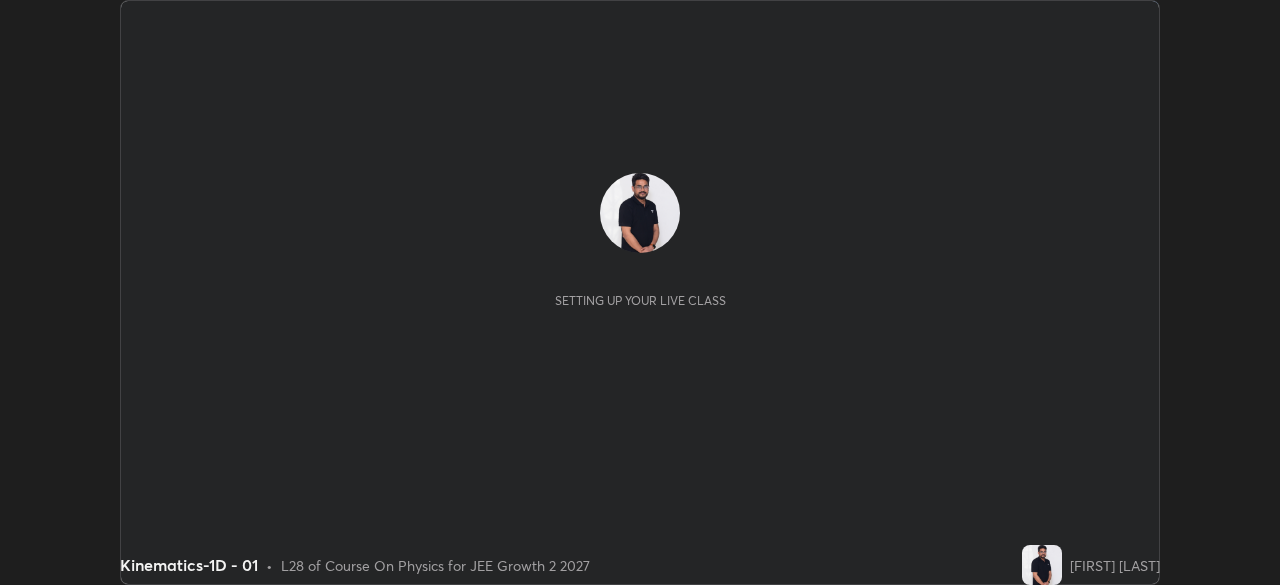 scroll, scrollTop: 0, scrollLeft: 0, axis: both 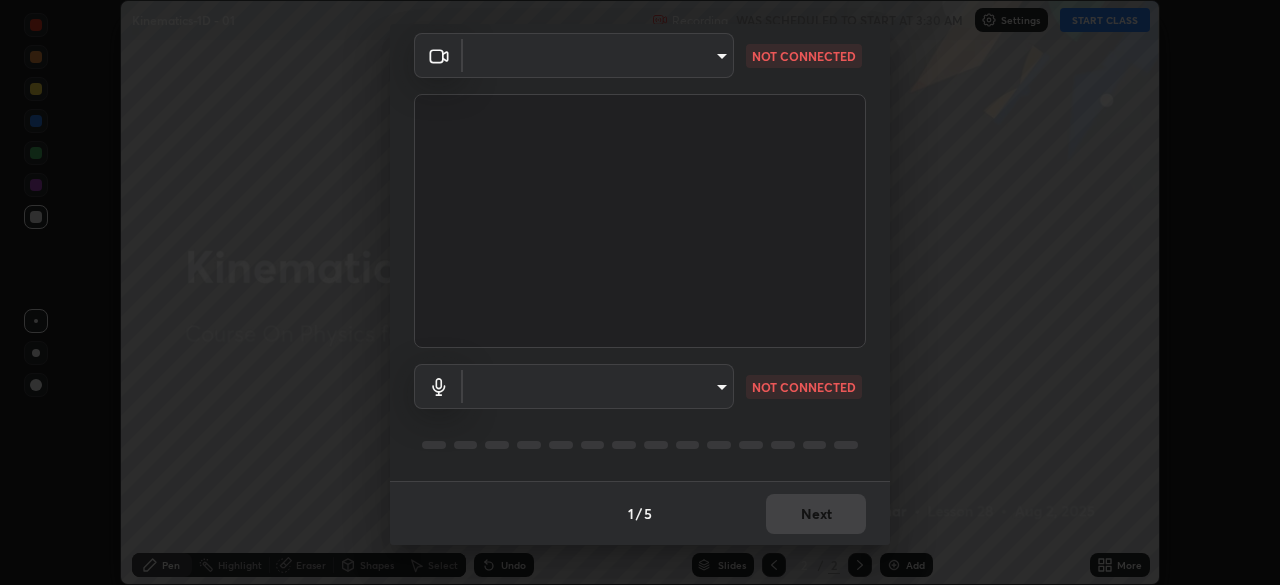 type on "8b25c008dc65e002d7ff7c75af3eca2758b959ceb282faffd64030ff43a116c5" 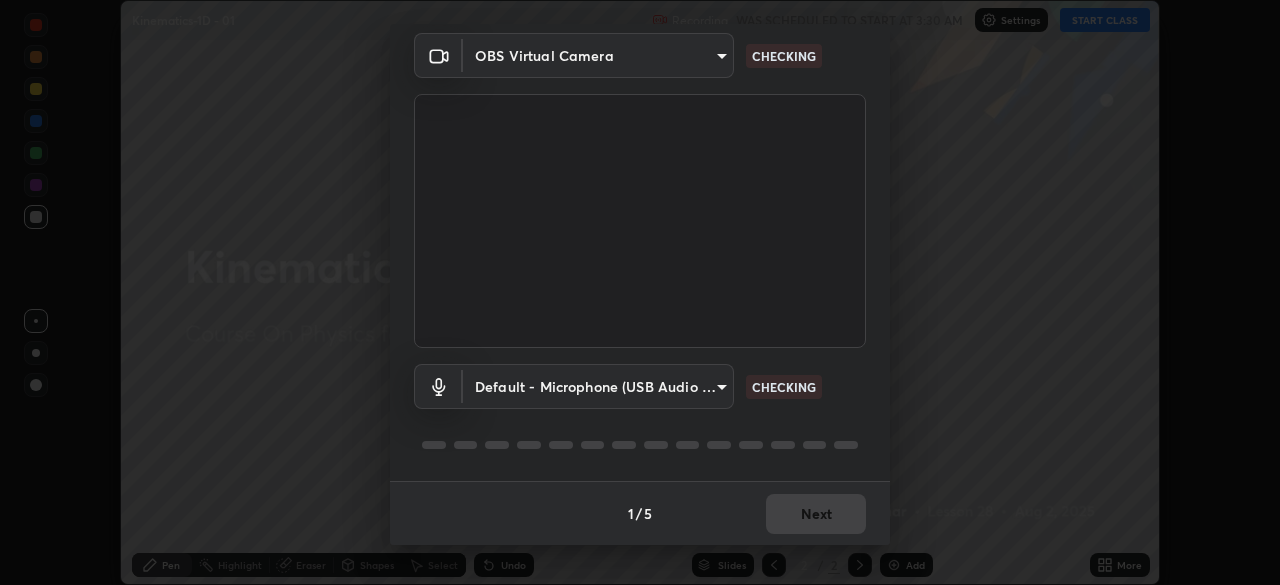 click on "Erase all Kinematics-1D - 01 Recording WAS SCHEDULED TO START AT  3:30 AM Settings START CLASS Setting up your live class Kinematics-1D - 01 • L28 of Course On Physics for JEE Growth 2 2027 [FIRST] [LAST] Pen Highlight Eraser Shapes Select Undo Slides 2 / 2 Add More No doubts shared Encourage your learners to ask a doubt for better clarity Report an issue Reason for reporting Buffering Chat not working Audio - Video sync issue Educator video quality low ​ Attach an image Report Media settings OBS Virtual Camera [HASH] CHECKING Default - Microphone (USB Audio Device) default CHECKING 1 / 5 Next" at bounding box center [640, 292] 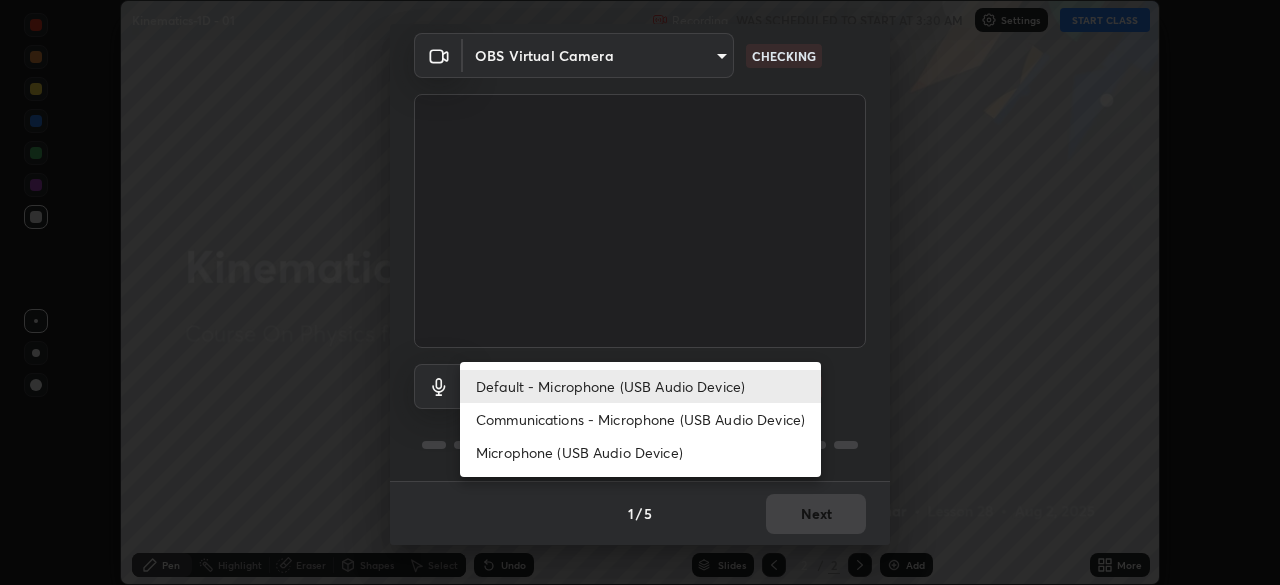 click on "Communications - Microphone (USB Audio Device)" at bounding box center (640, 419) 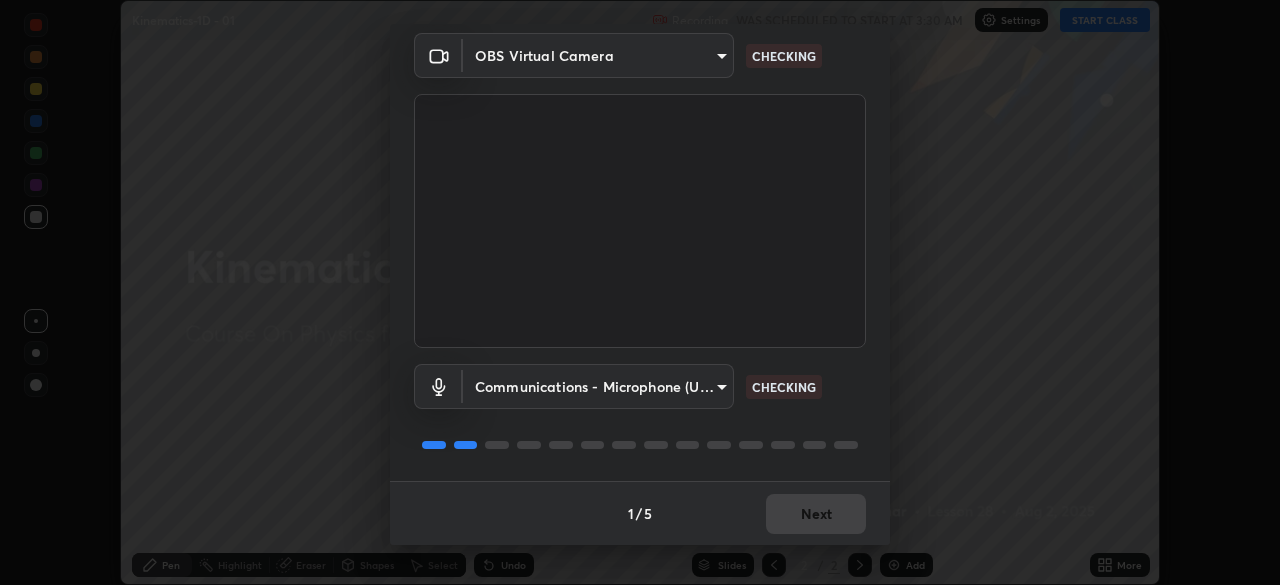 click on "Erase all Kinematics-1D - 01 Recording WAS SCHEDULED TO START AT  3:30 AM Settings START CLASS Setting up your live class Kinematics-1D - 01 • L28 of Course On Physics for JEE Growth 2 2027 [FIRST] [LAST] Pen Highlight Eraser Shapes Select Undo Slides 2 / 2 Add More No doubts shared Encourage your learners to ask a doubt for better clarity Report an issue Reason for reporting Buffering Chat not working Audio - Video sync issue Educator video quality low ​ Attach an image Report Media settings OBS Virtual Camera [HASH] CHECKING Communications - Microphone (USB Audio Device) communications CHECKING 1 / 5 Next" at bounding box center (640, 292) 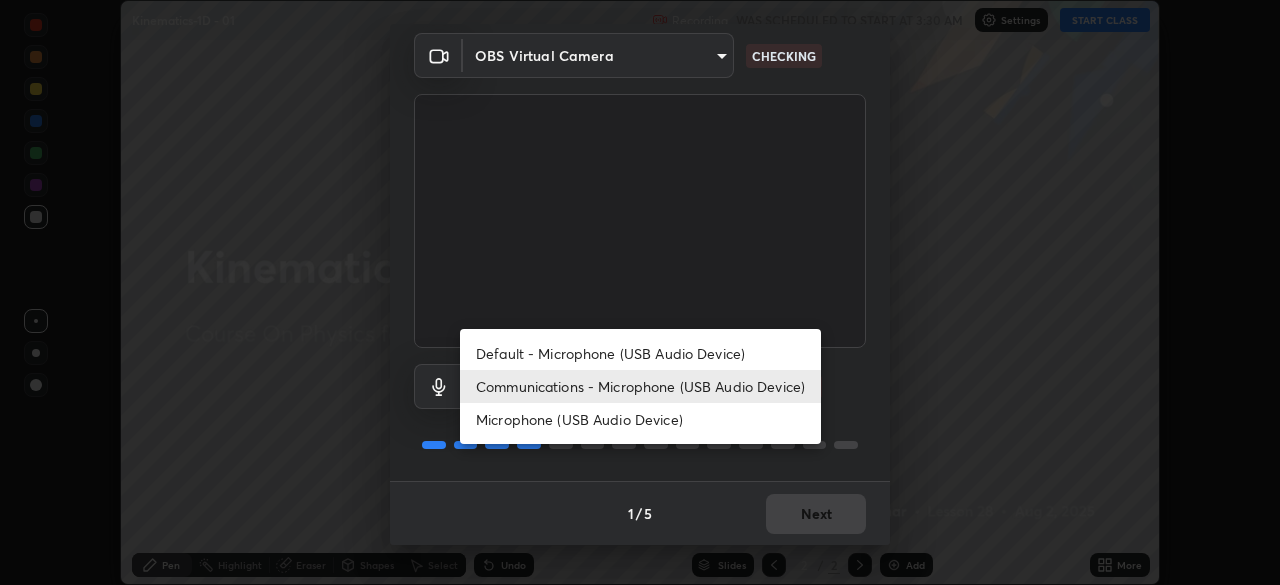 click on "Default - Microphone (USB Audio Device)" at bounding box center [640, 353] 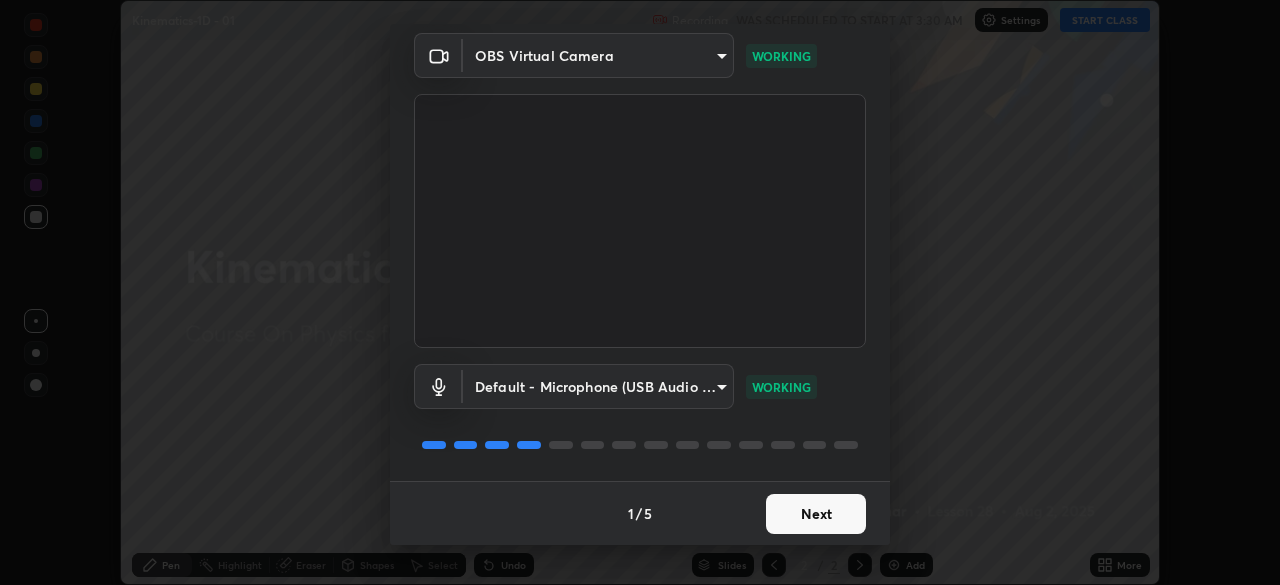 click on "Next" at bounding box center [816, 514] 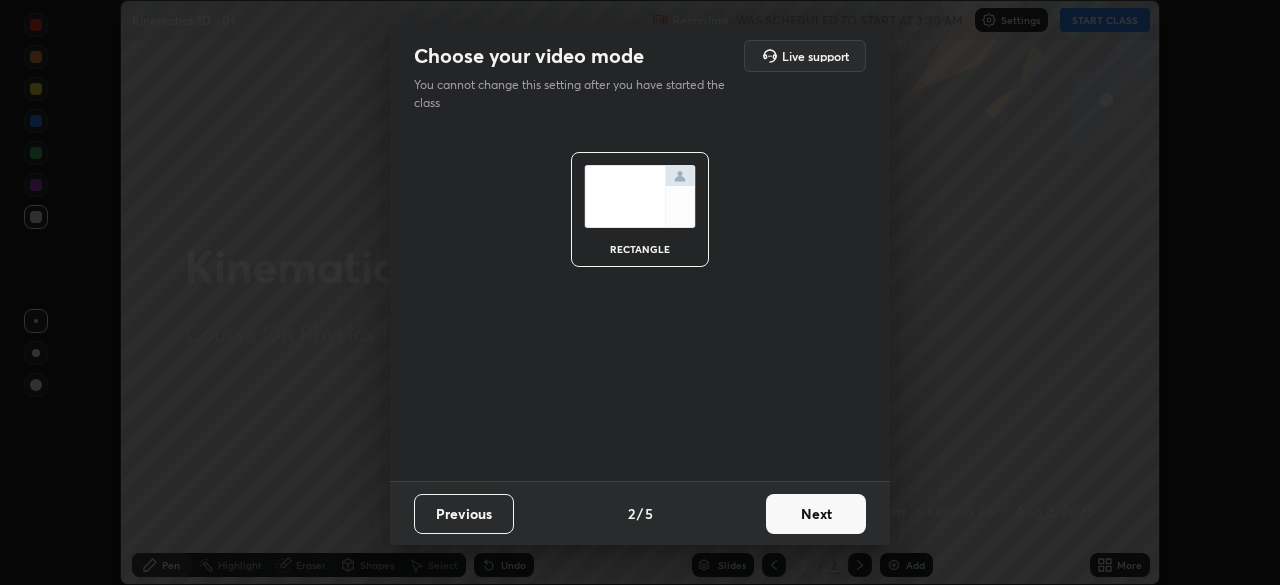 click on "Next" at bounding box center (816, 514) 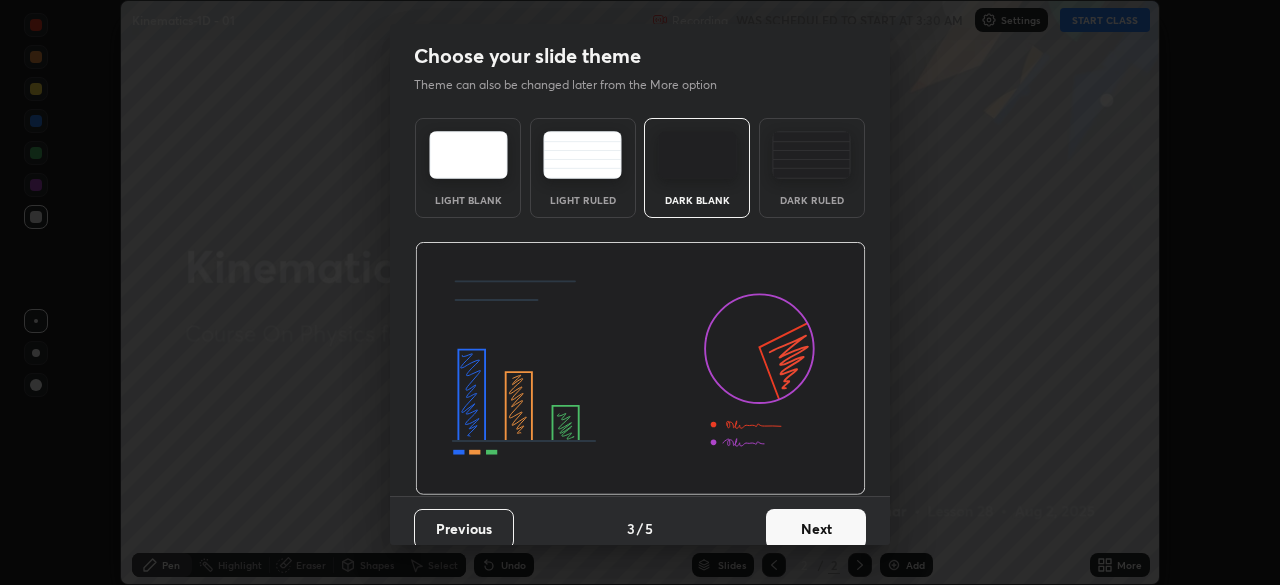 click on "Next" at bounding box center [816, 529] 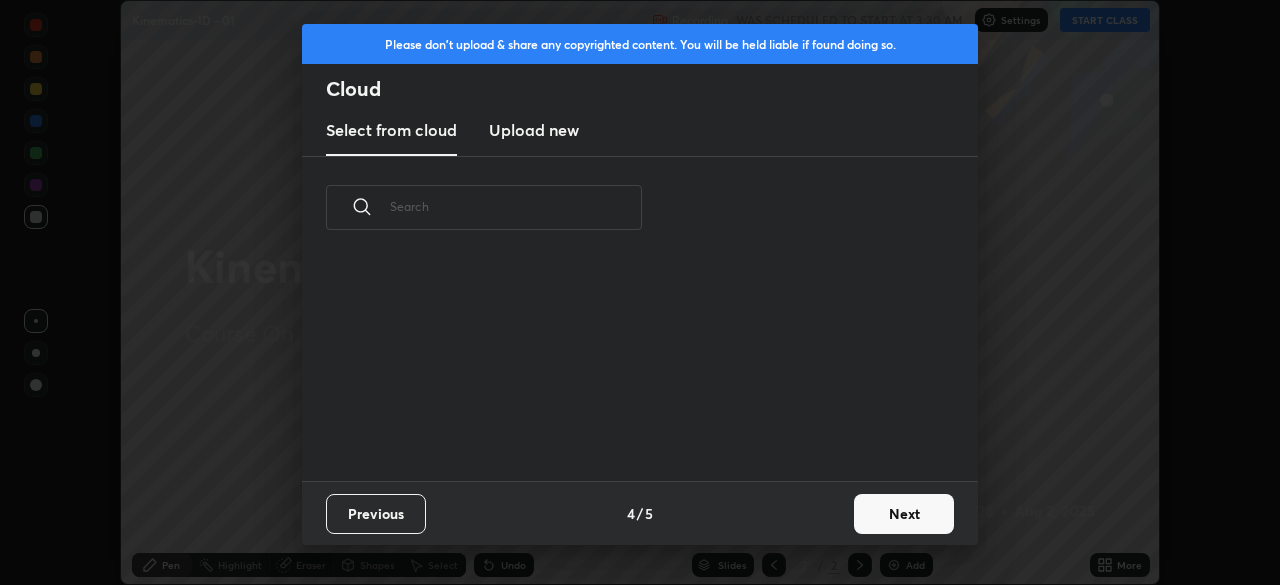 click on "Next" at bounding box center (904, 514) 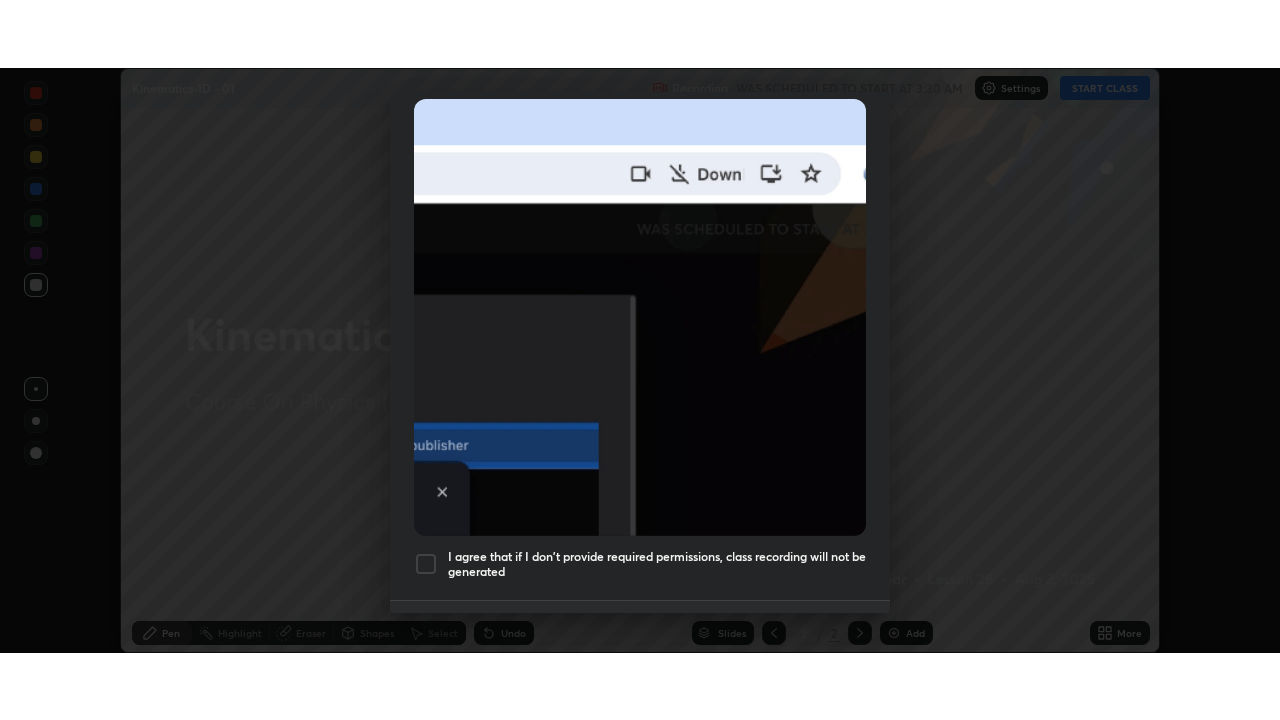 scroll, scrollTop: 479, scrollLeft: 0, axis: vertical 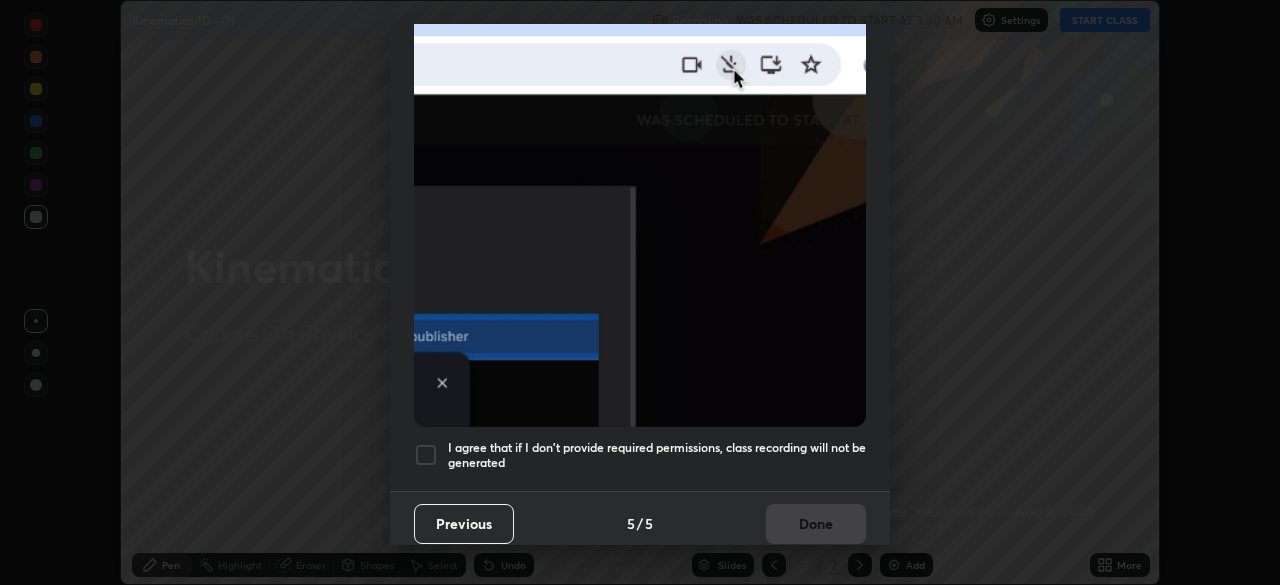 click on "I agree that if I don't provide required permissions, class recording will not be generated" at bounding box center (657, 455) 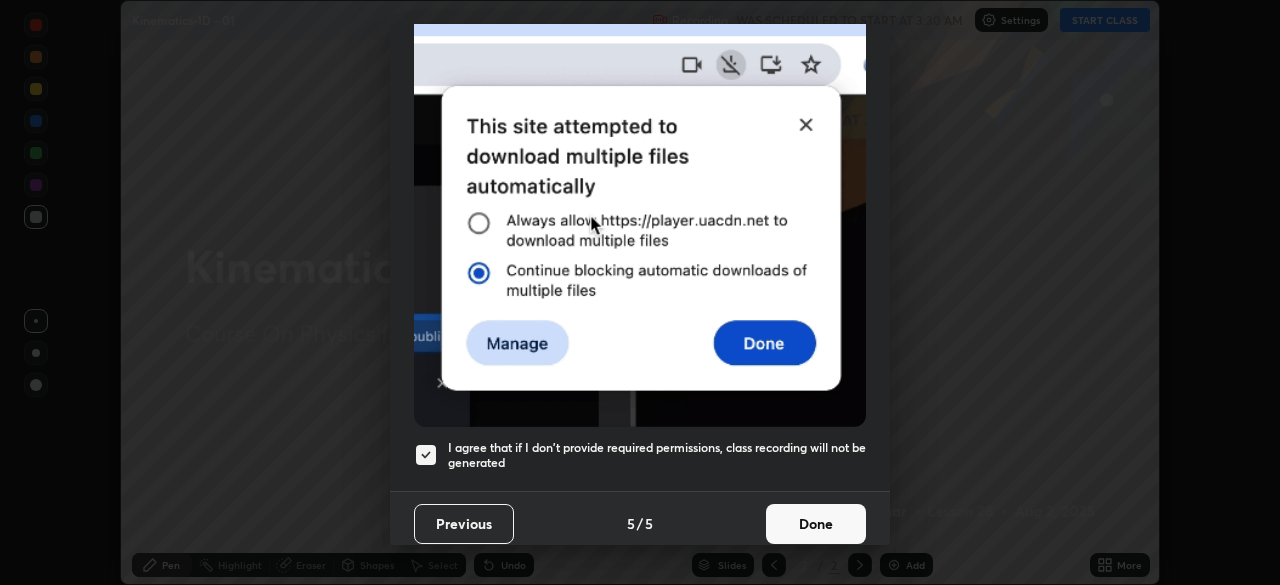 click on "Done" at bounding box center [816, 524] 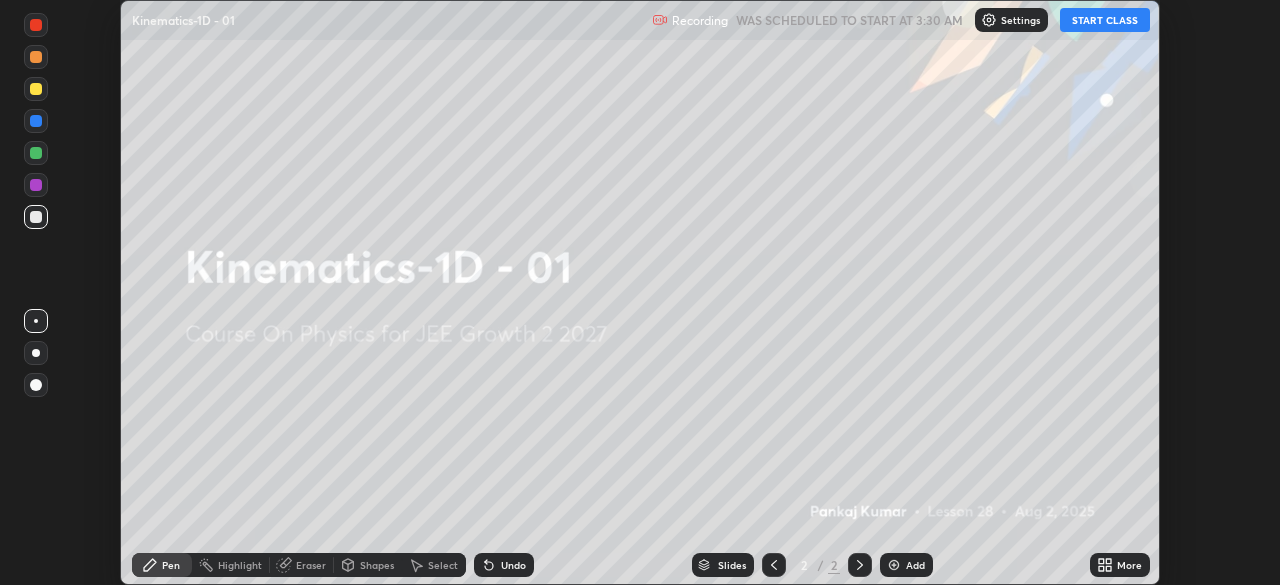 click on "More" at bounding box center (1129, 565) 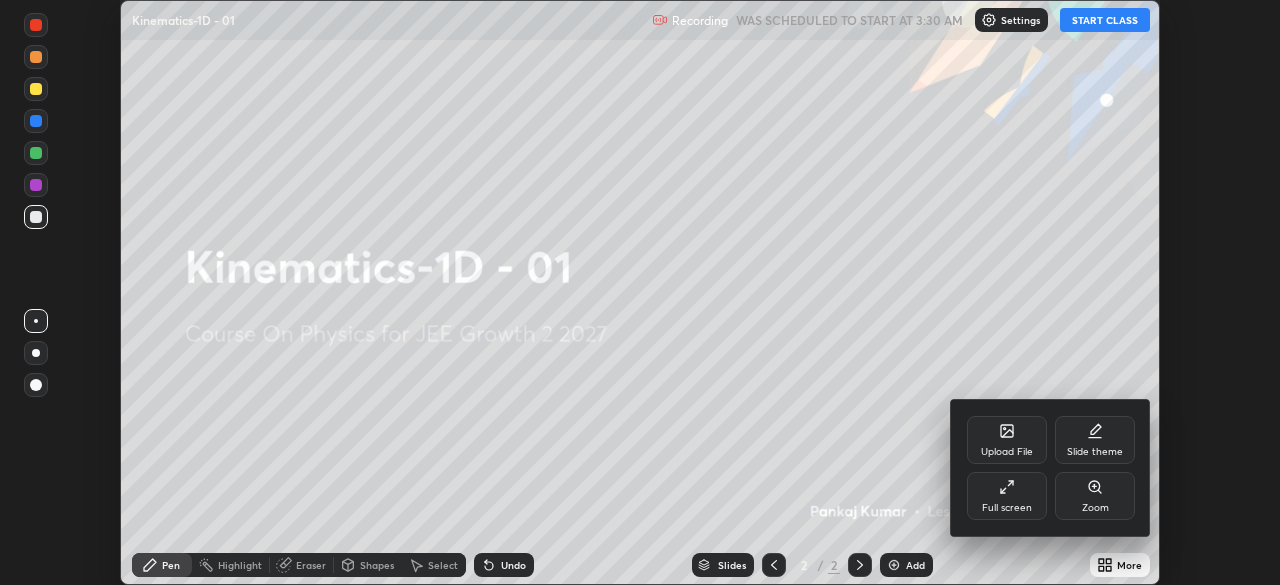 click on "Full screen" at bounding box center [1007, 496] 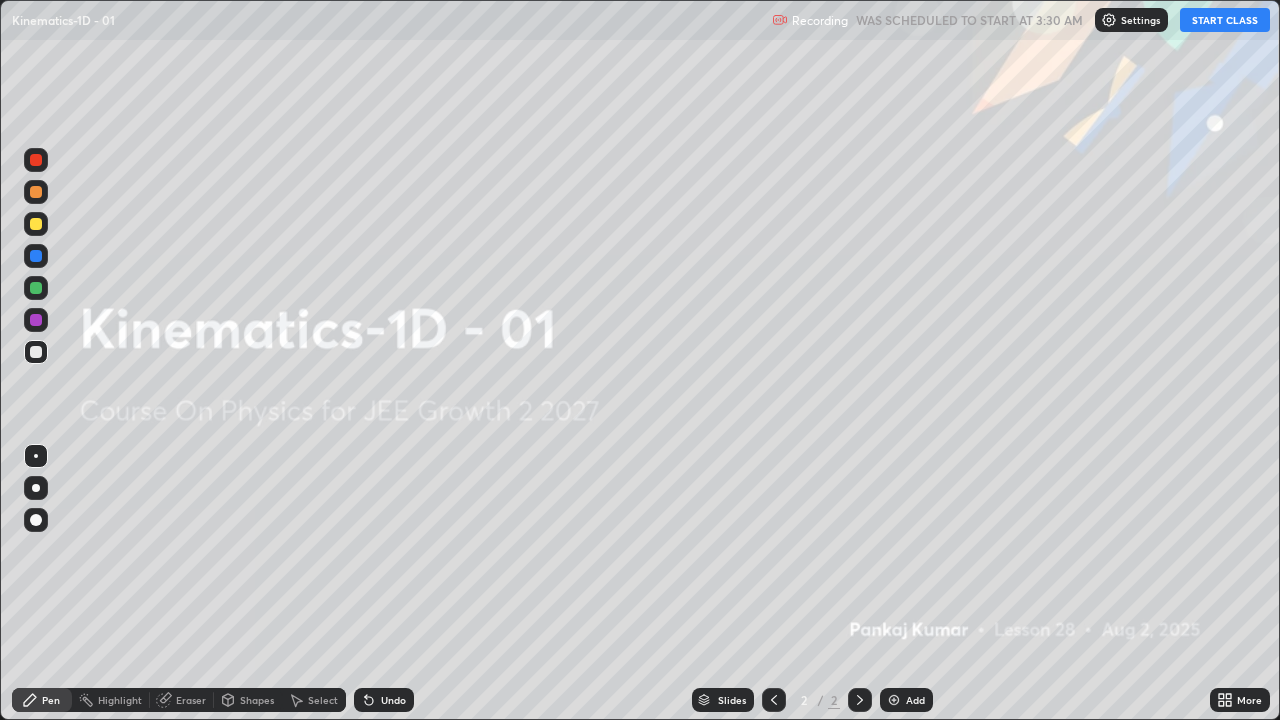 scroll, scrollTop: 99280, scrollLeft: 98720, axis: both 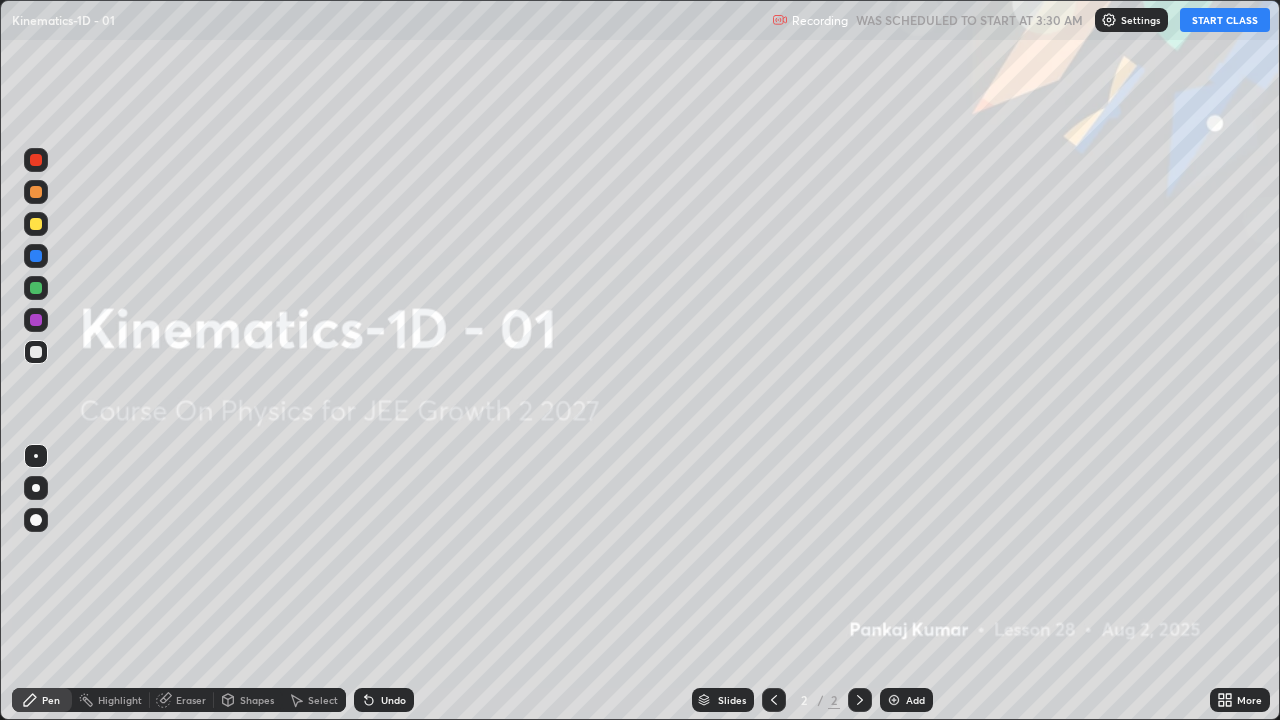 click on "START CLASS" at bounding box center [1225, 20] 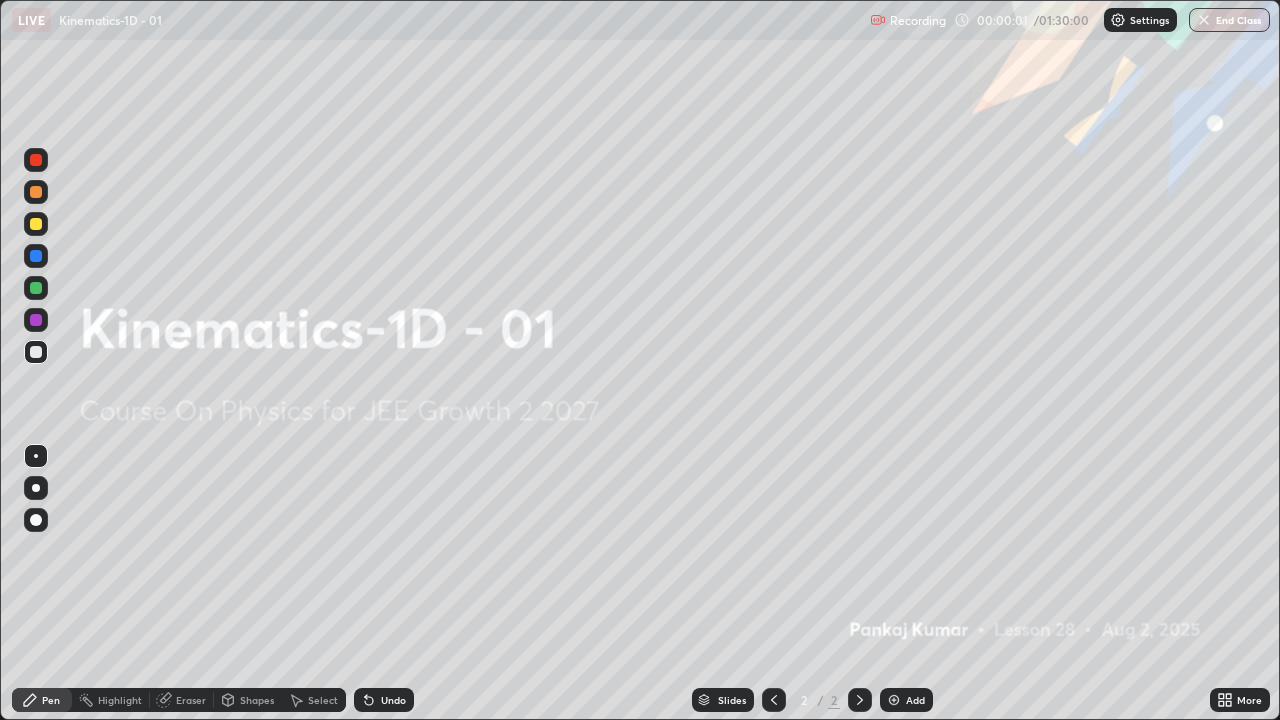 click on "Add" at bounding box center [906, 700] 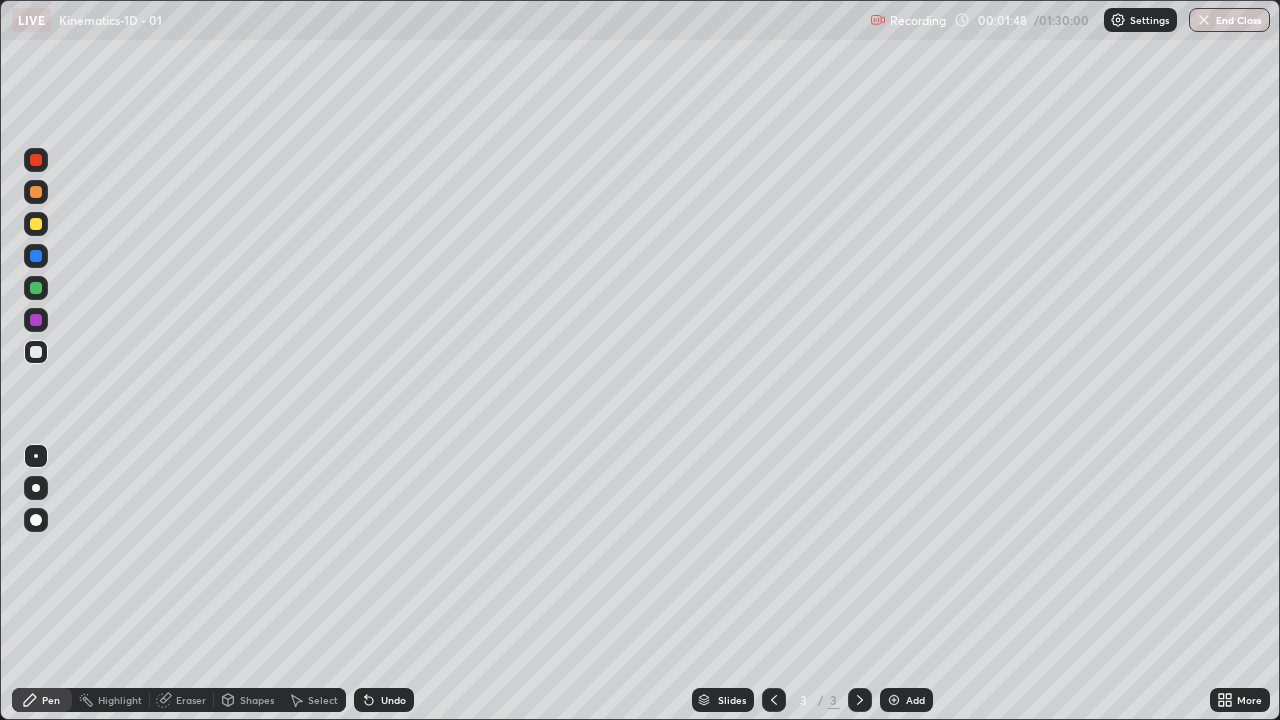 click at bounding box center (36, 224) 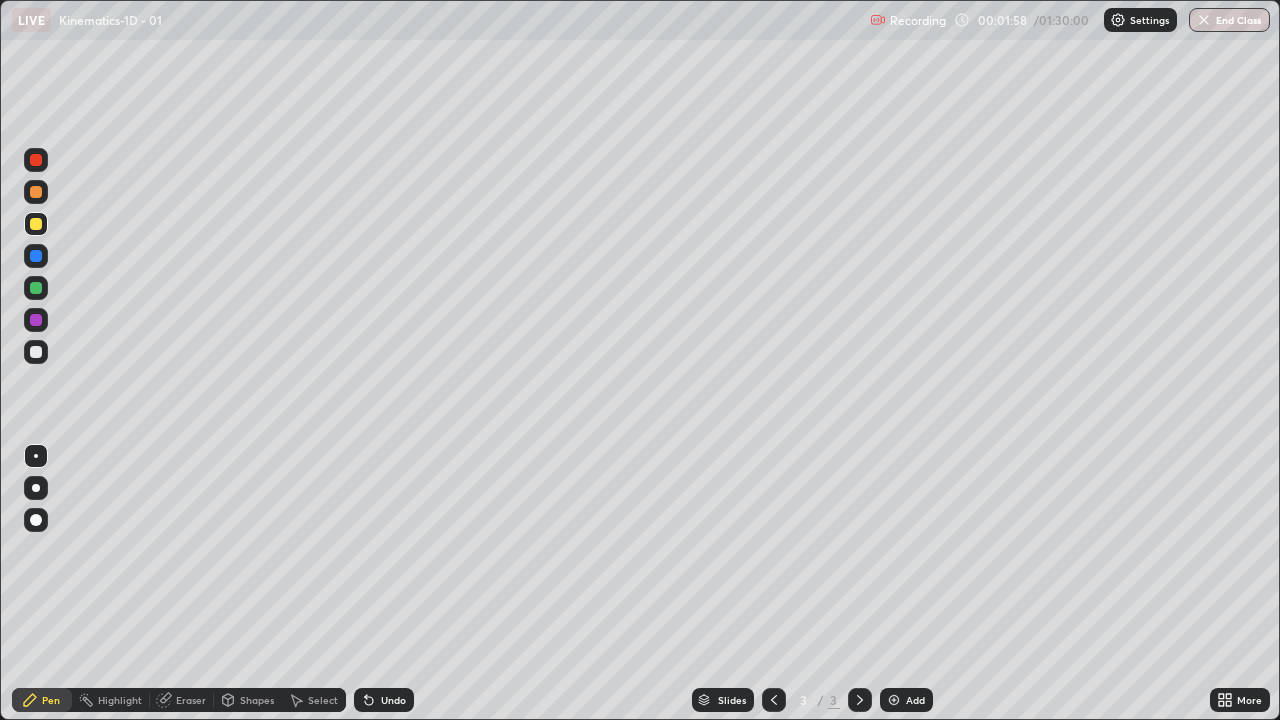 click on "Shapes" at bounding box center [248, 700] 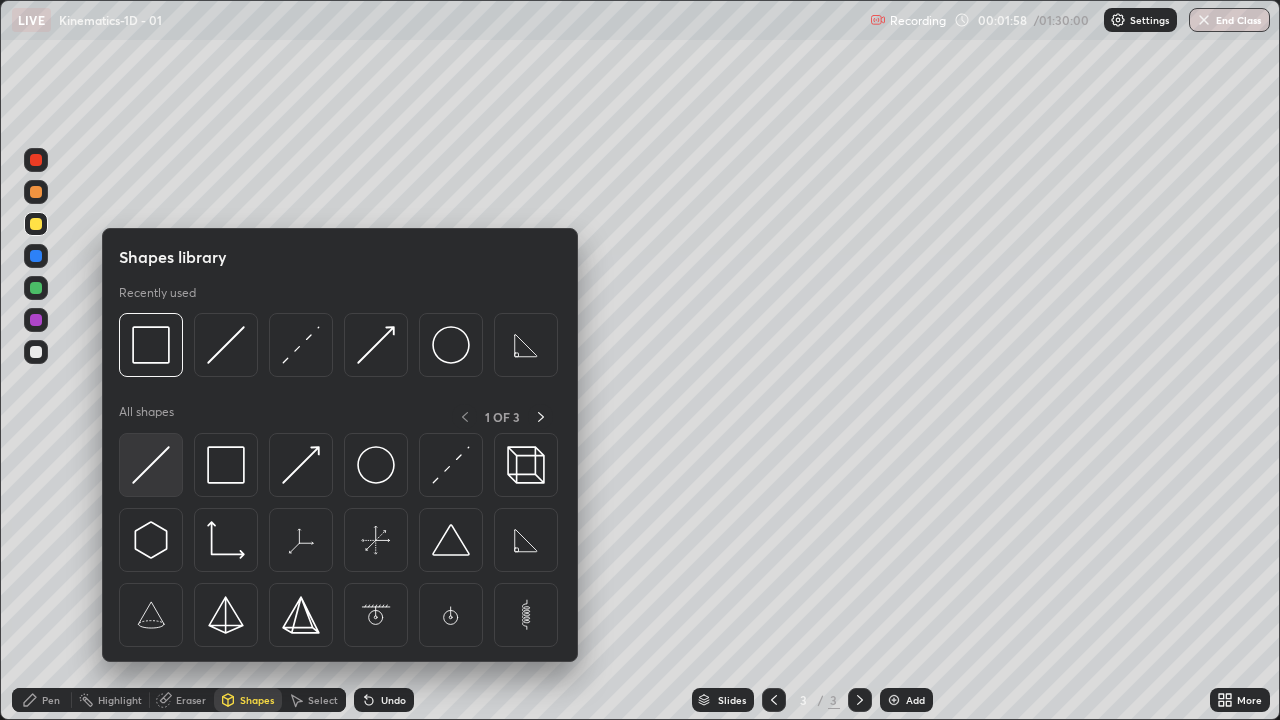 click at bounding box center (151, 465) 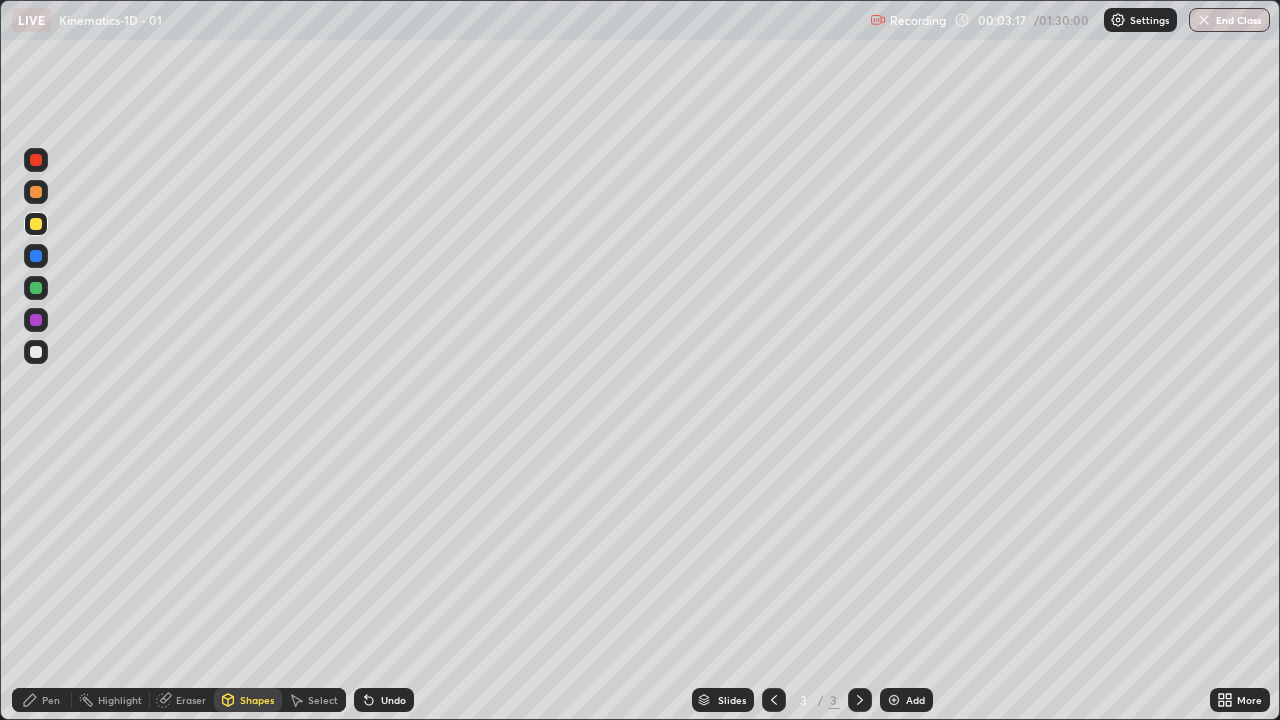 click on "Undo" at bounding box center (384, 700) 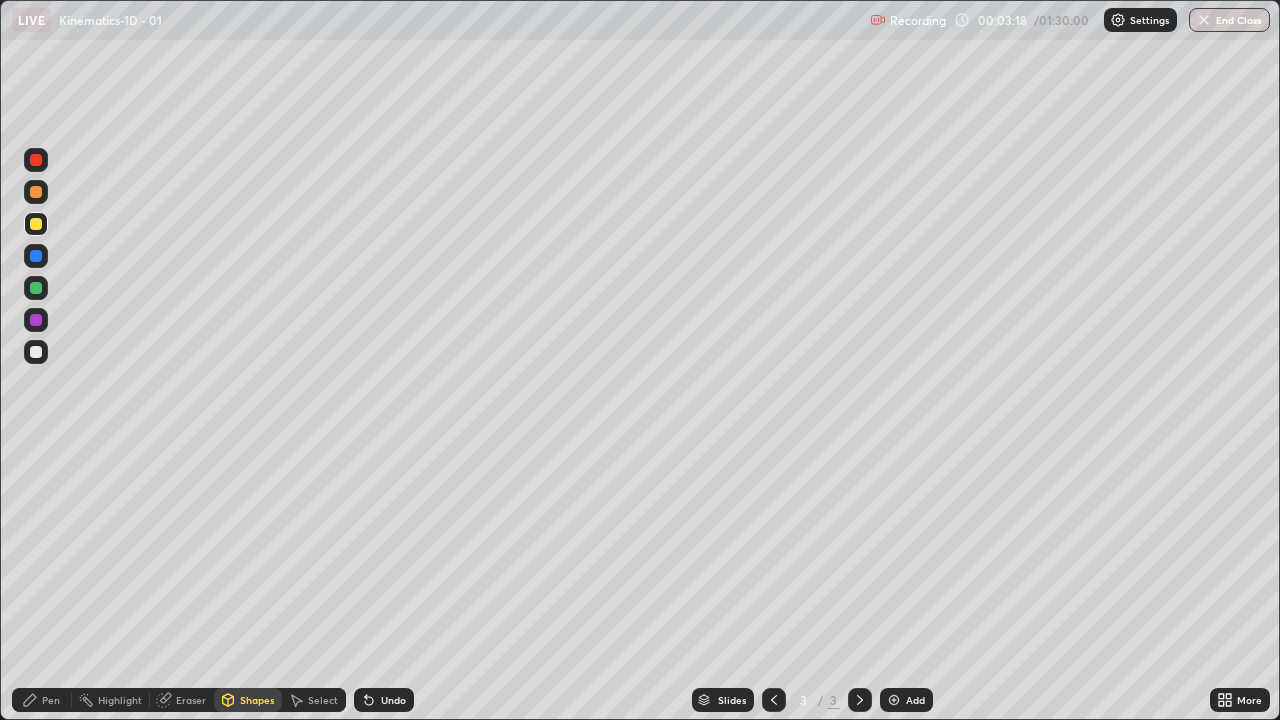 click on "Undo" at bounding box center [384, 700] 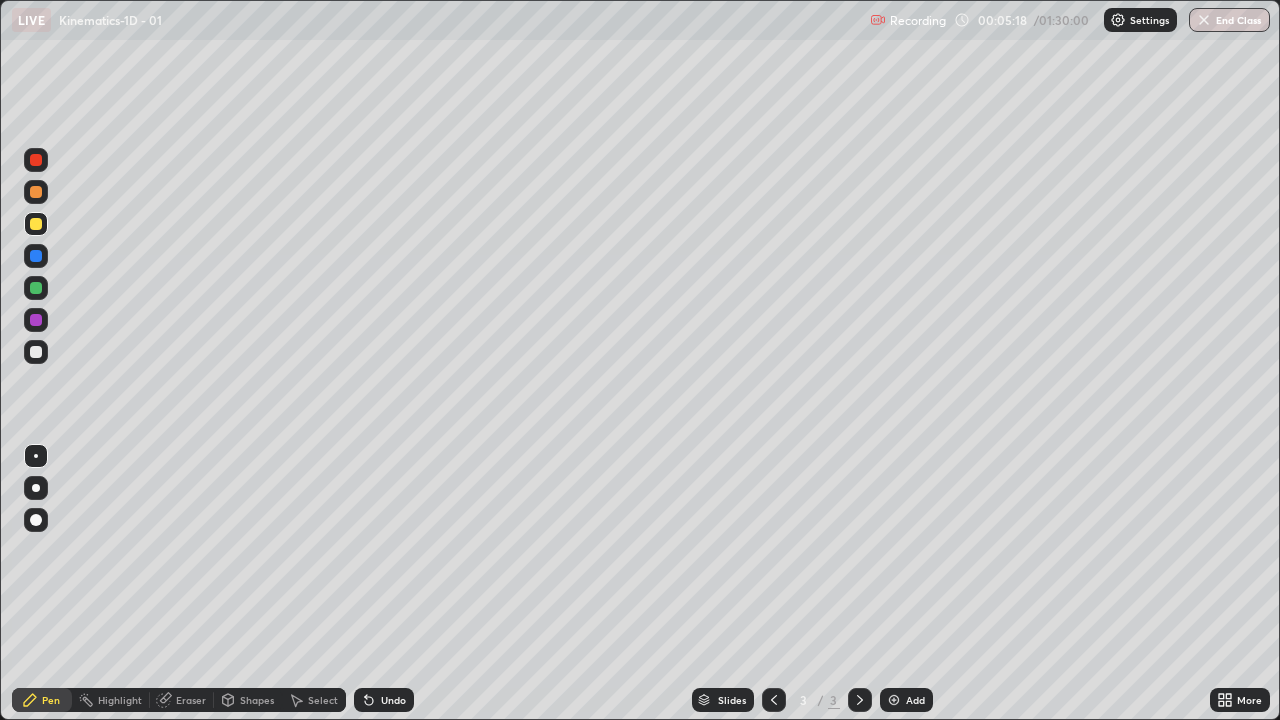 click at bounding box center [36, 352] 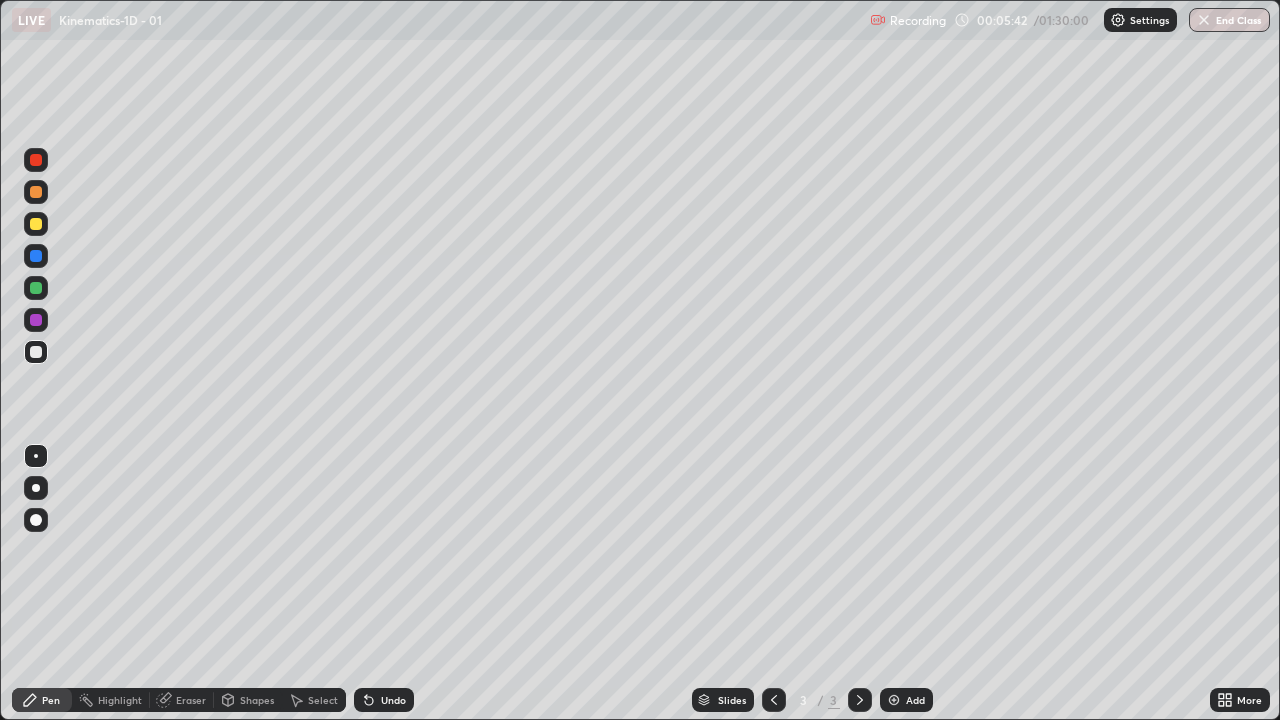 click on "Shapes" at bounding box center (248, 700) 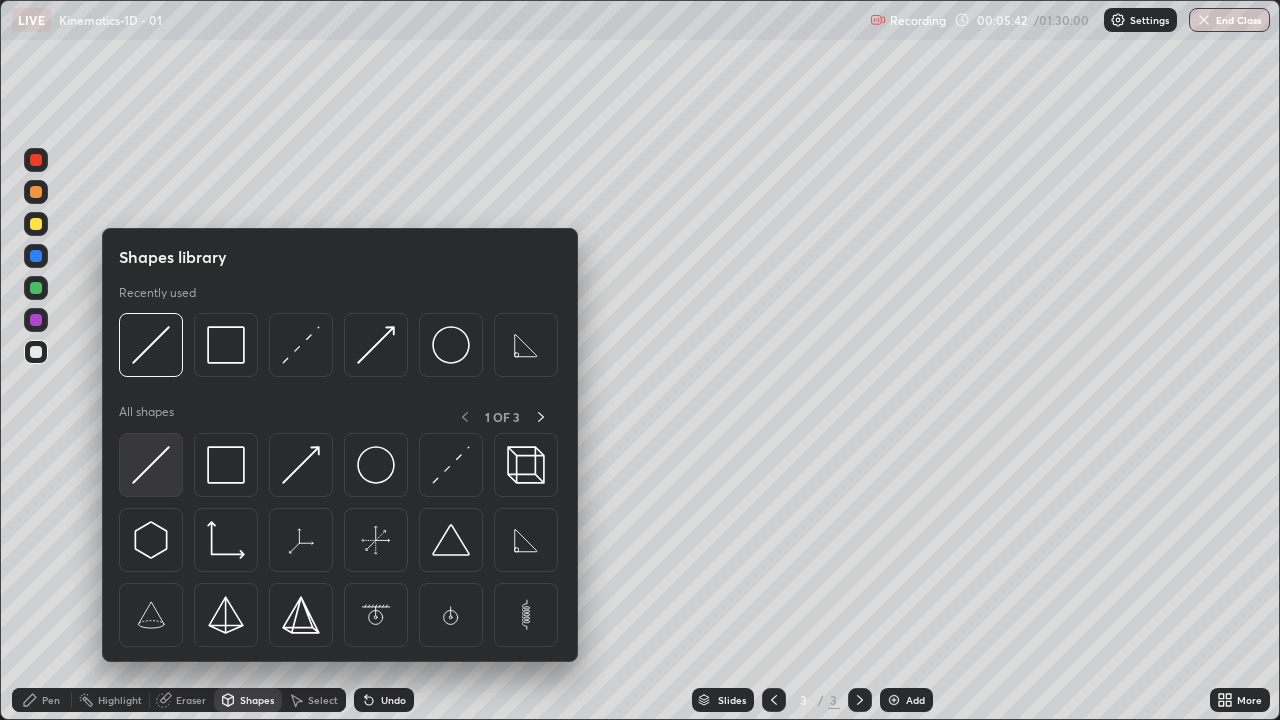 click at bounding box center (151, 465) 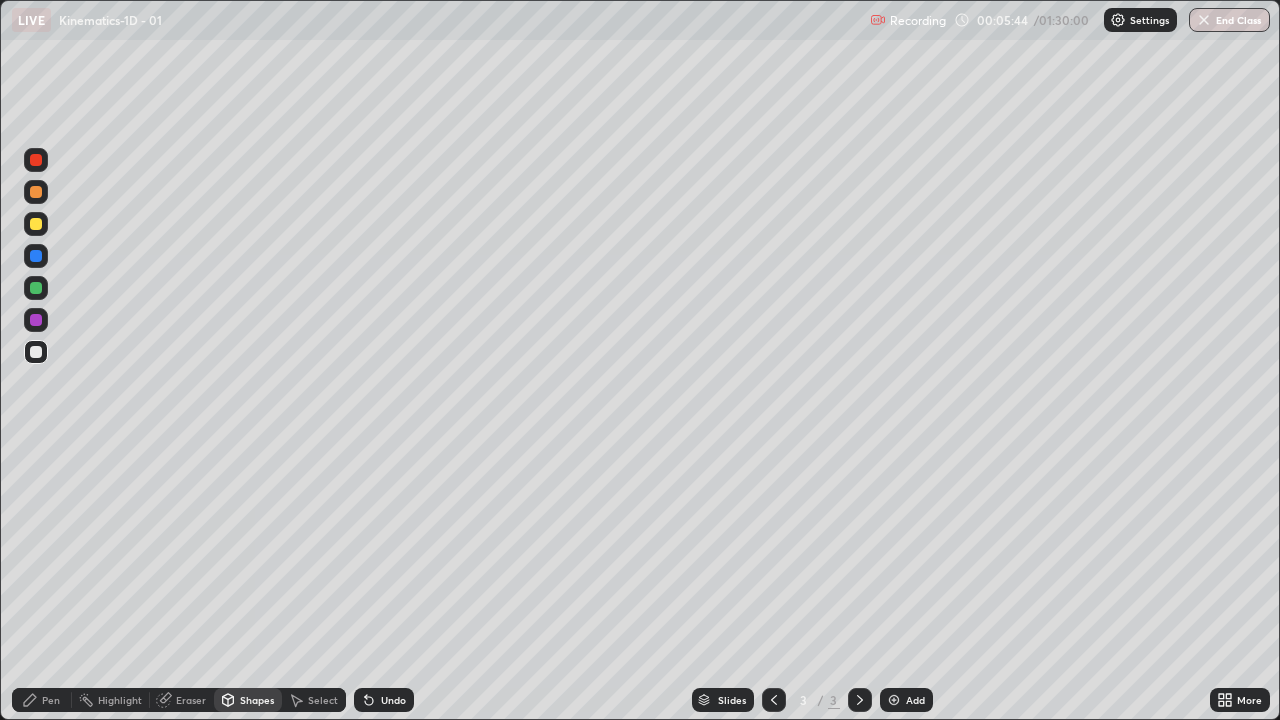click on "Pen" at bounding box center (42, 700) 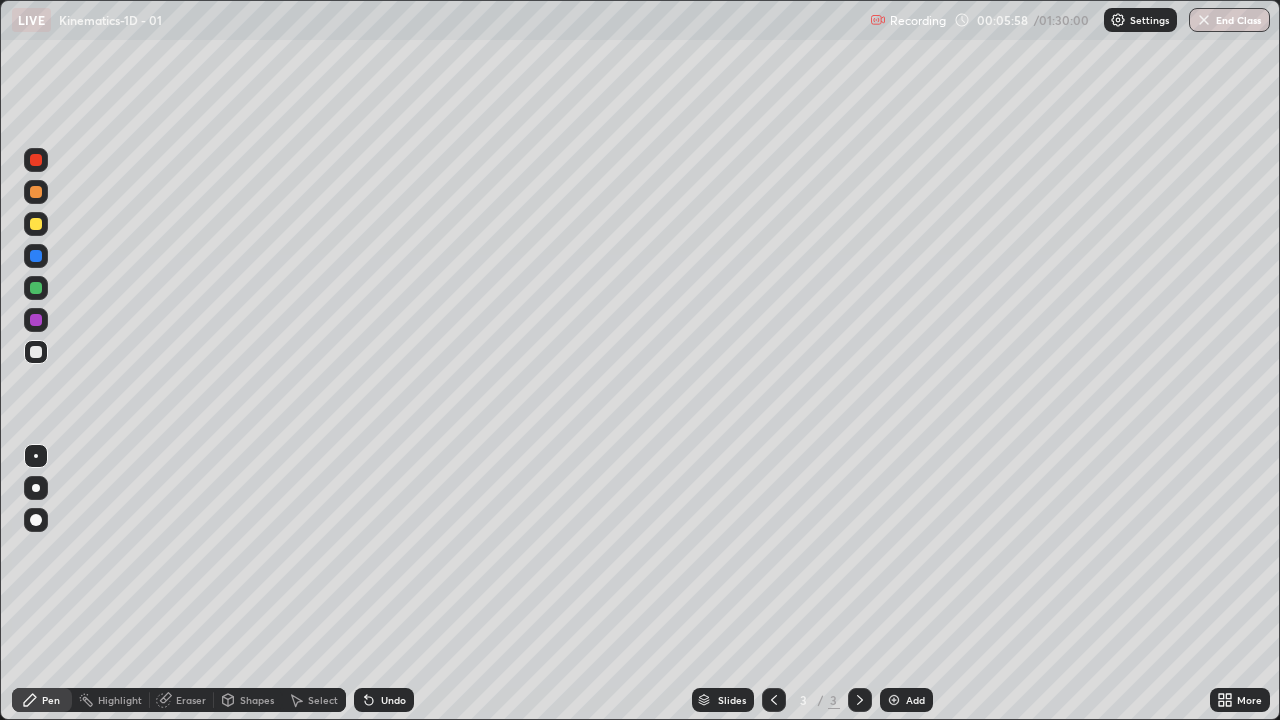 click on "Undo" at bounding box center [393, 700] 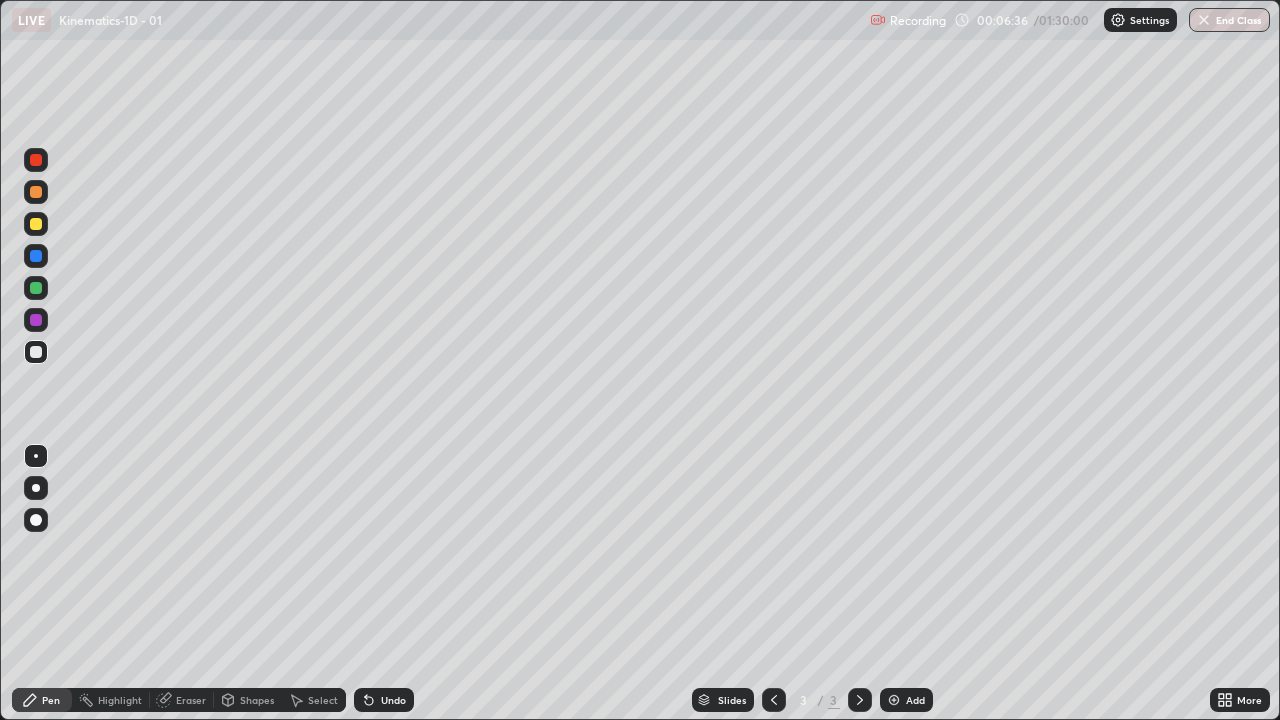 click on "Eraser" at bounding box center (182, 700) 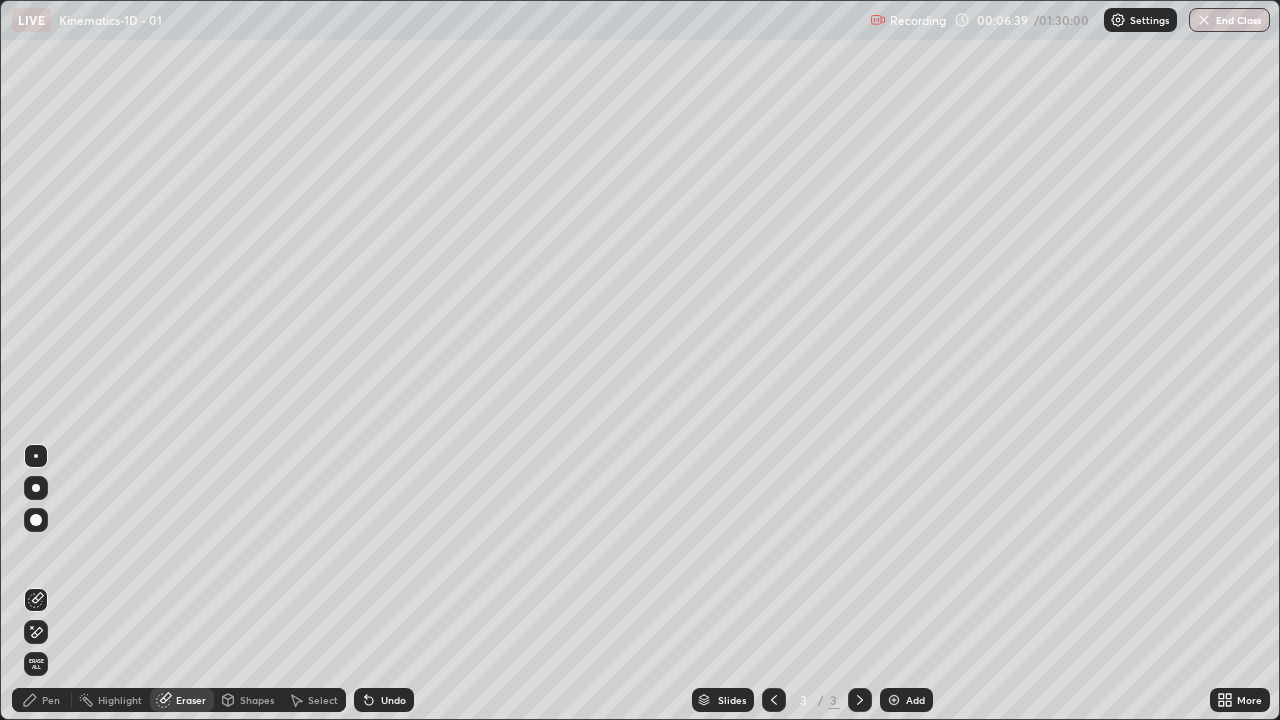click 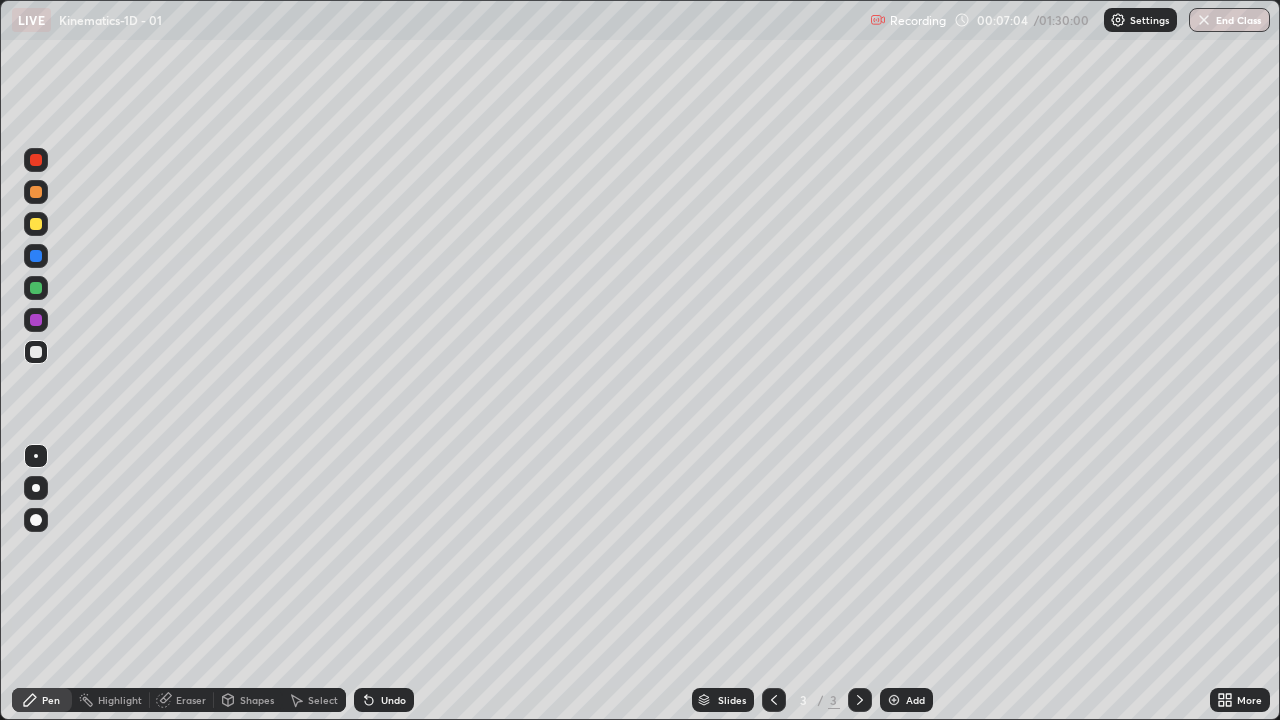 click on "Shapes" at bounding box center [257, 700] 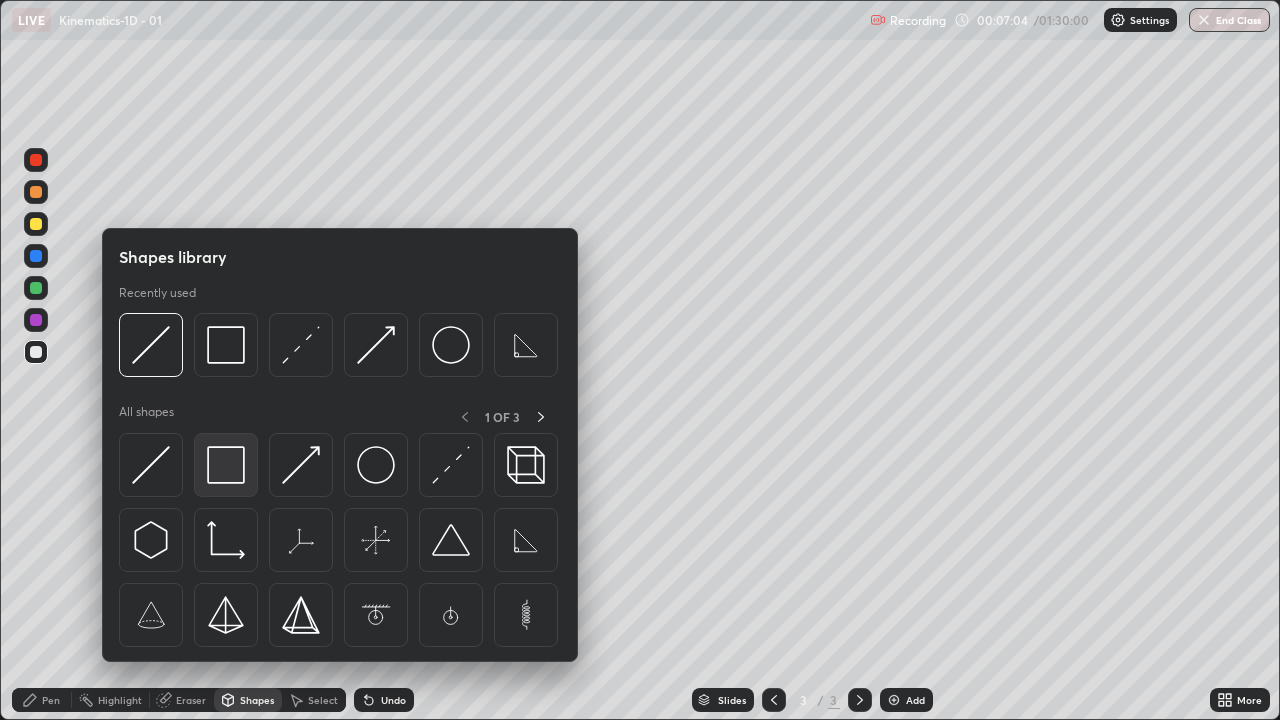 click at bounding box center (226, 465) 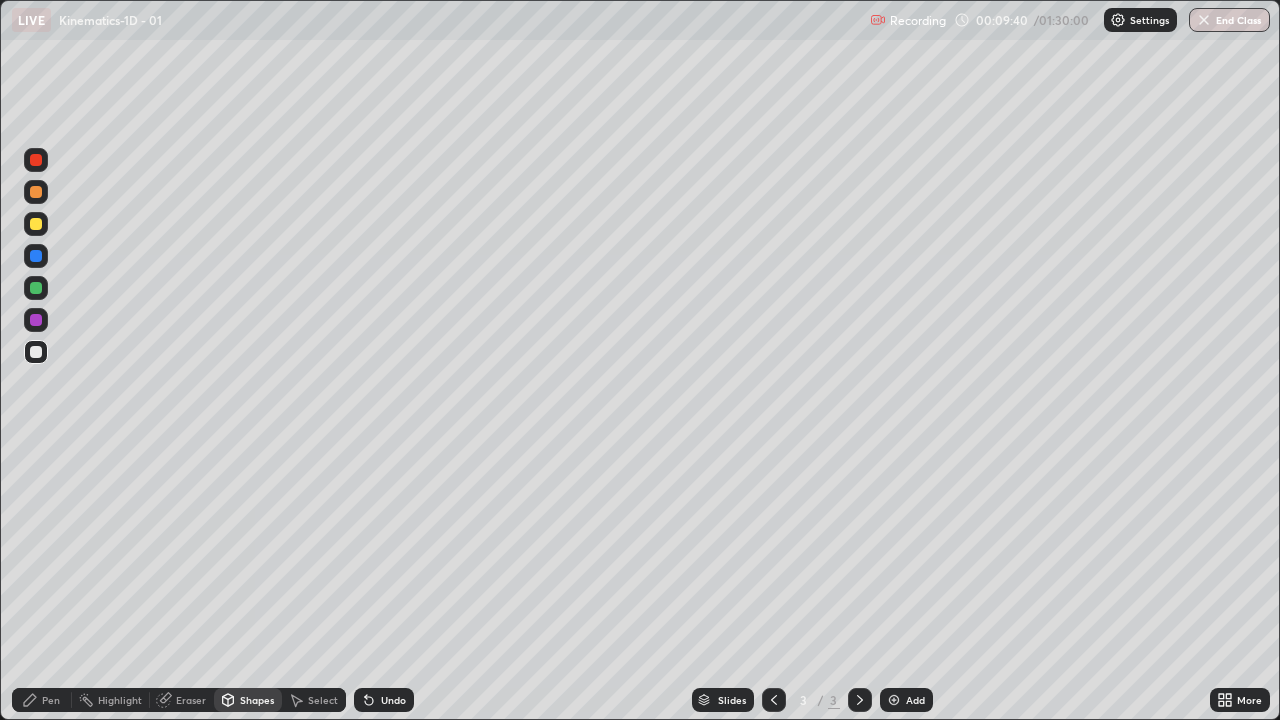 click on "Eraser" at bounding box center (191, 700) 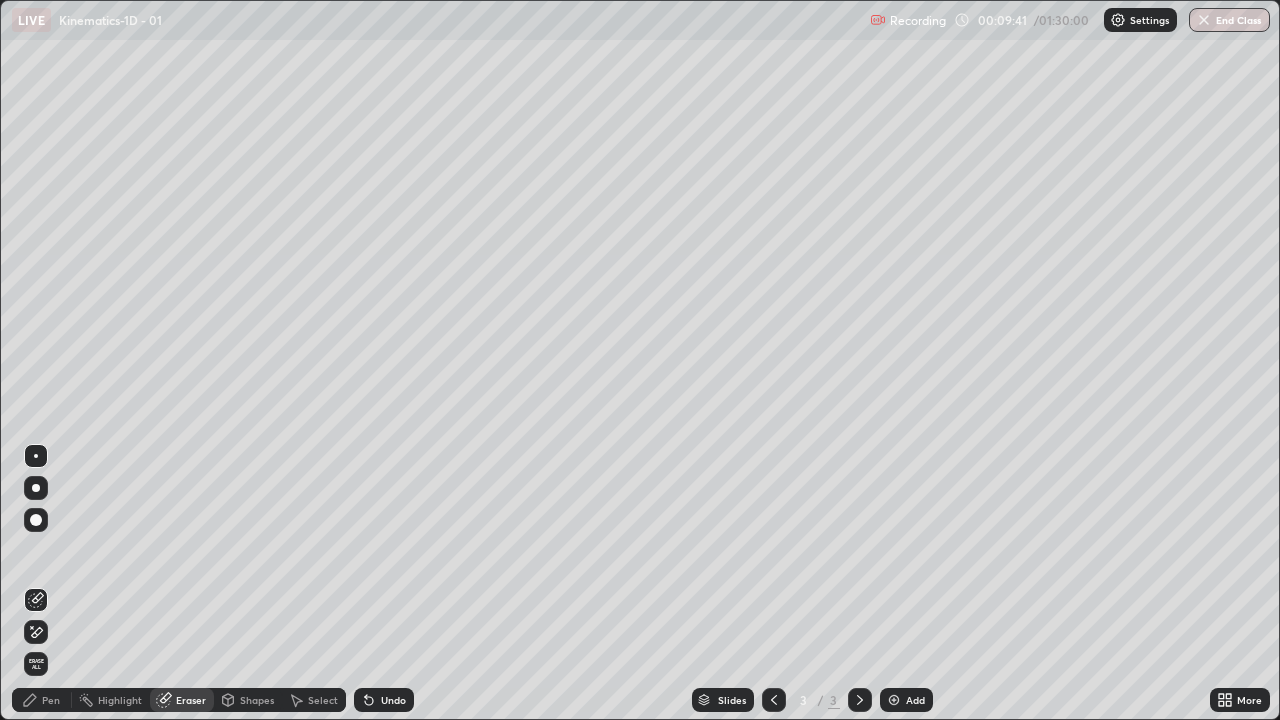 click 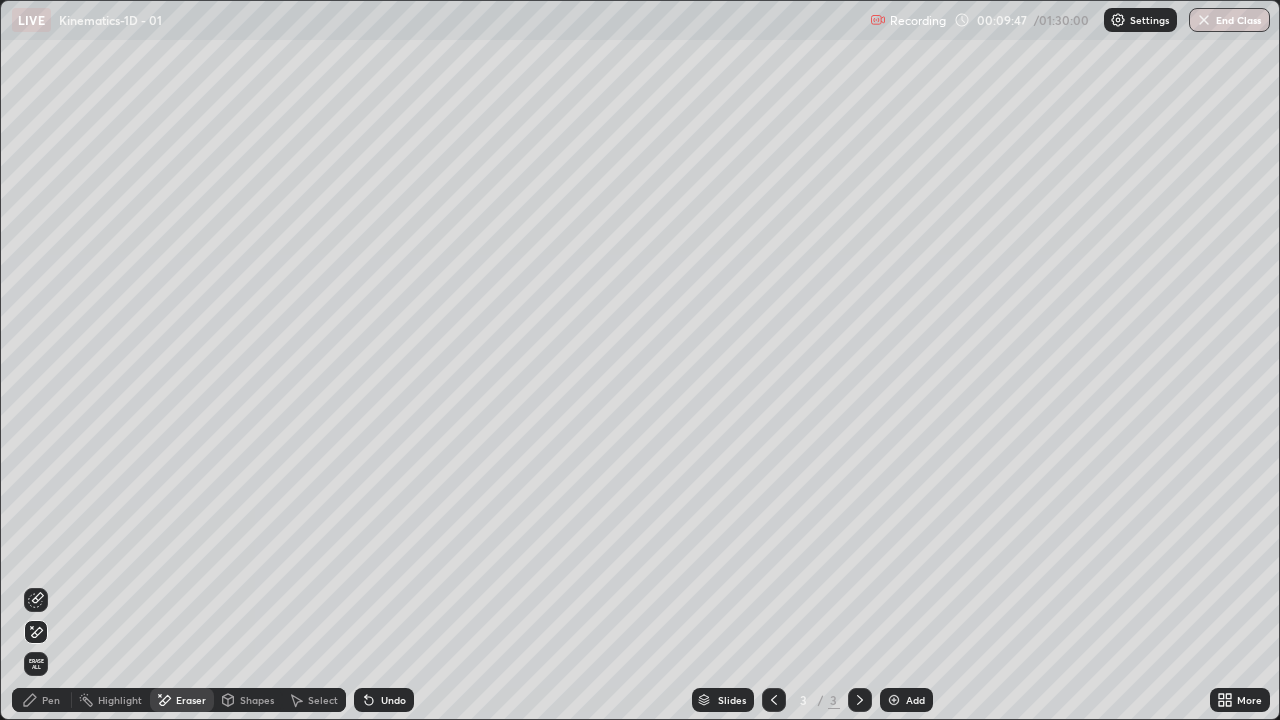 click on "Shapes" at bounding box center (257, 700) 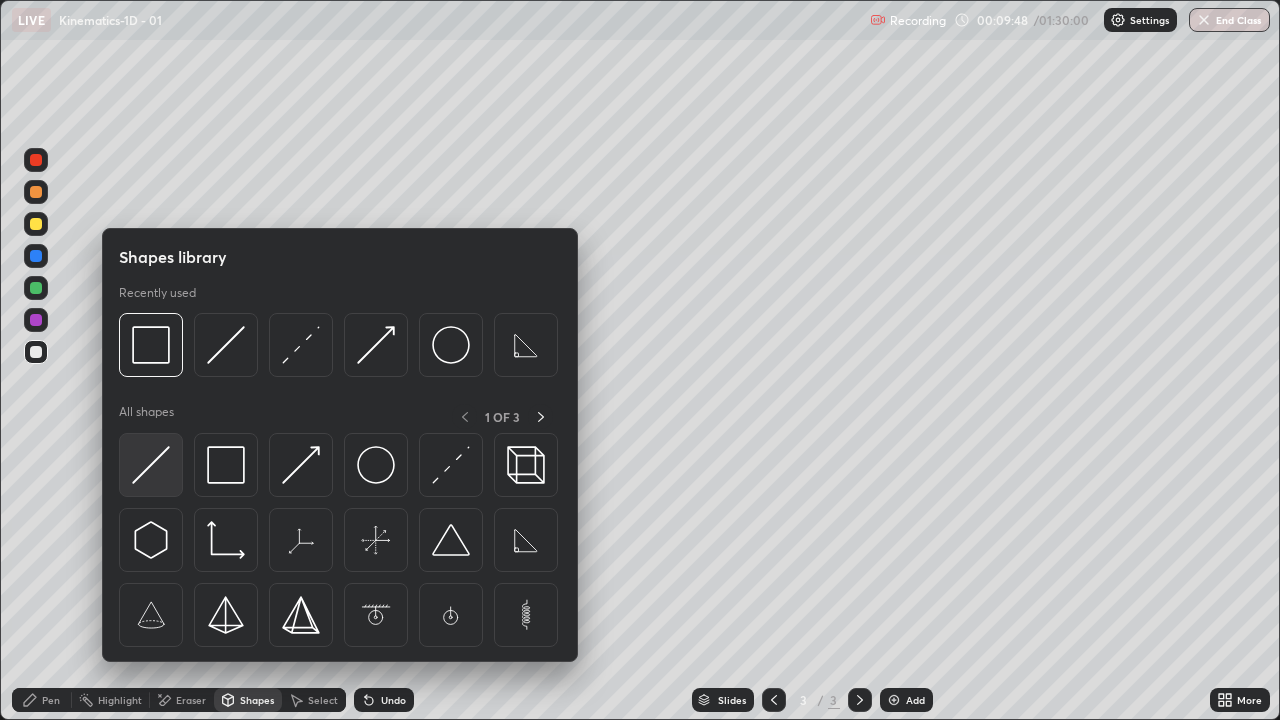 click at bounding box center (151, 465) 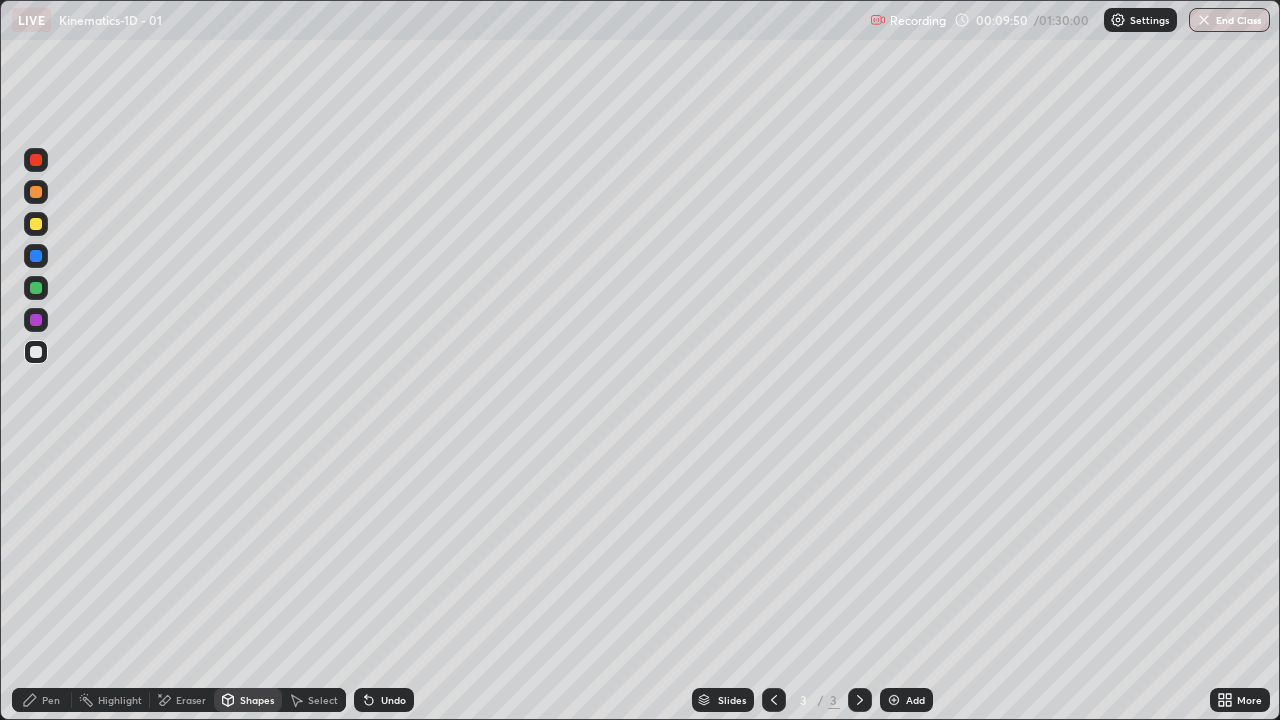 click on "Pen" at bounding box center [51, 700] 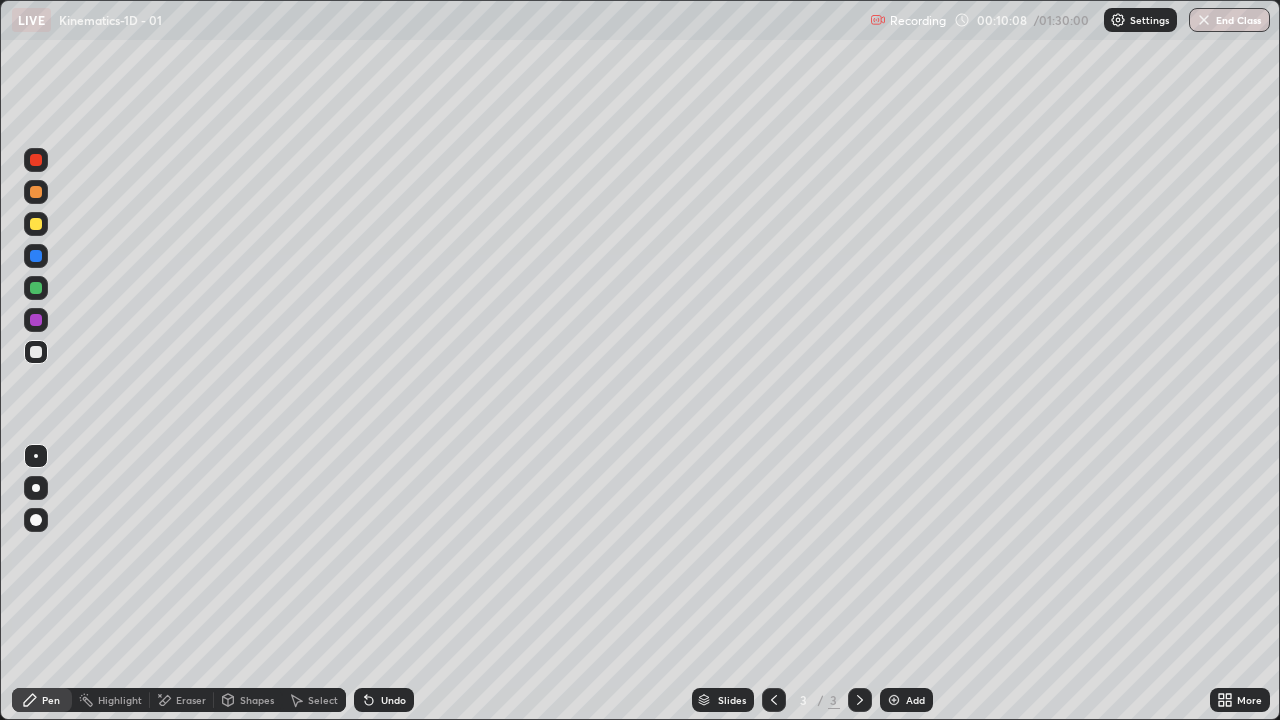 click on "Shapes" at bounding box center (257, 700) 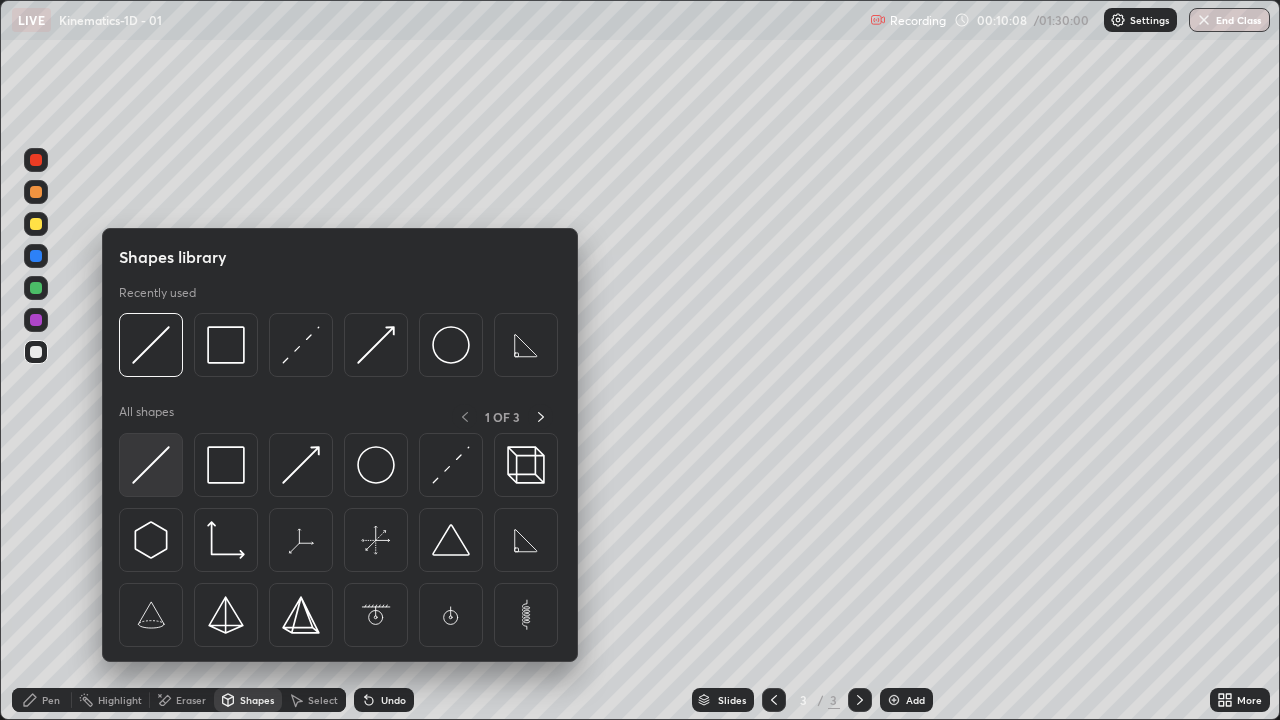 click at bounding box center (151, 465) 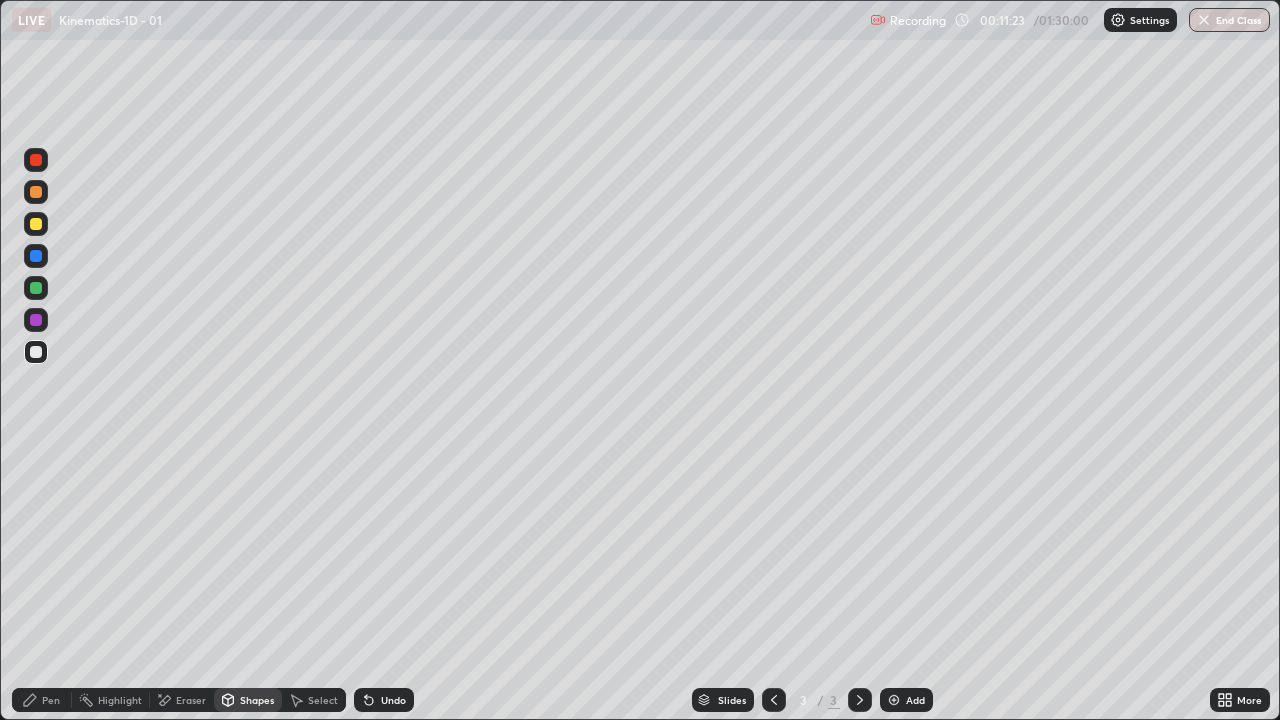 click on "Undo" at bounding box center (393, 700) 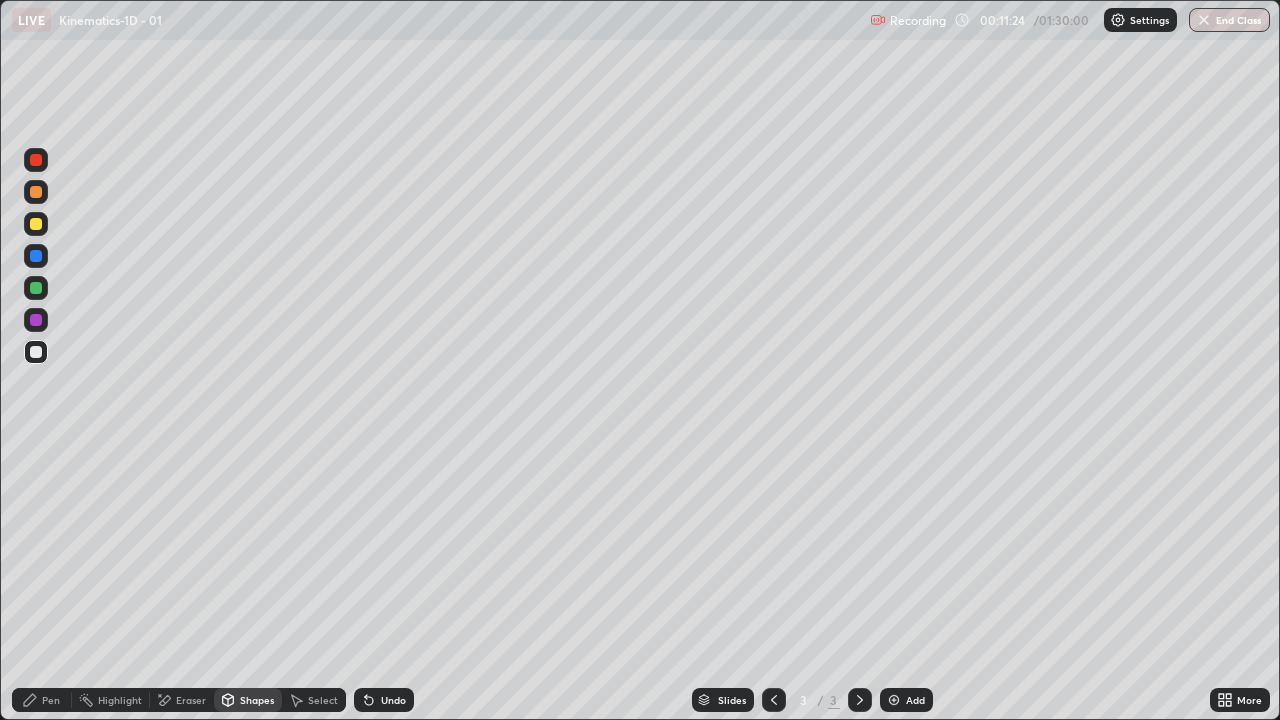 click on "Pen" at bounding box center [51, 700] 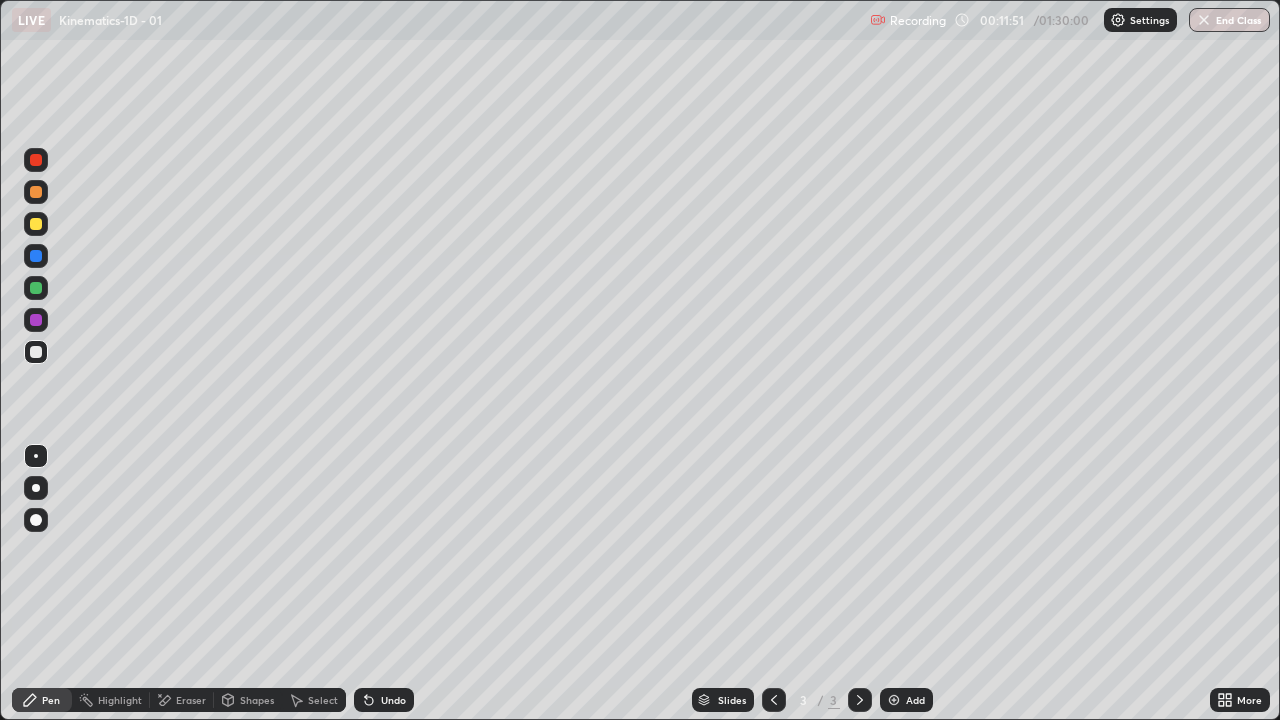 click on "Eraser" at bounding box center [191, 700] 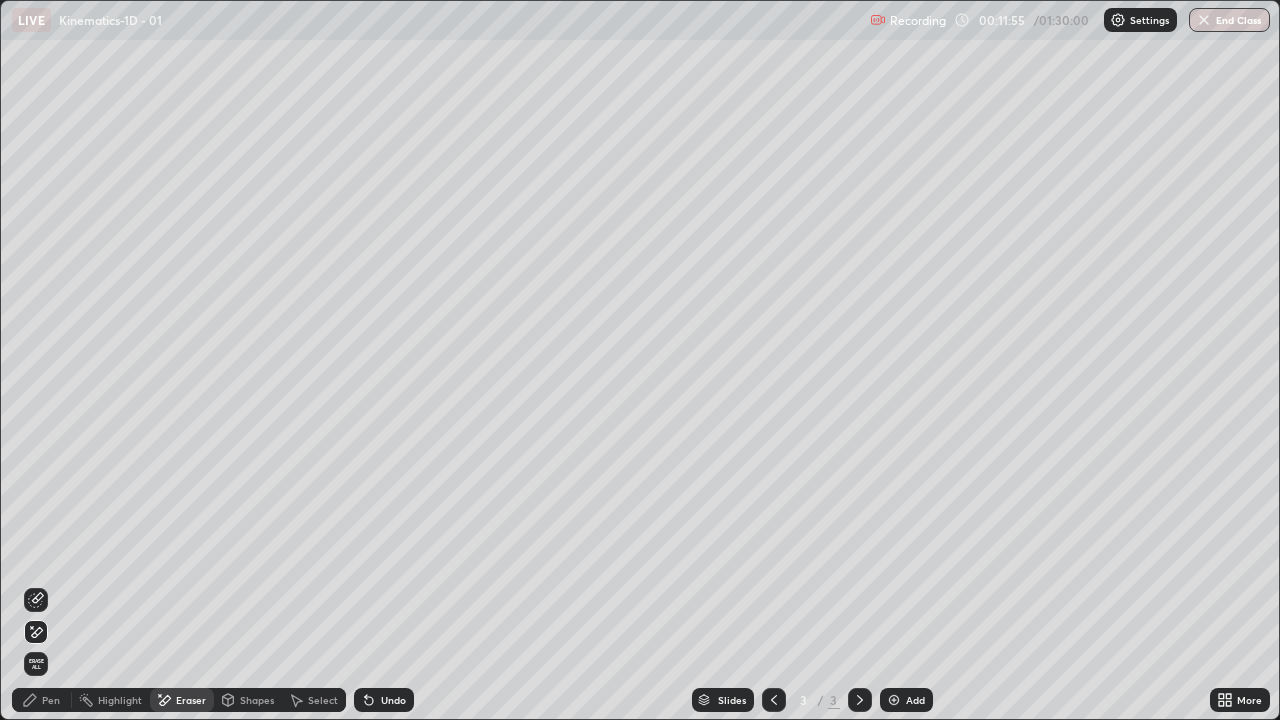 click on "Pen" at bounding box center (42, 700) 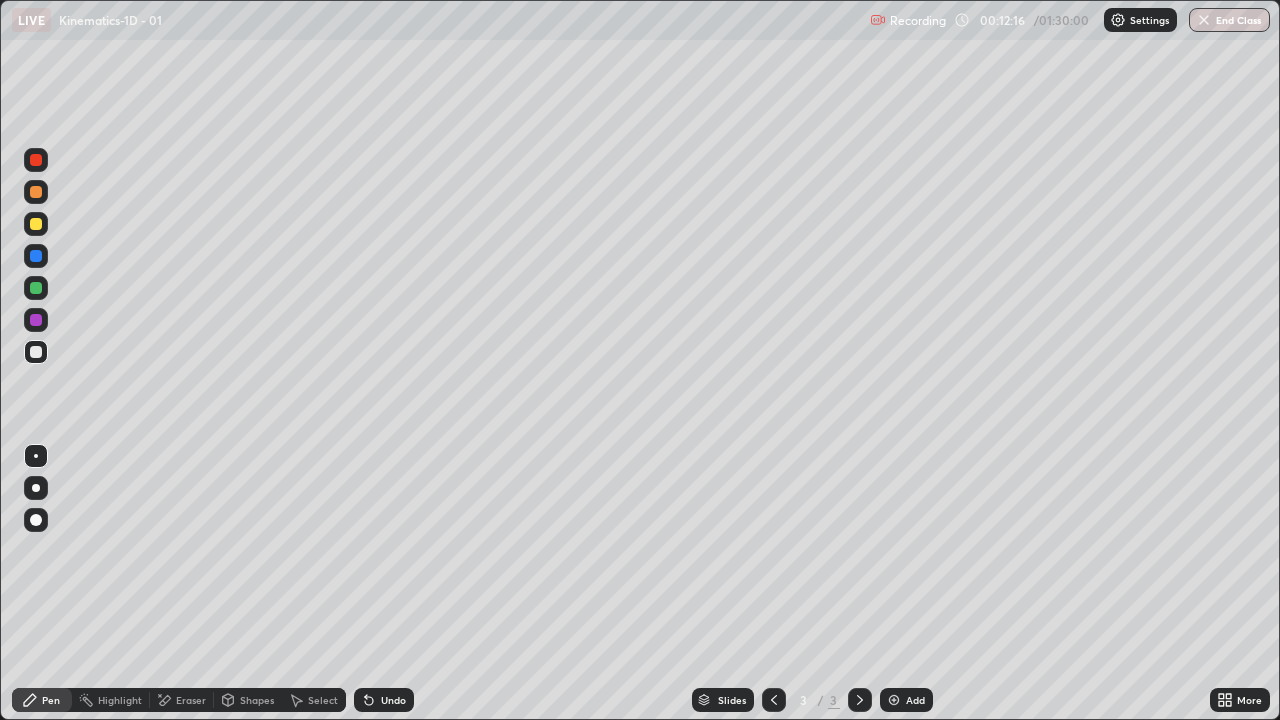 click on "Shapes" at bounding box center (248, 700) 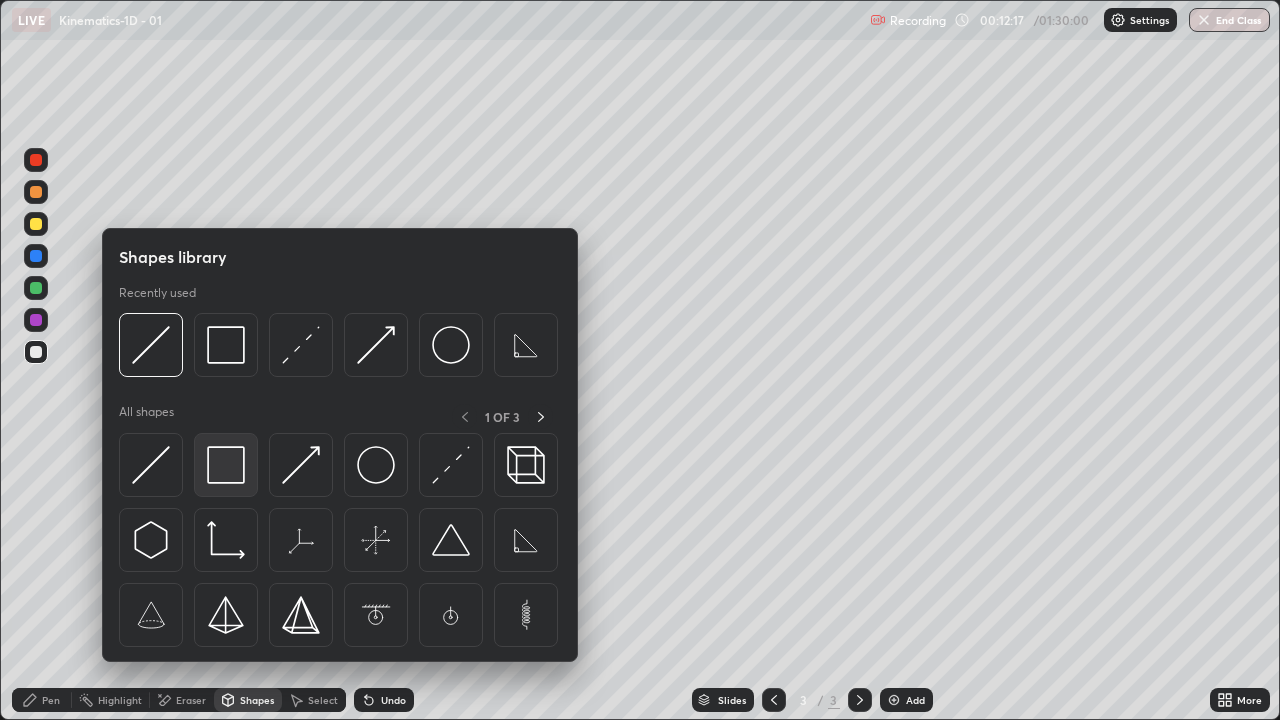 click at bounding box center [226, 465] 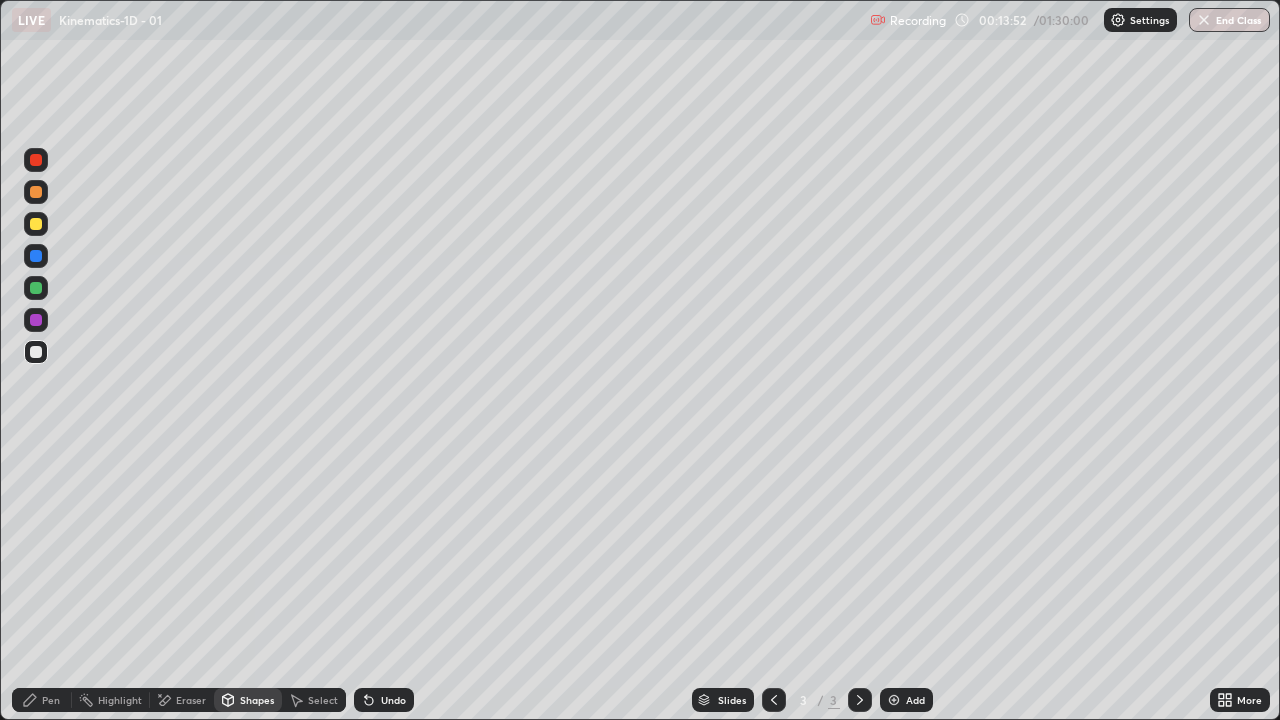 click on "Add" at bounding box center [915, 700] 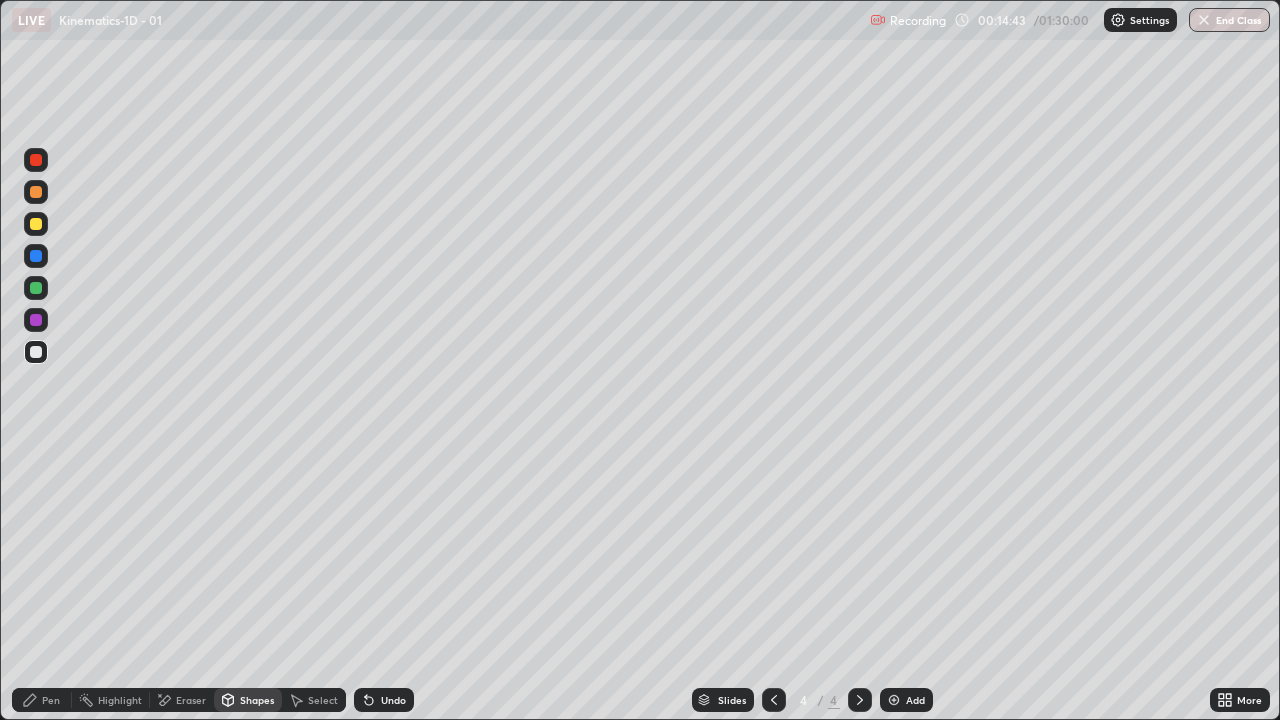 click on "Pen" at bounding box center (51, 700) 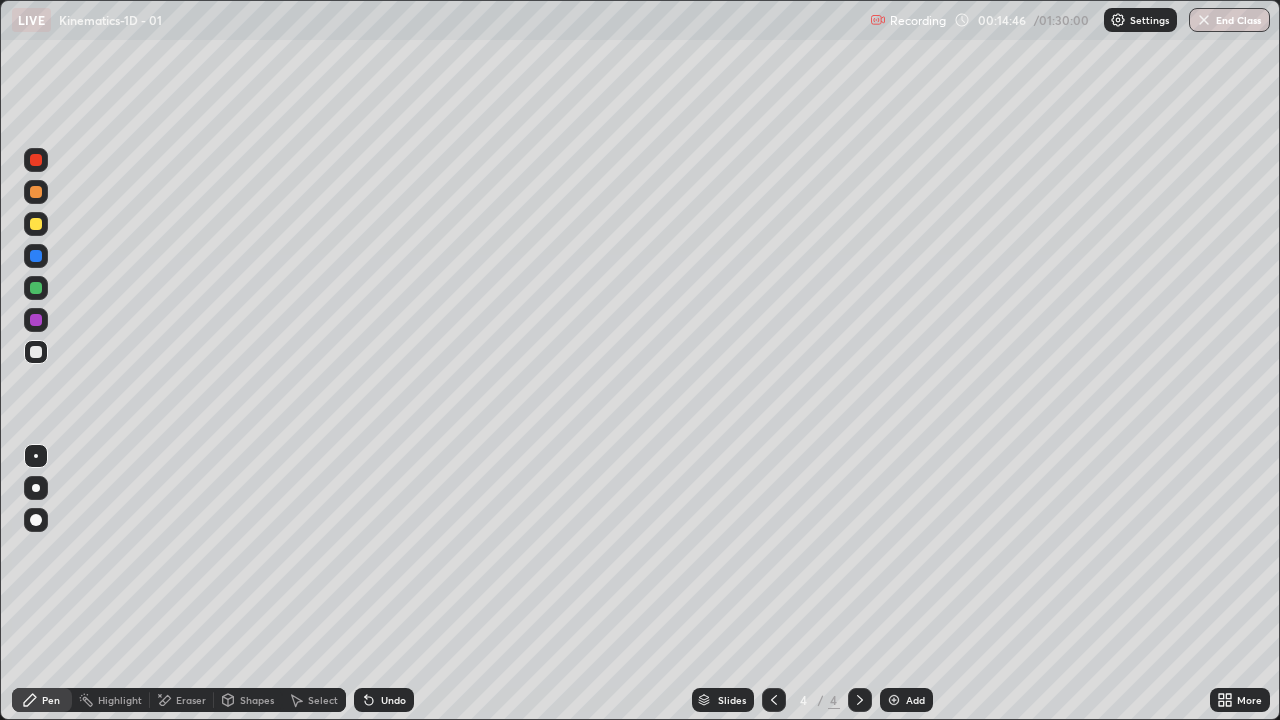 click on "Shapes" at bounding box center [248, 700] 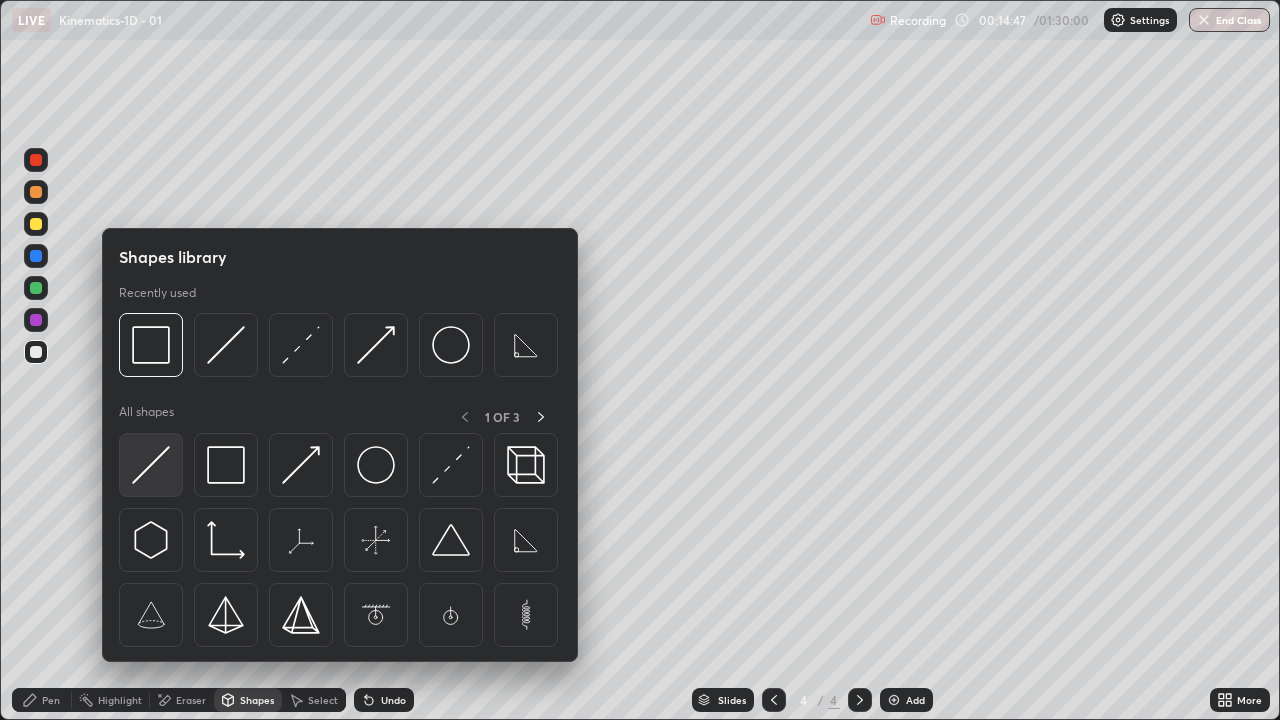 click at bounding box center (151, 465) 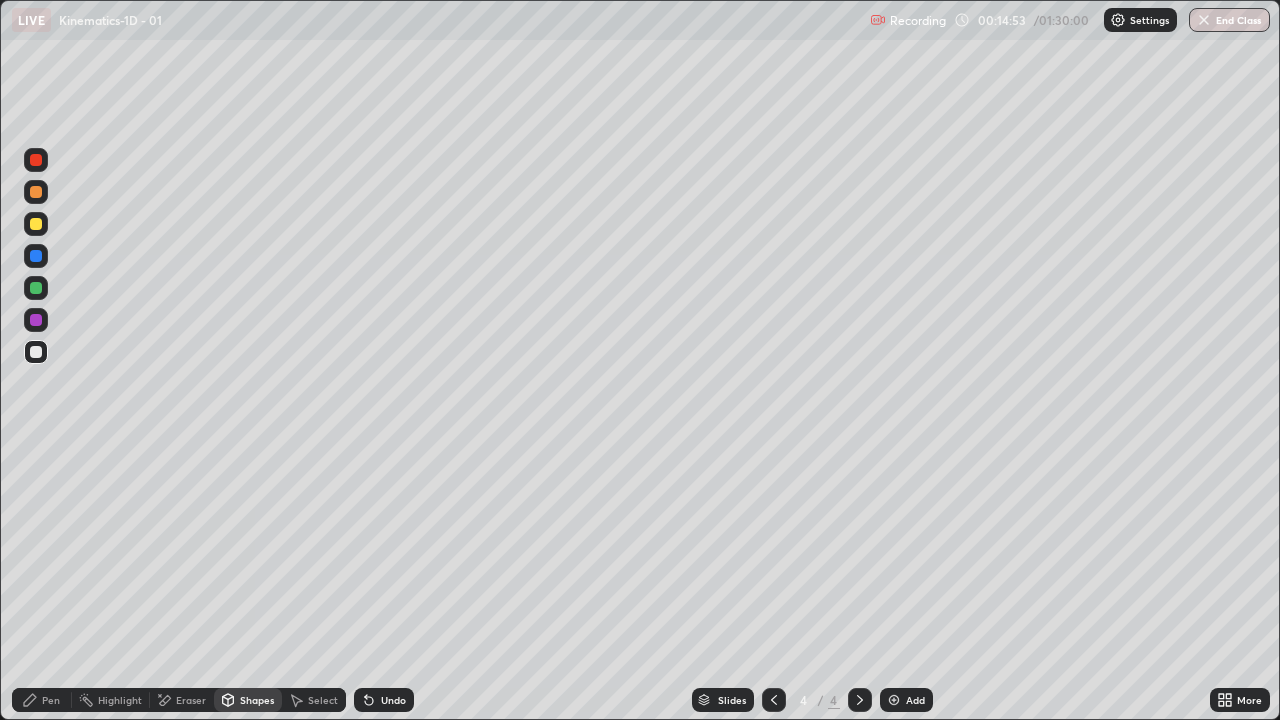 click 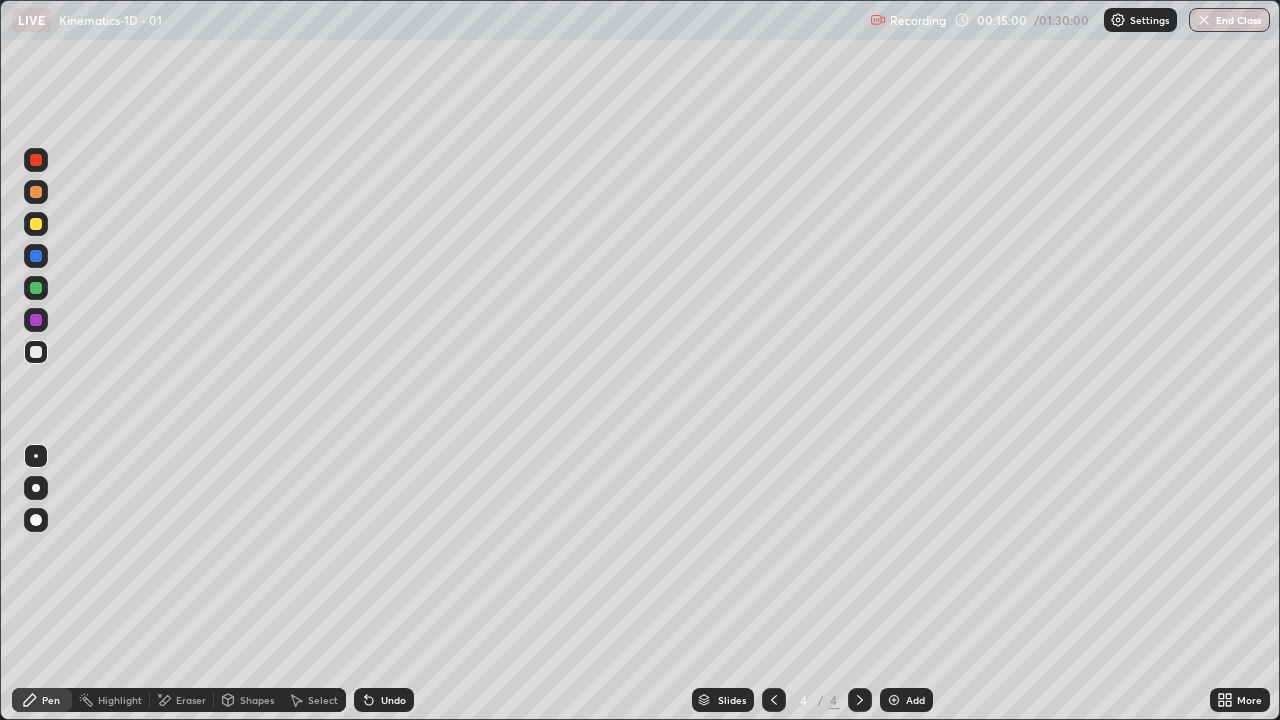 click on "Shapes" at bounding box center (257, 700) 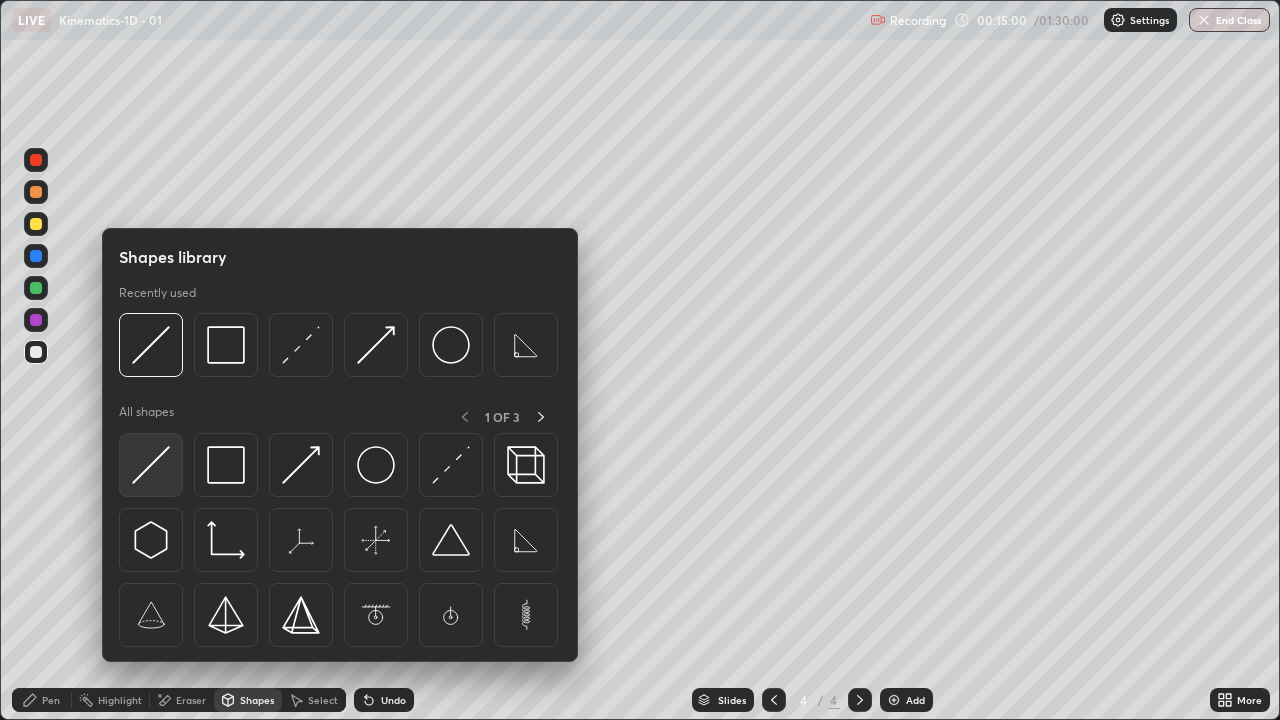 click at bounding box center (151, 465) 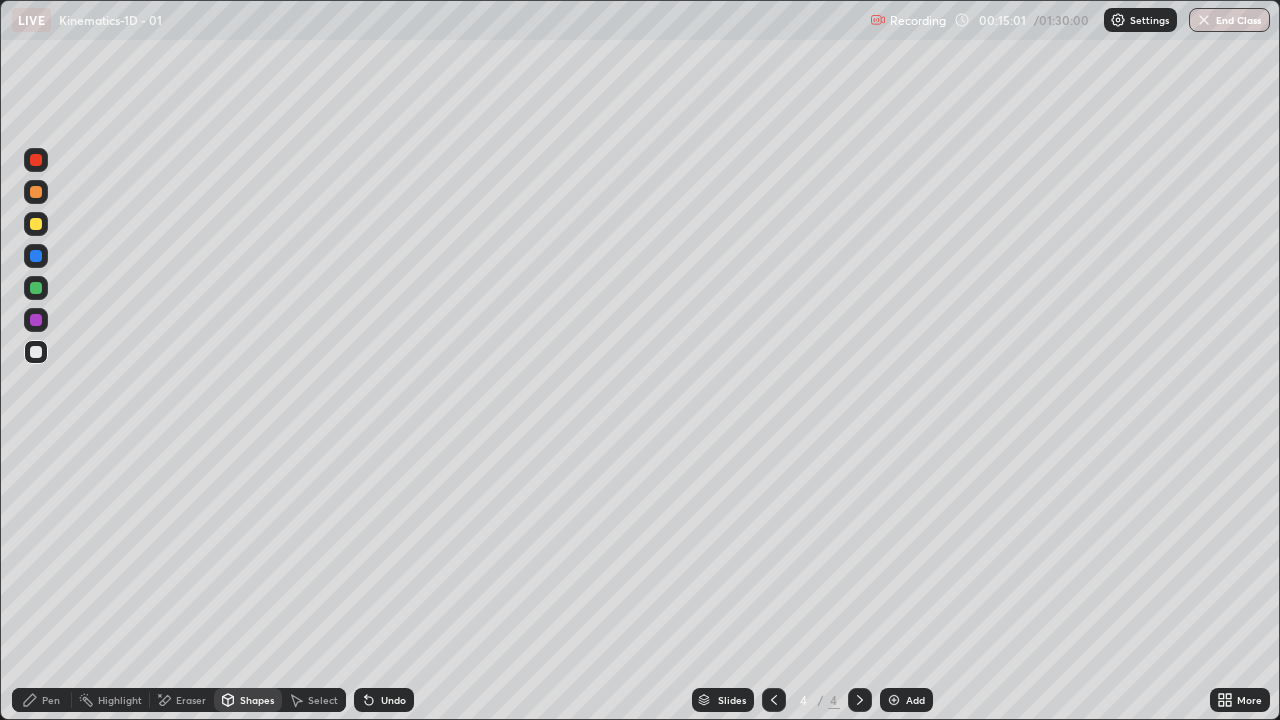 click at bounding box center [36, 320] 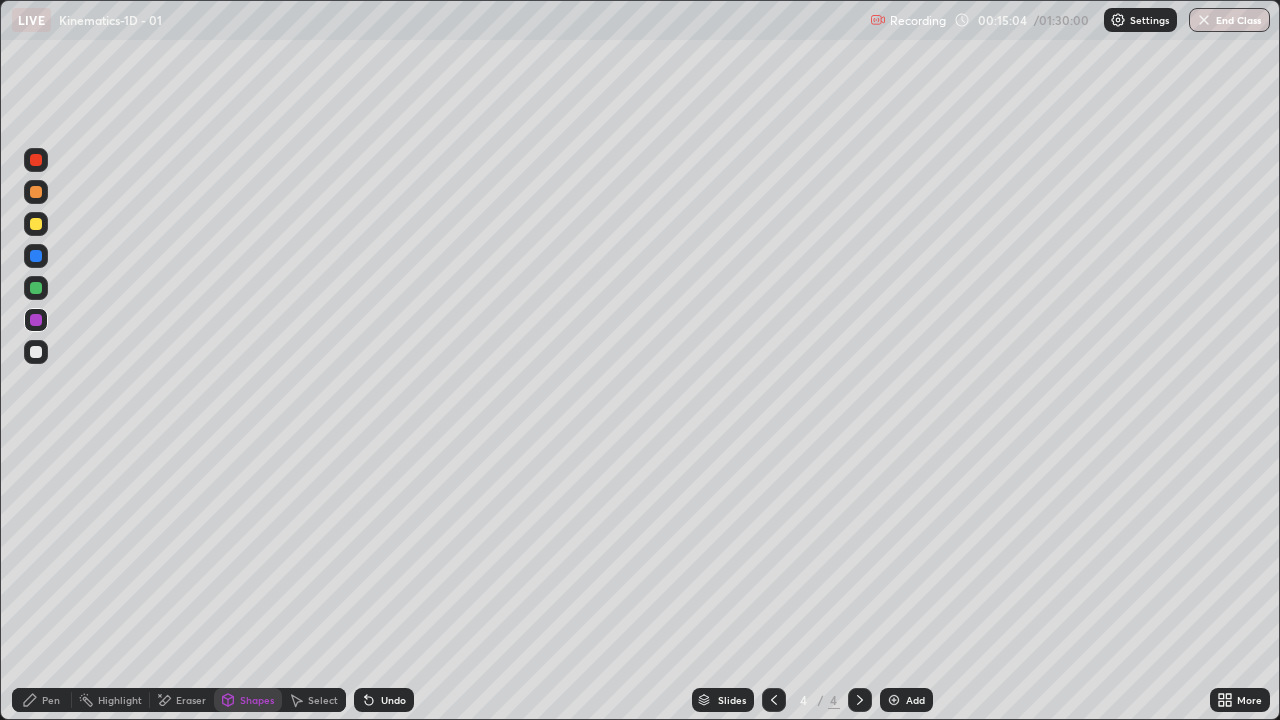 click on "Pen" at bounding box center (42, 700) 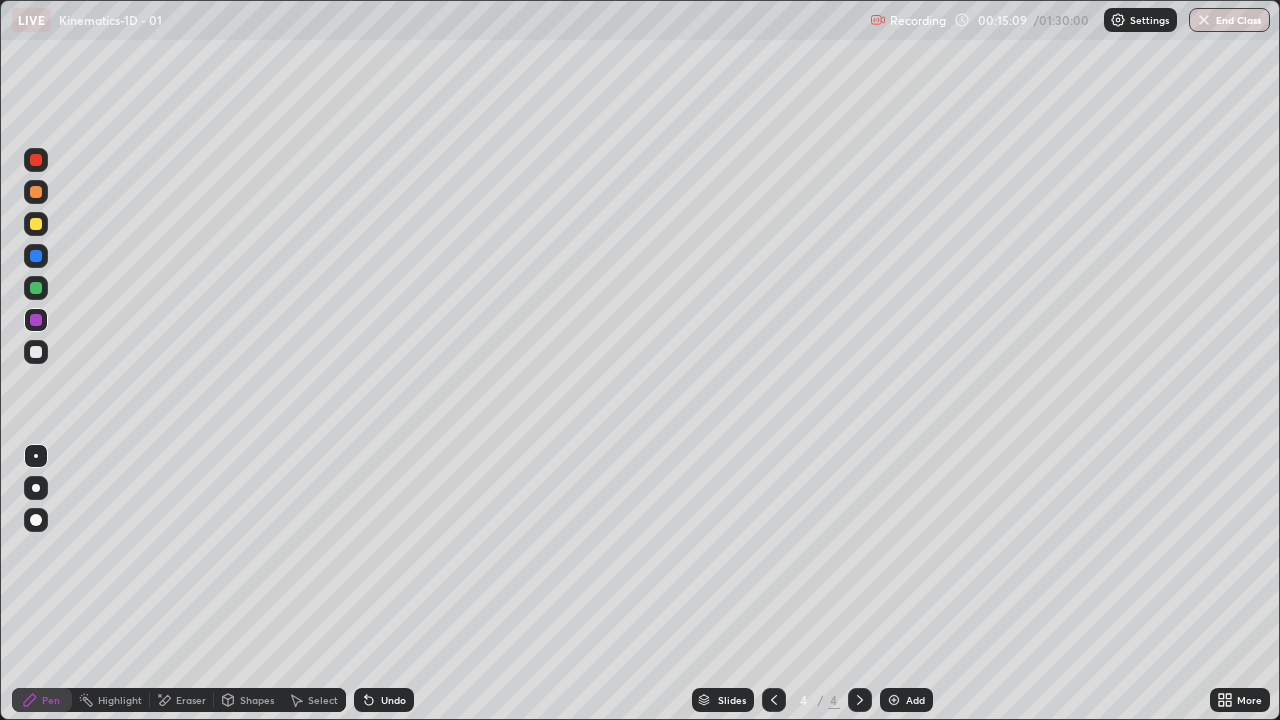 click on "Shapes" at bounding box center (248, 700) 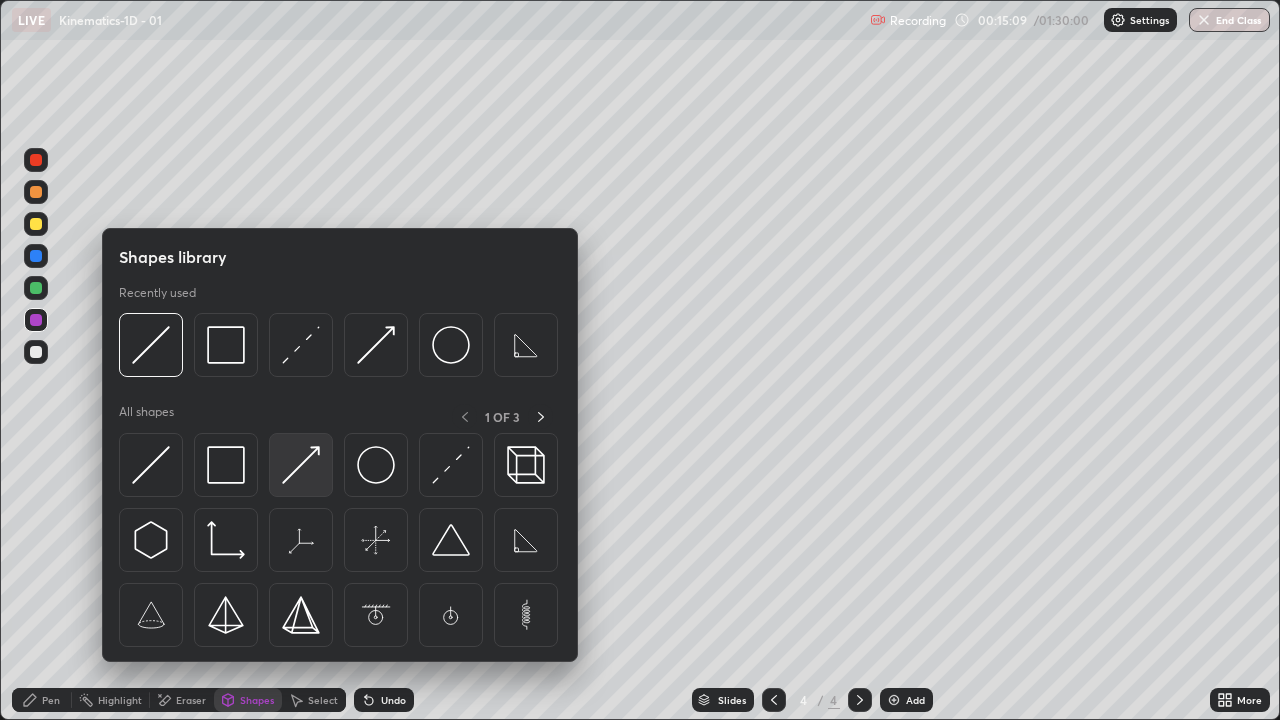 click at bounding box center (301, 465) 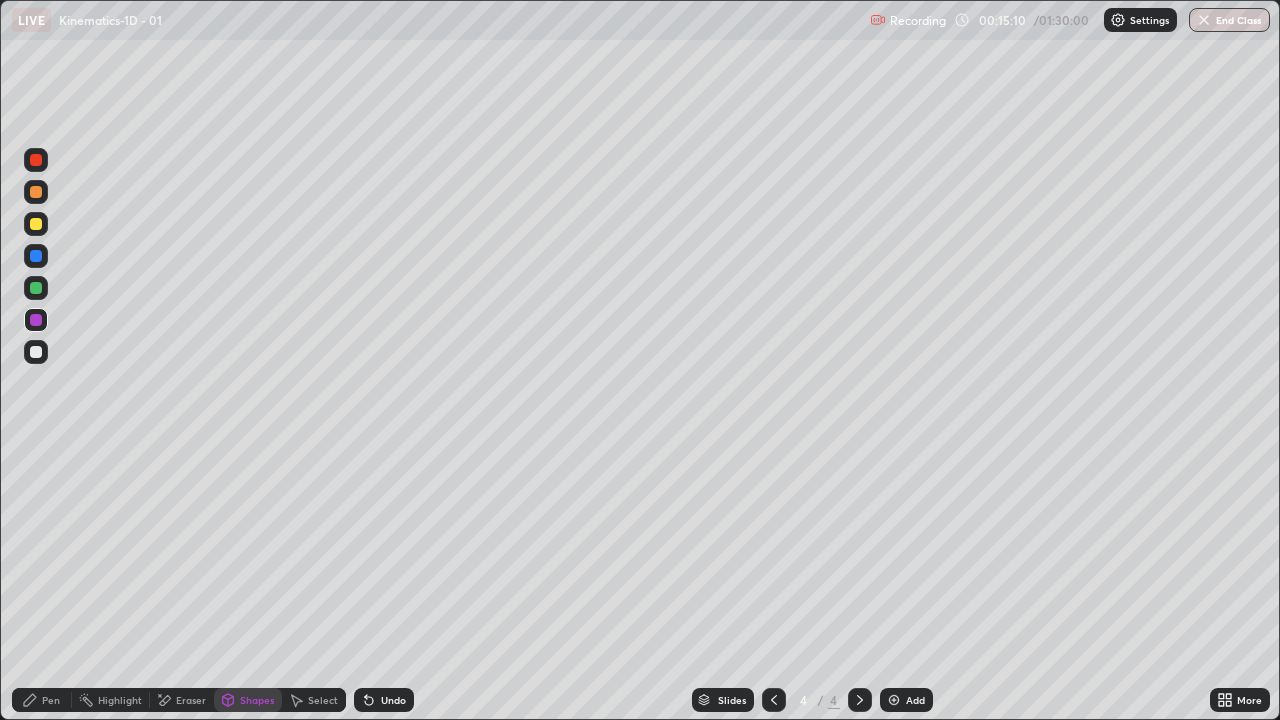 click at bounding box center [36, 288] 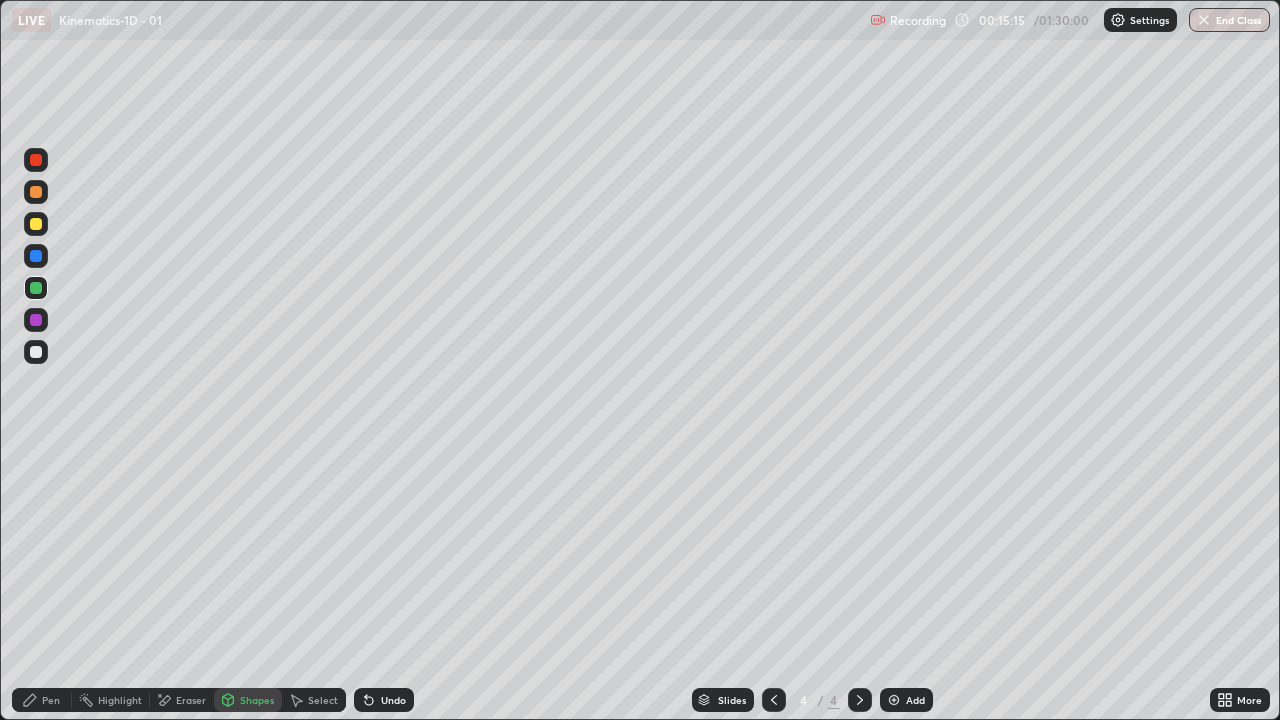 click 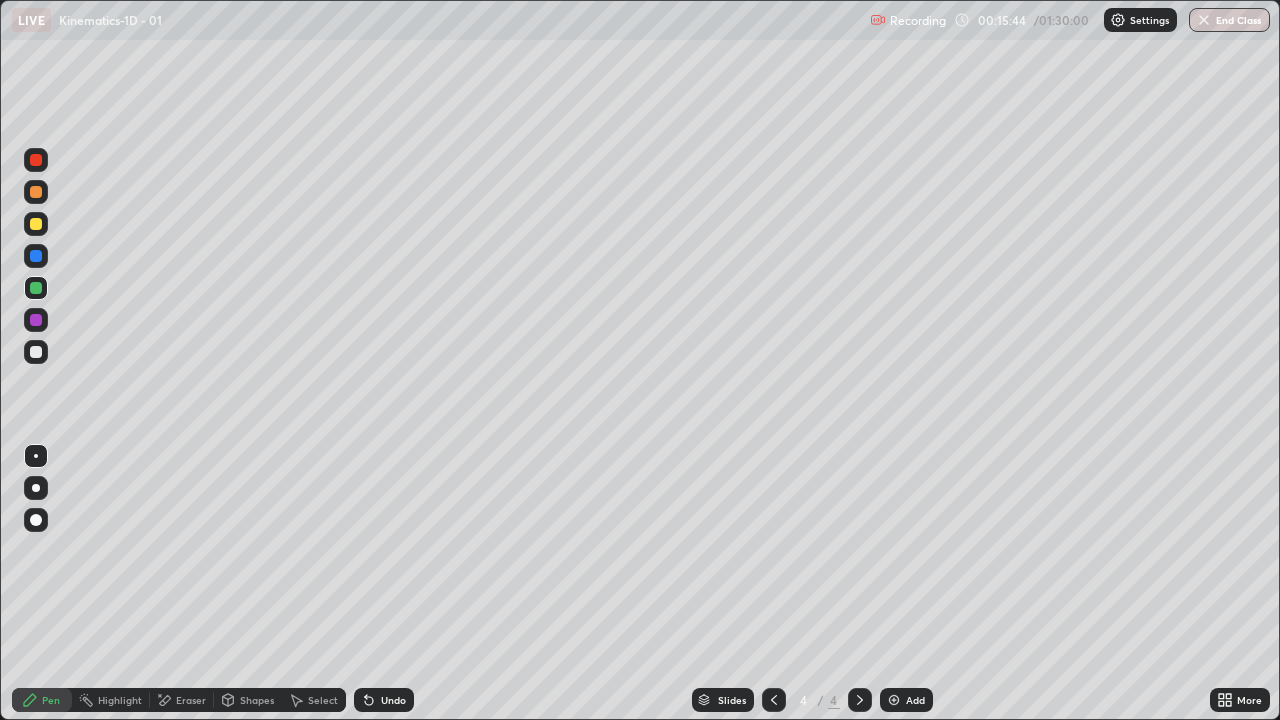 click at bounding box center (36, 320) 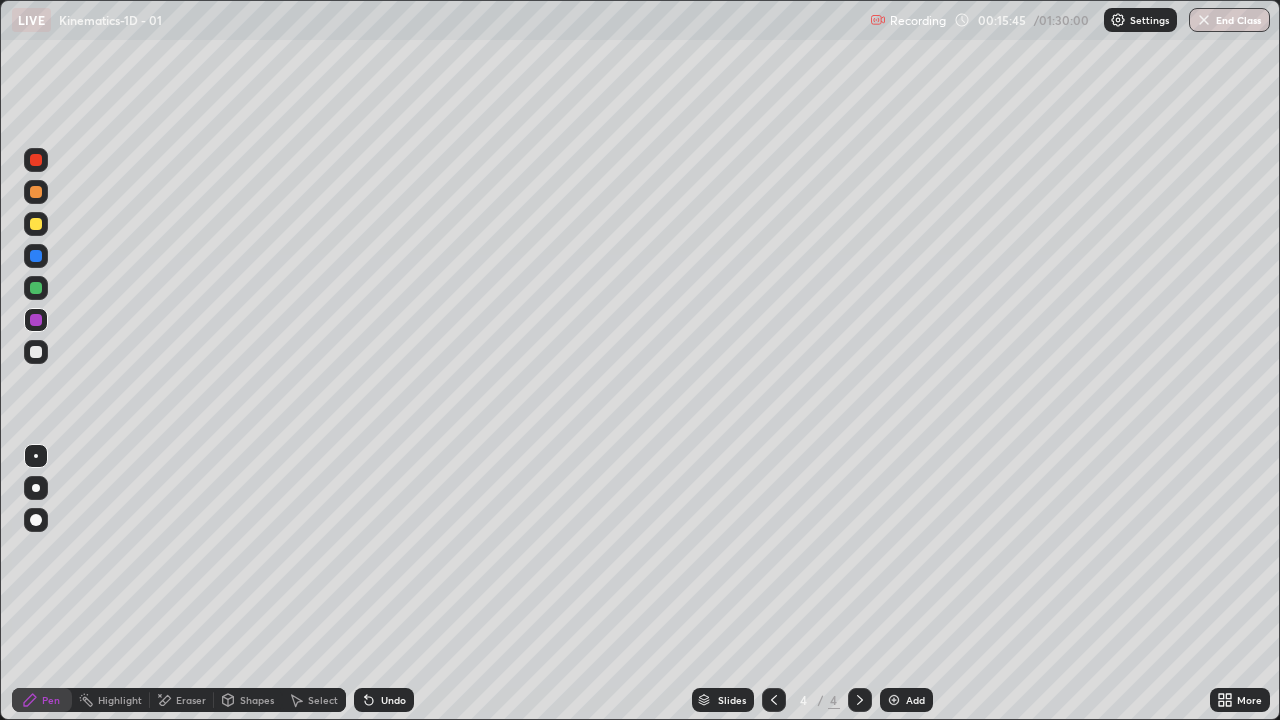 click at bounding box center (36, 224) 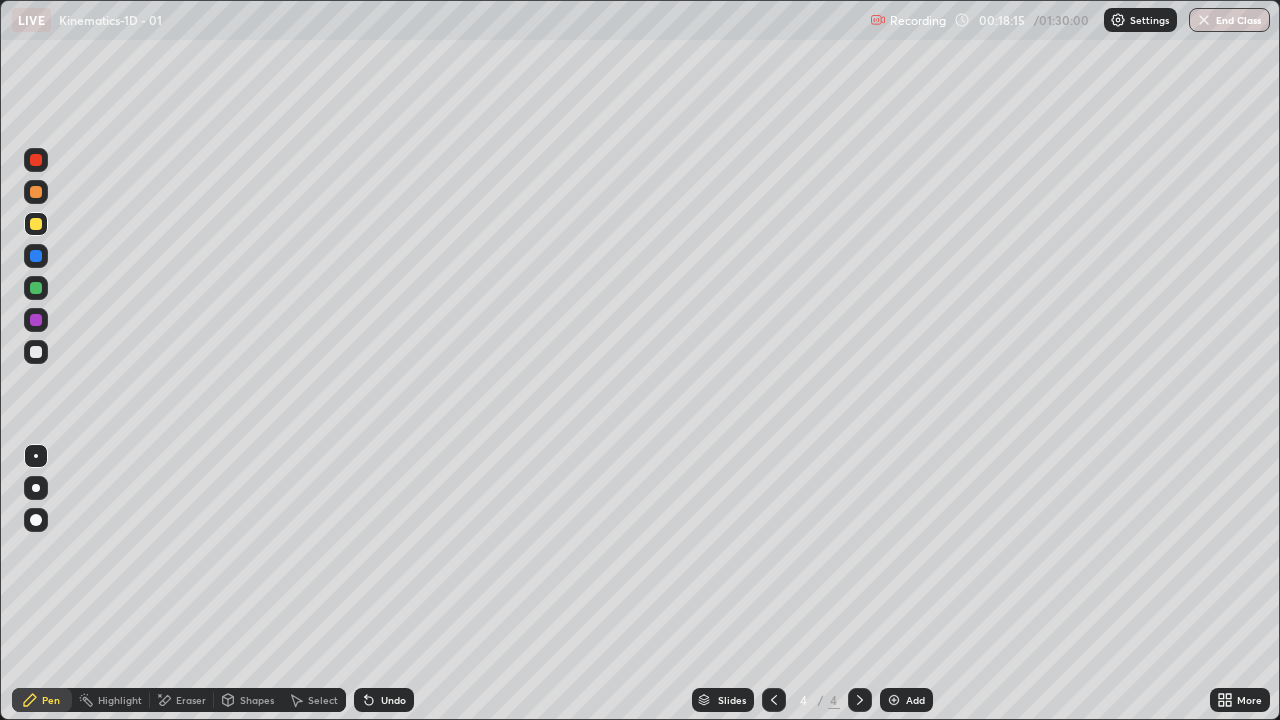 click at bounding box center (36, 288) 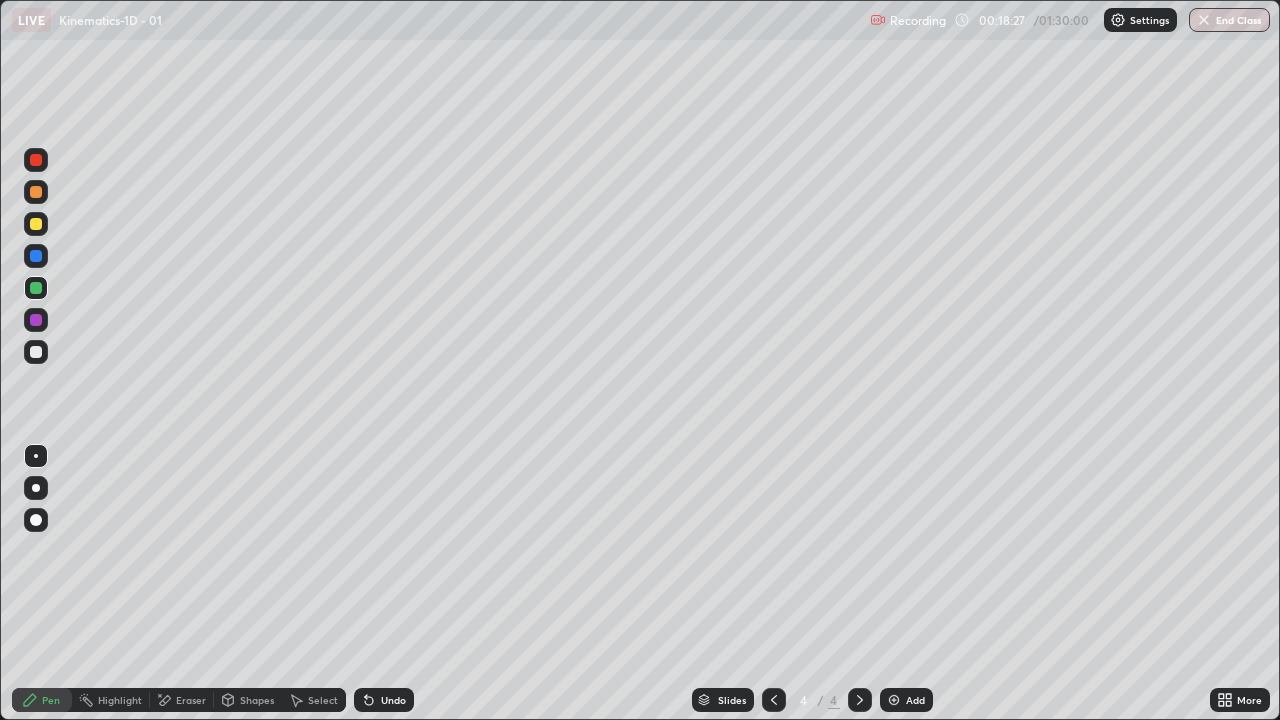 click on "Shapes" at bounding box center [248, 700] 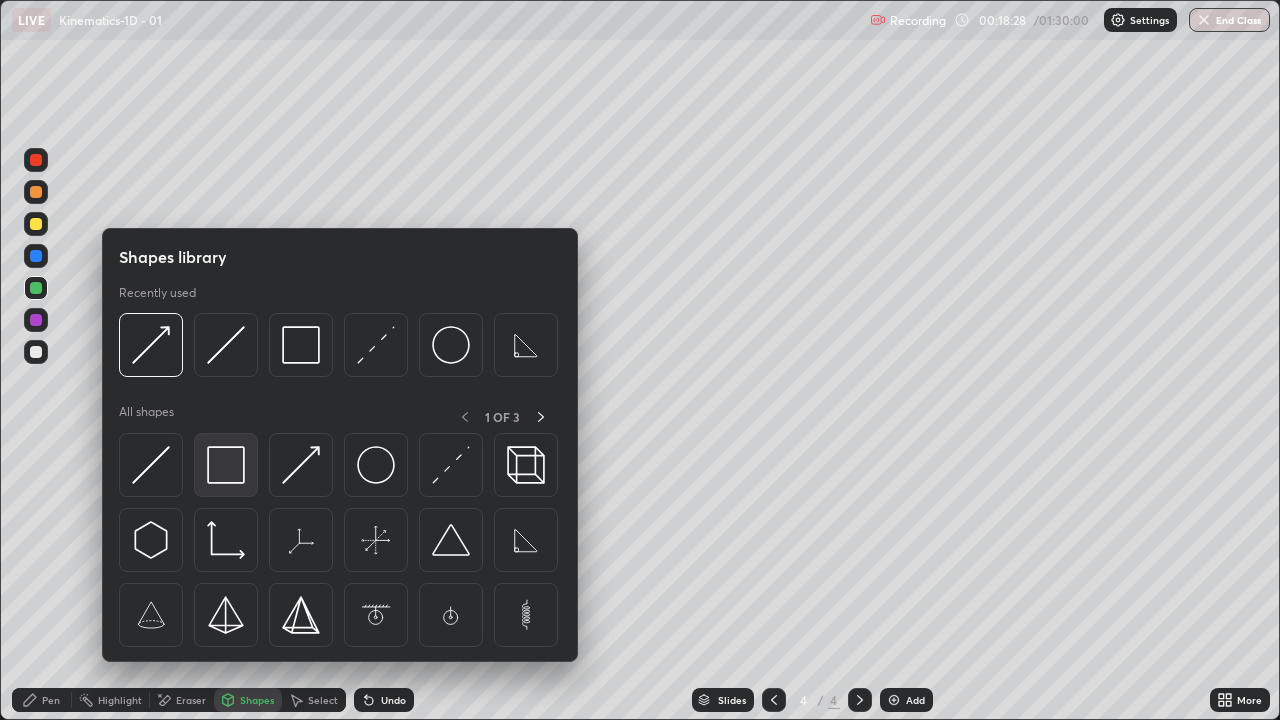 click at bounding box center [226, 465] 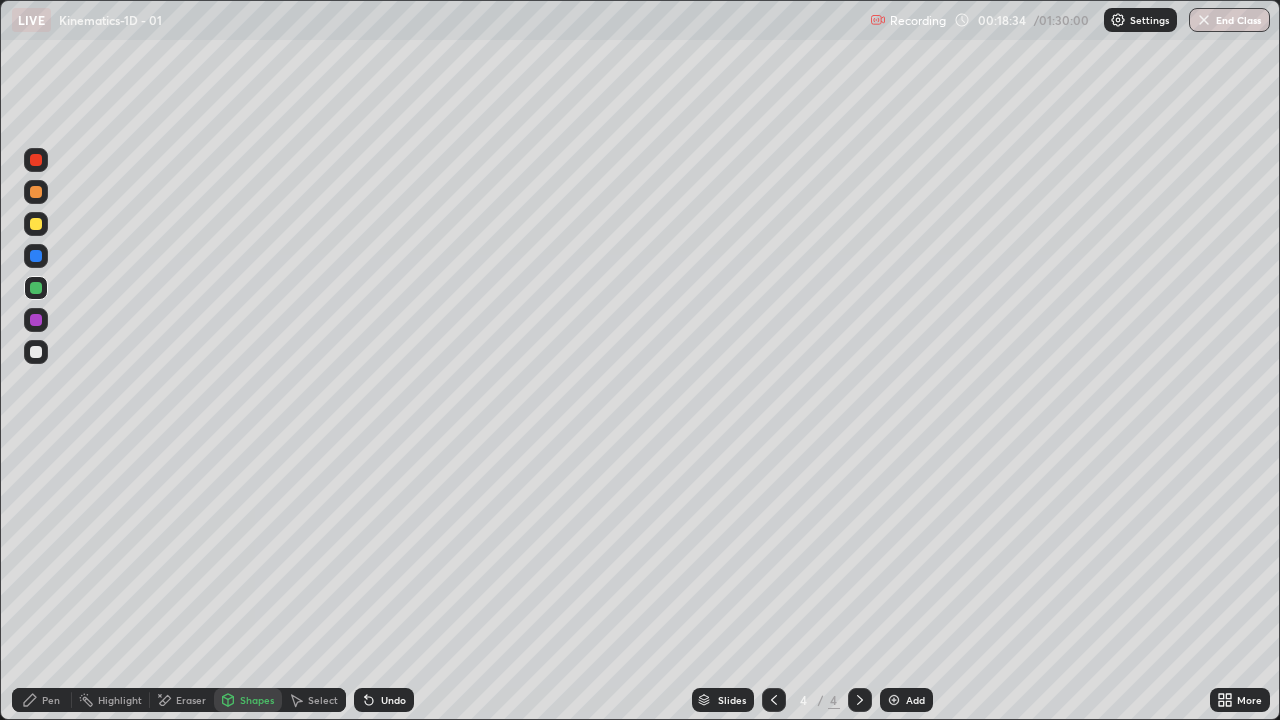 click on "Pen" at bounding box center [42, 700] 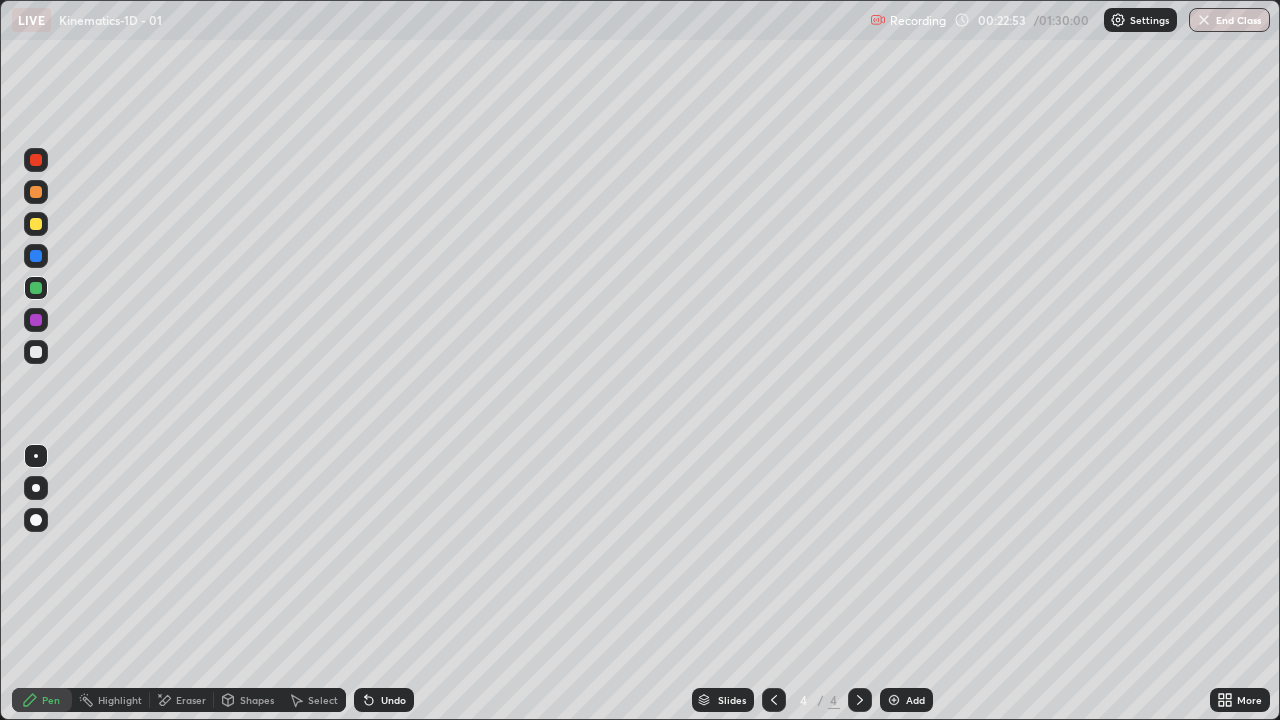 click on "Add" at bounding box center (915, 700) 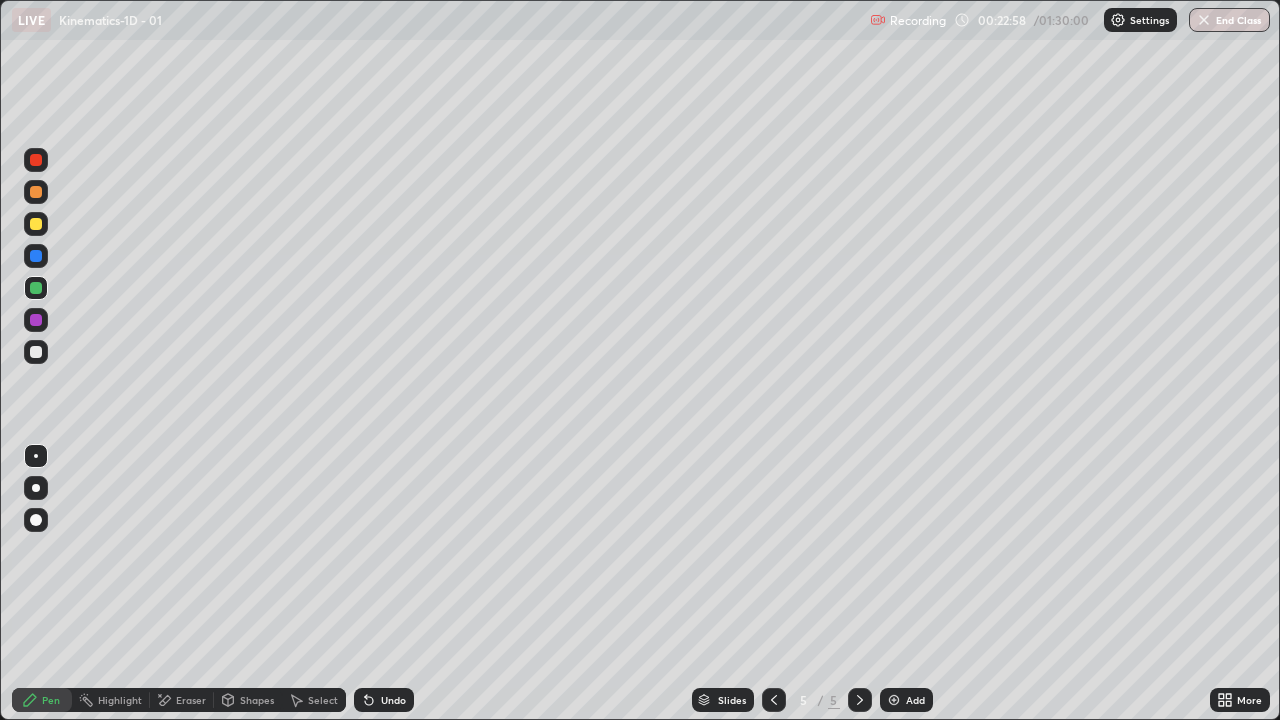 click on "Shapes" at bounding box center (257, 700) 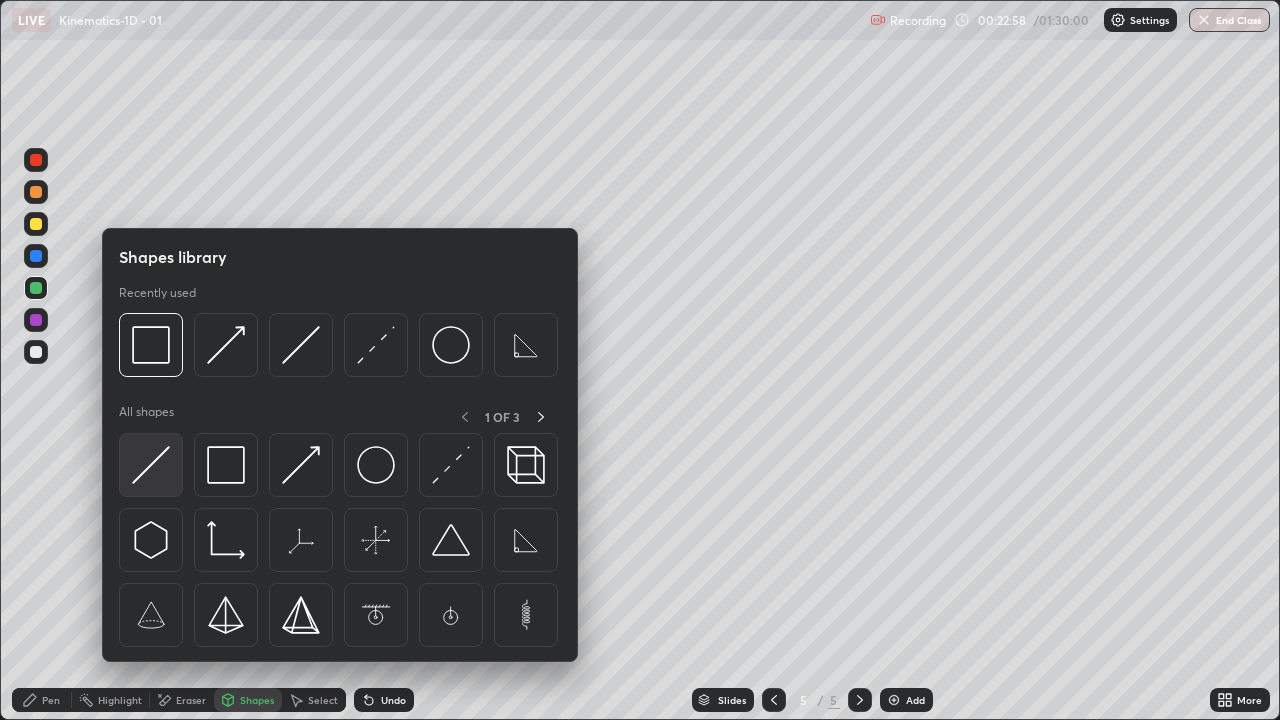 click at bounding box center [151, 465] 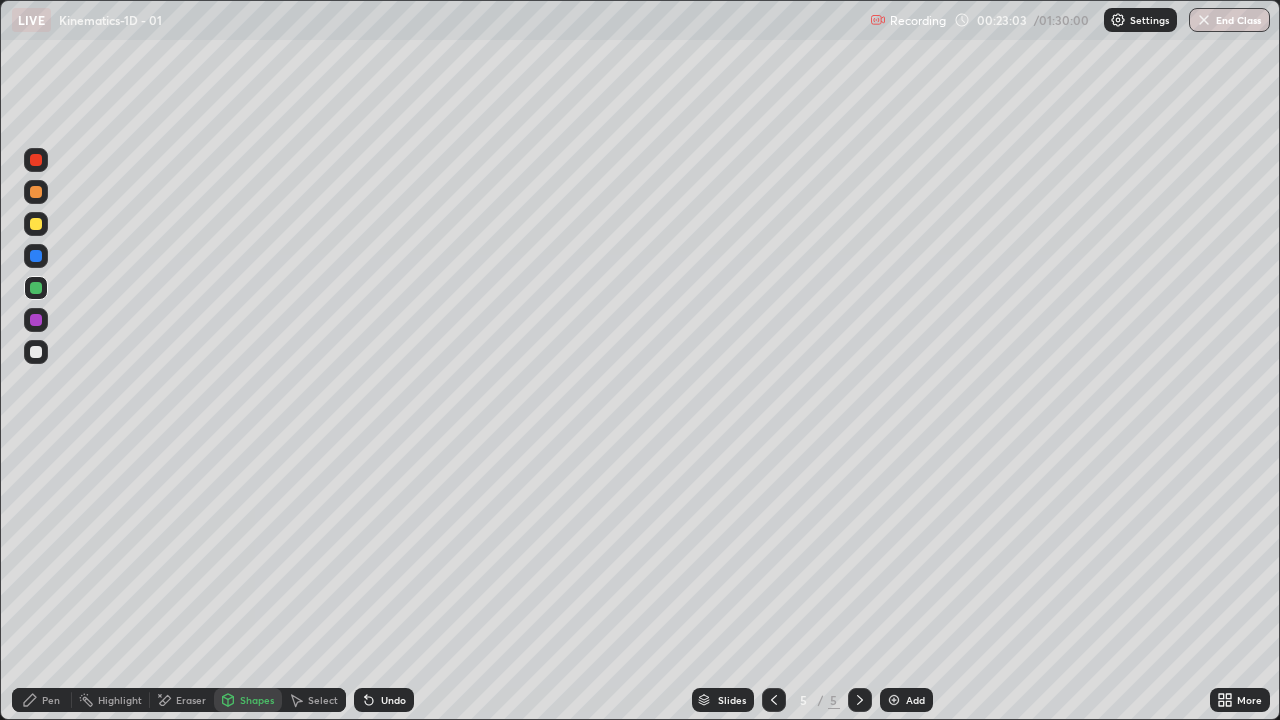 click 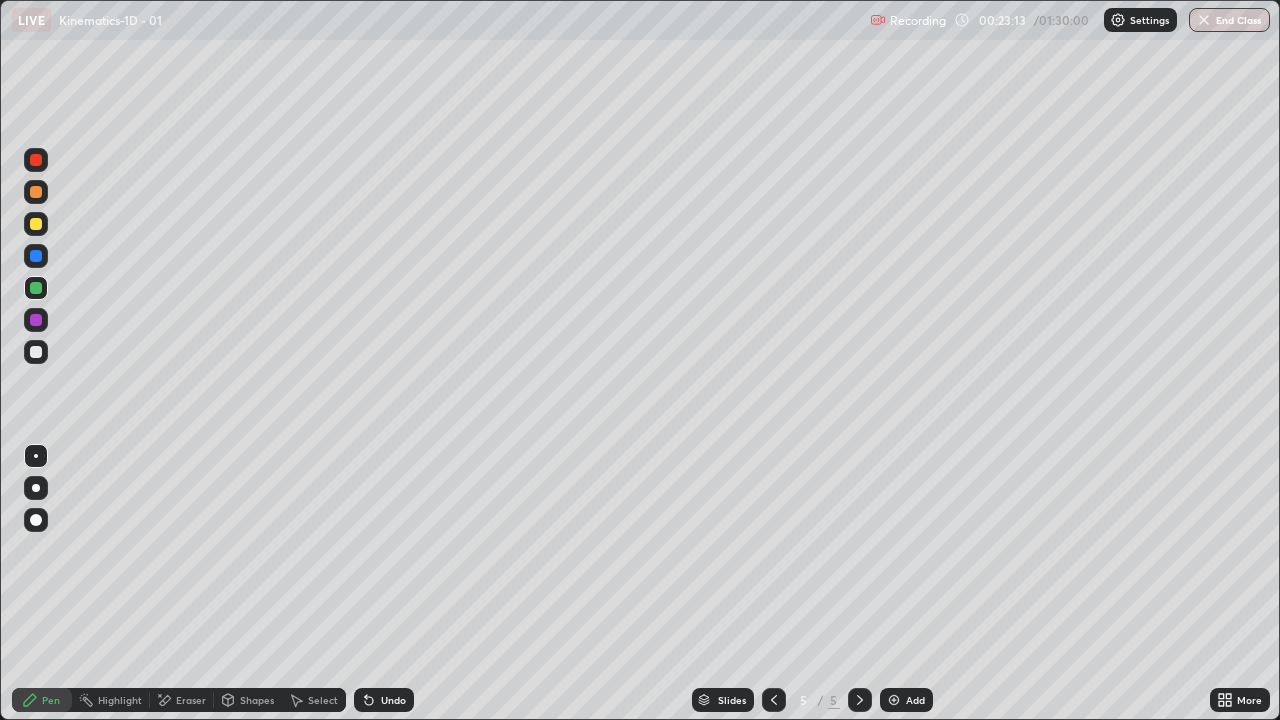 click on "Shapes" at bounding box center (257, 700) 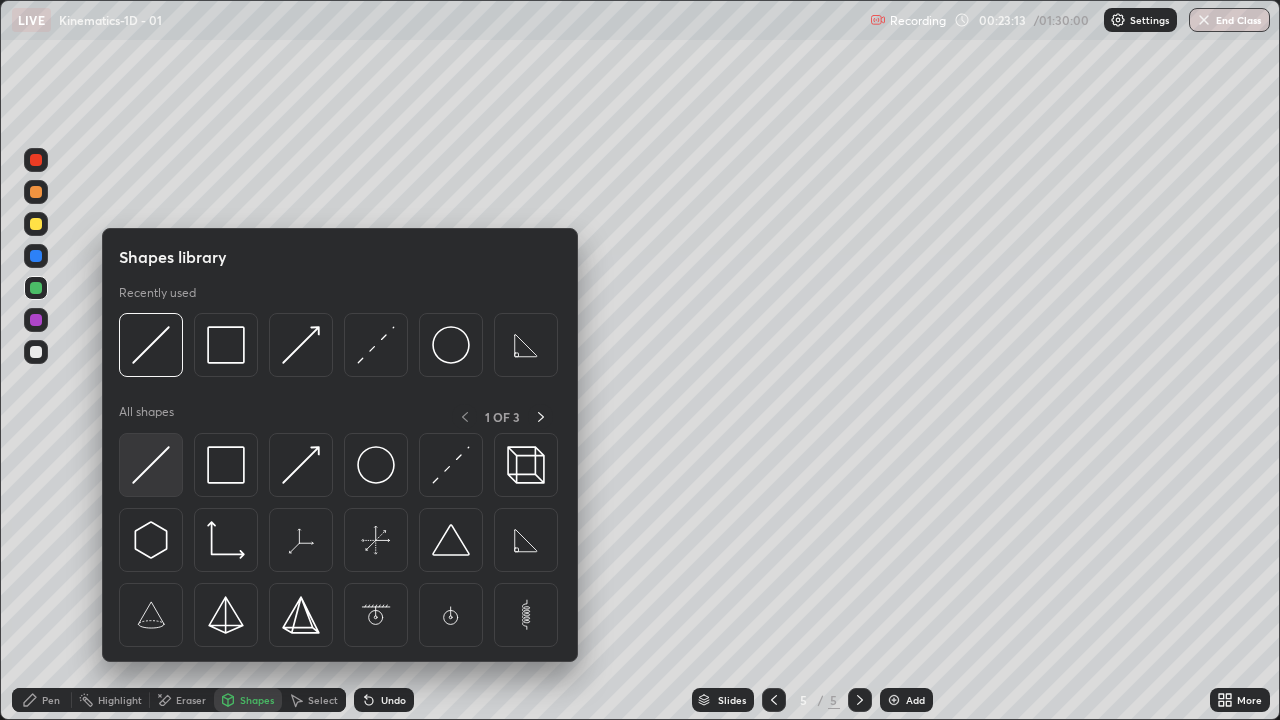 click at bounding box center (151, 465) 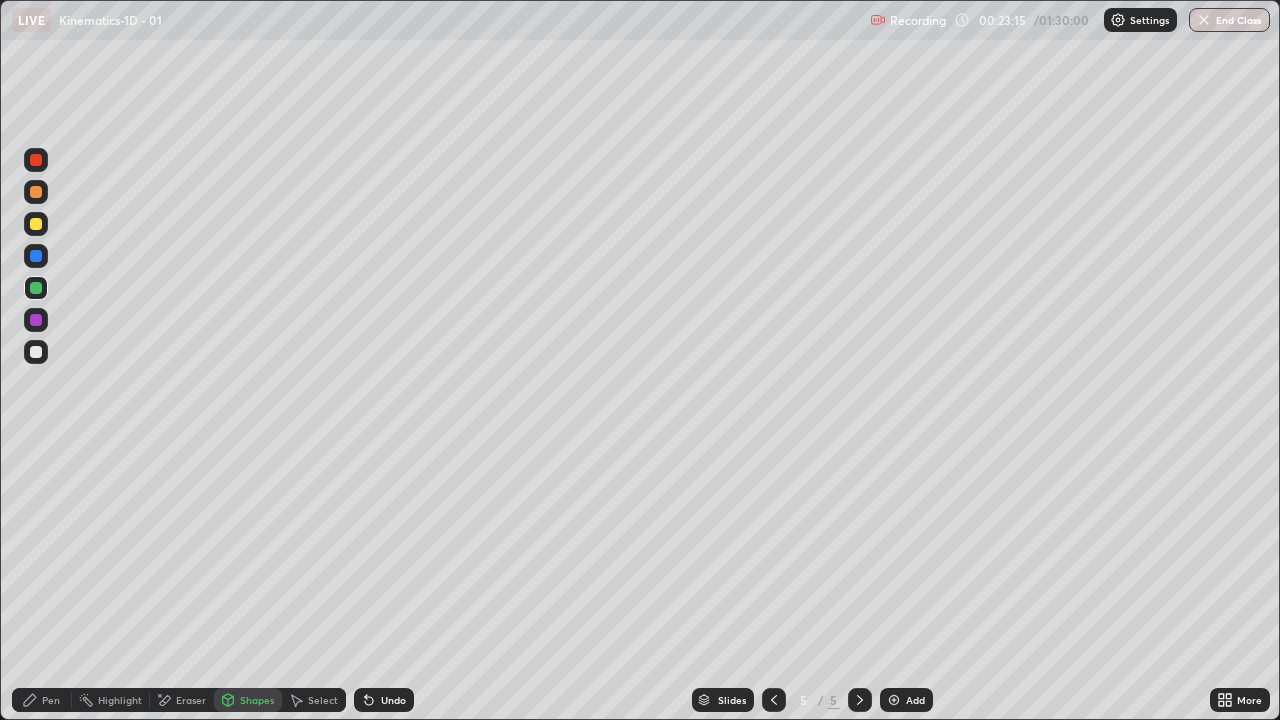 click on "Pen" at bounding box center [42, 700] 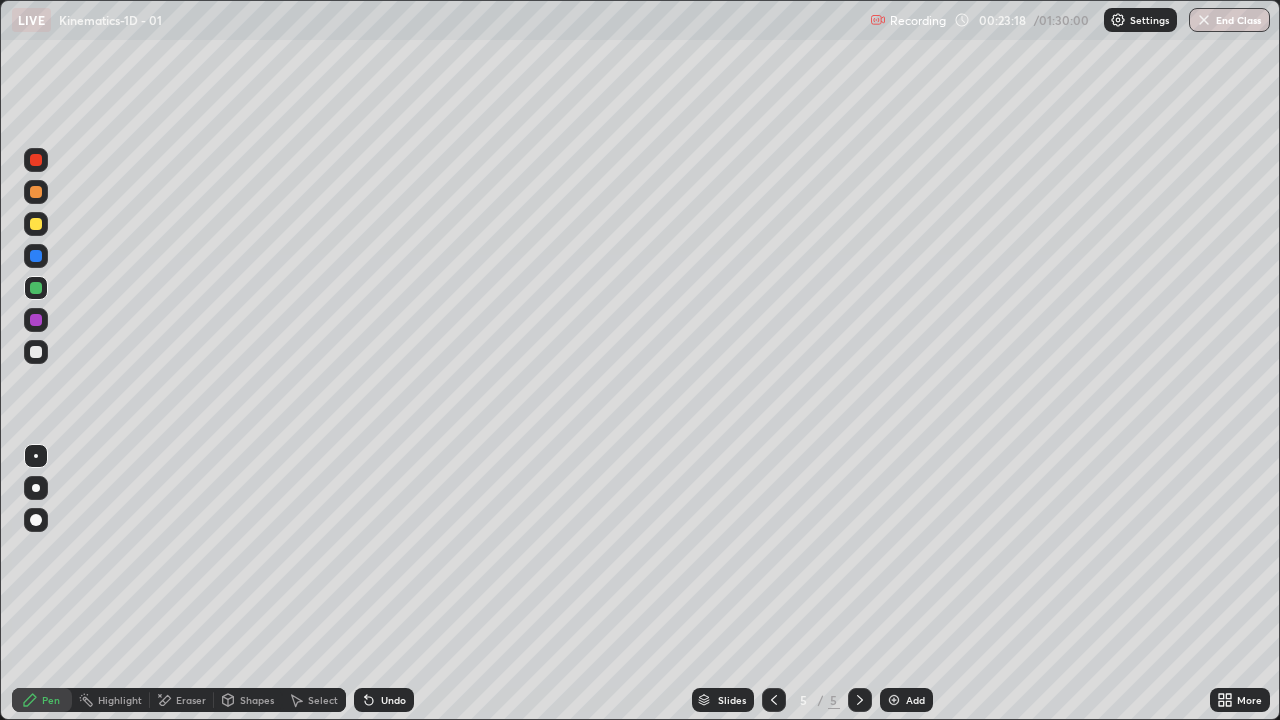click on "Shapes" at bounding box center [248, 700] 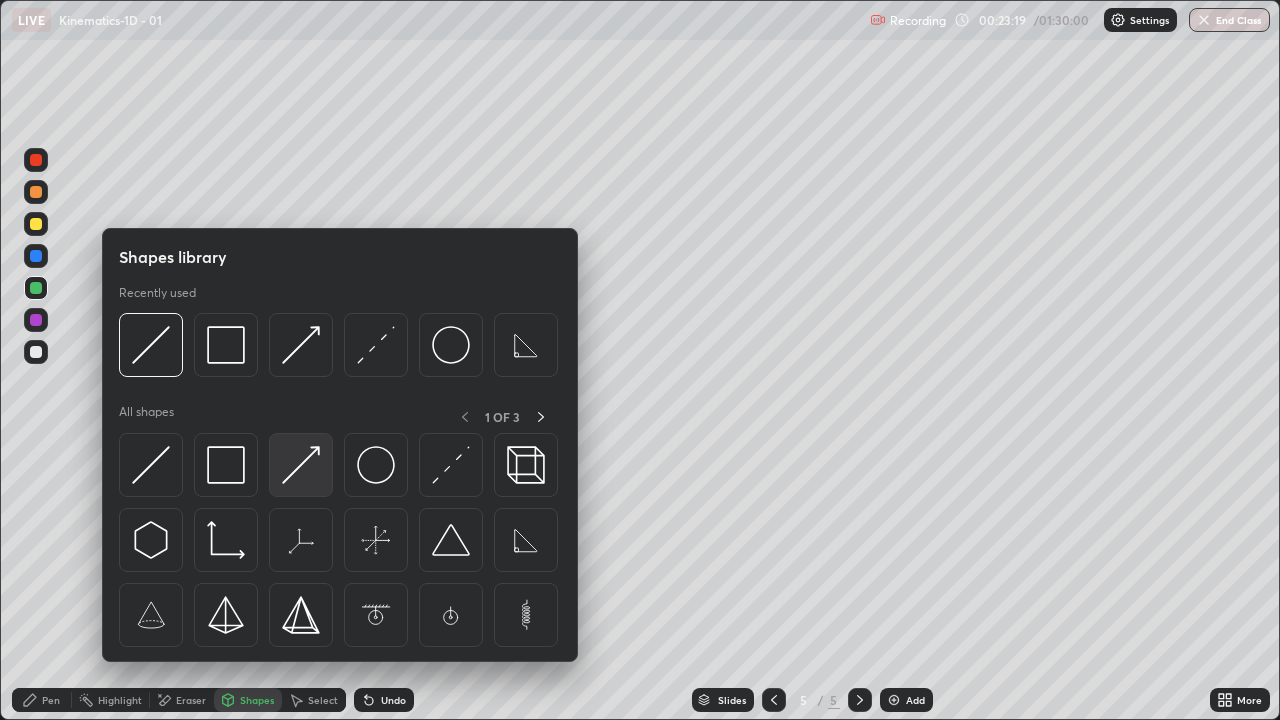 click at bounding box center (301, 465) 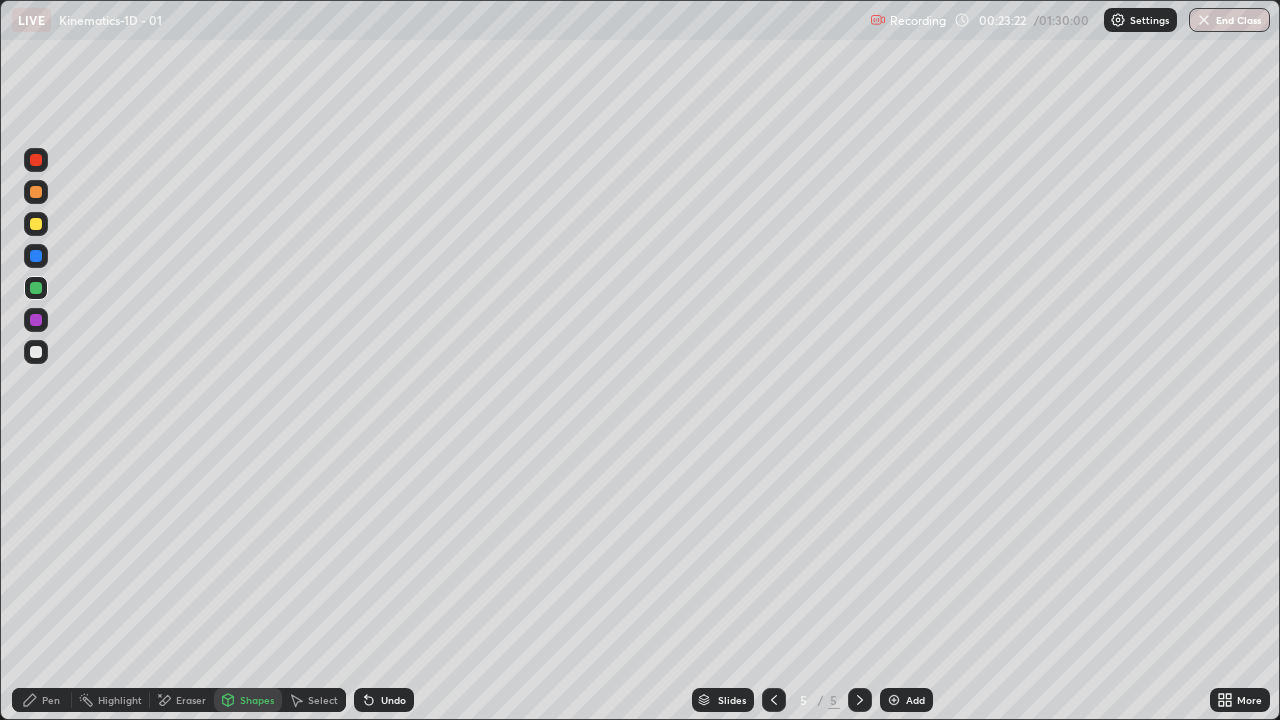 click on "Pen" at bounding box center (42, 700) 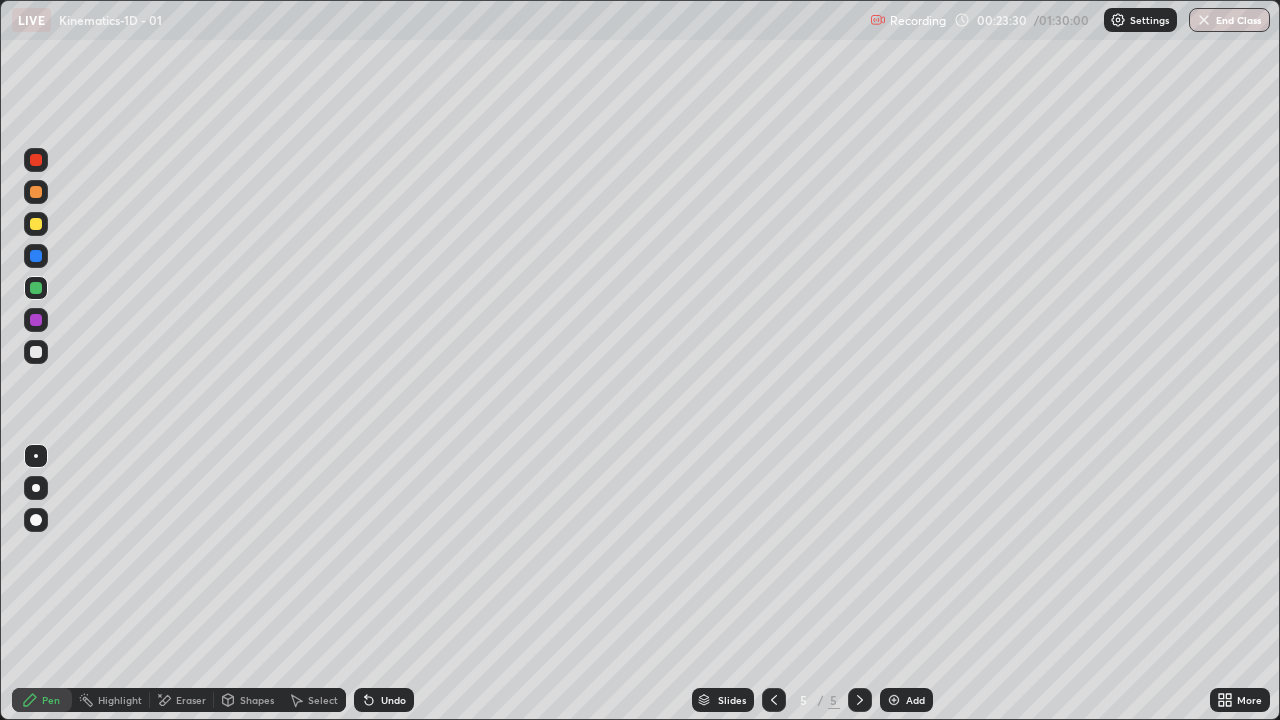 click at bounding box center (36, 224) 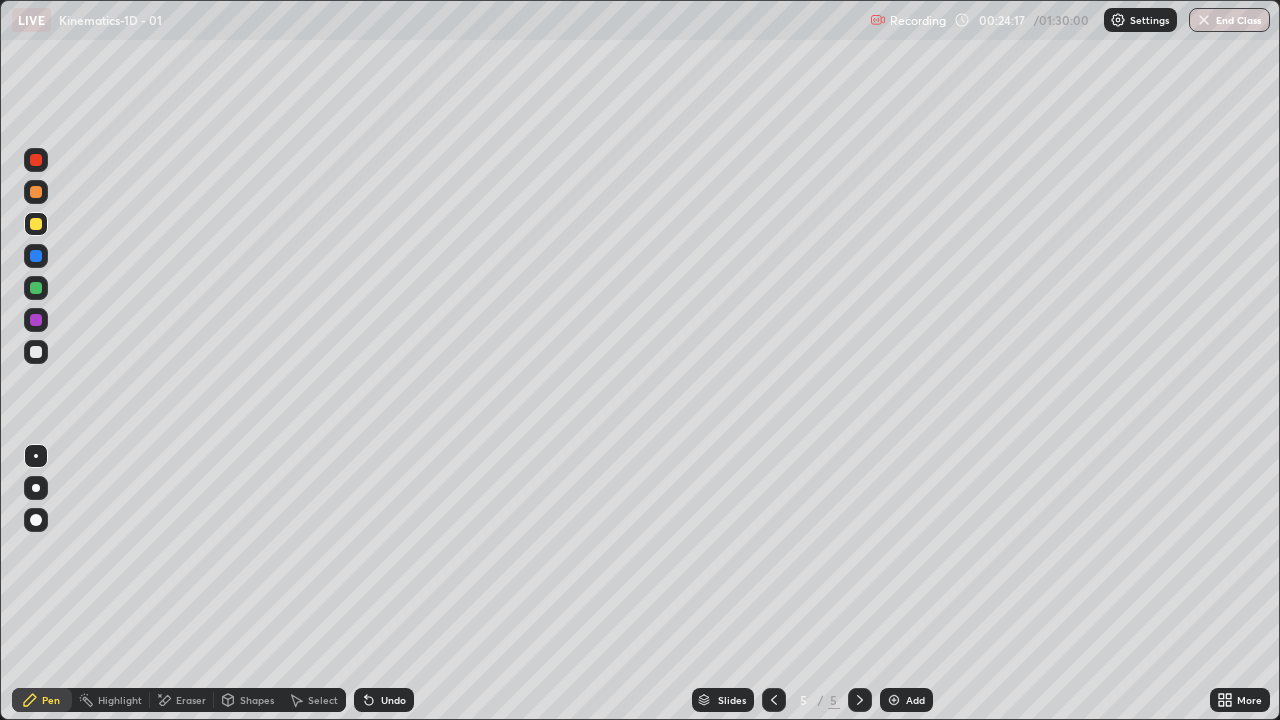 click at bounding box center [36, 352] 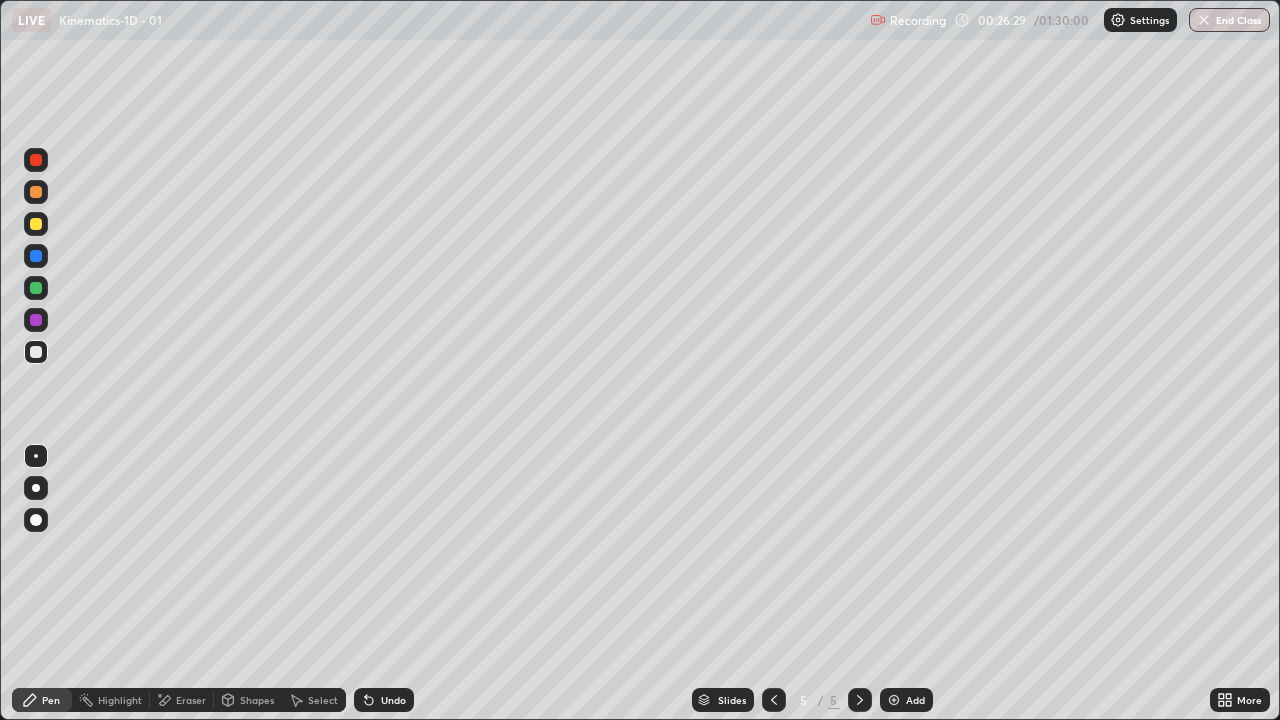 click on "Shapes" at bounding box center (248, 700) 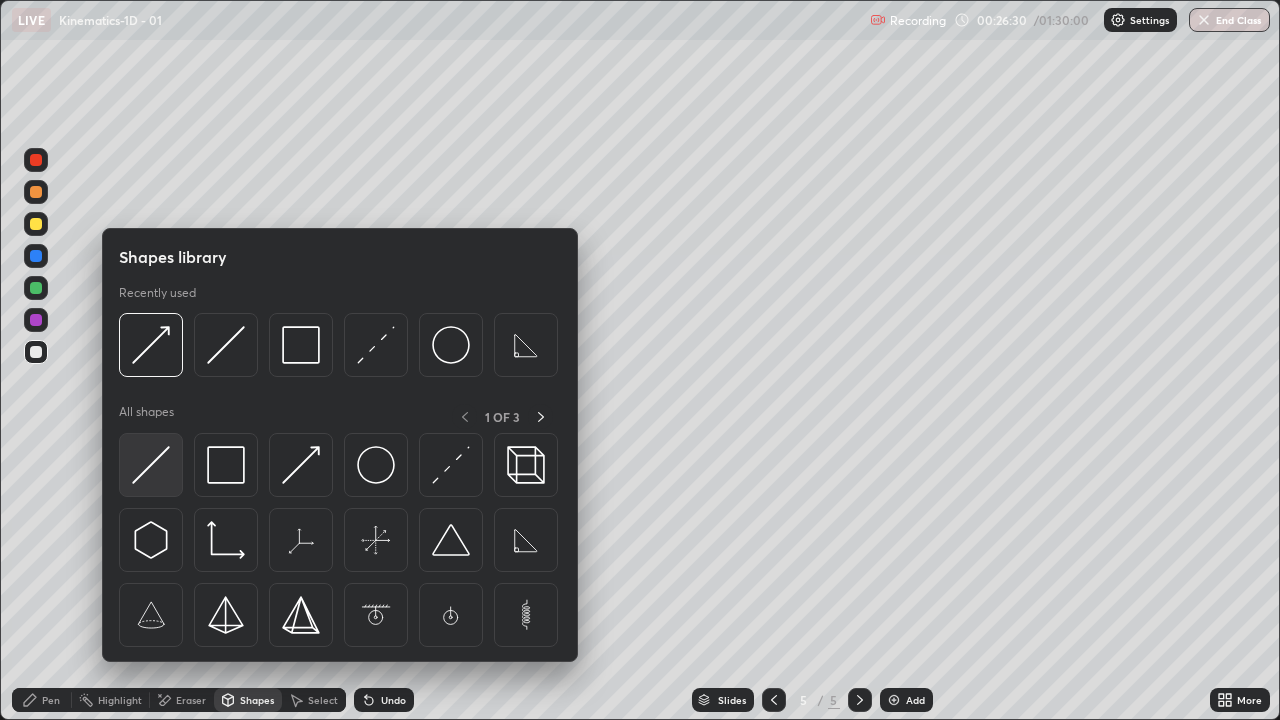 click at bounding box center [151, 465] 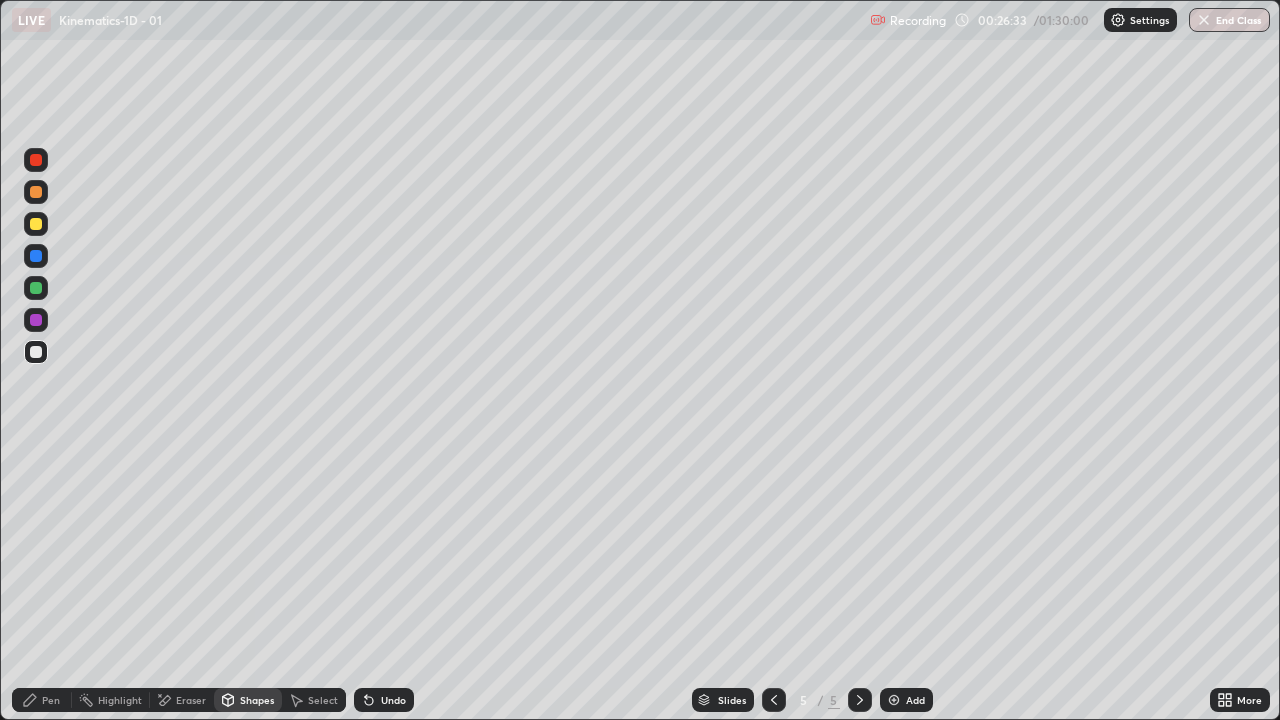 click on "Pen" at bounding box center (42, 700) 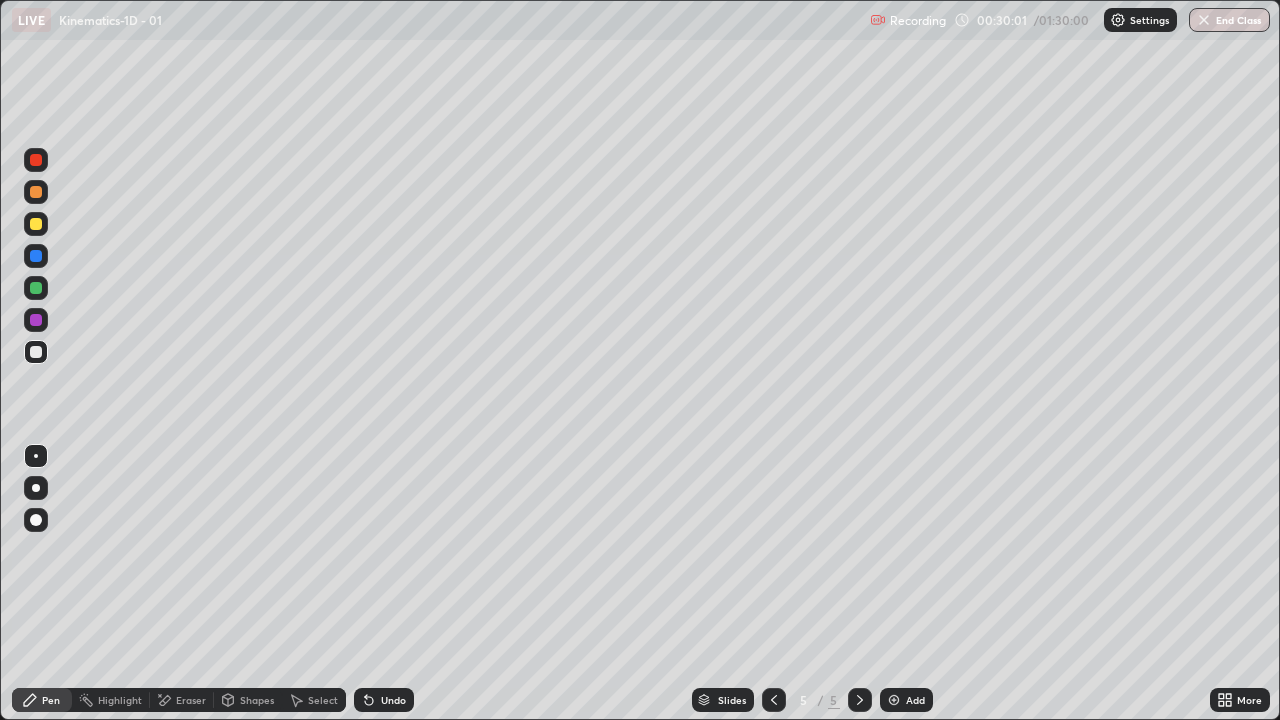 click on "Shapes" at bounding box center [257, 700] 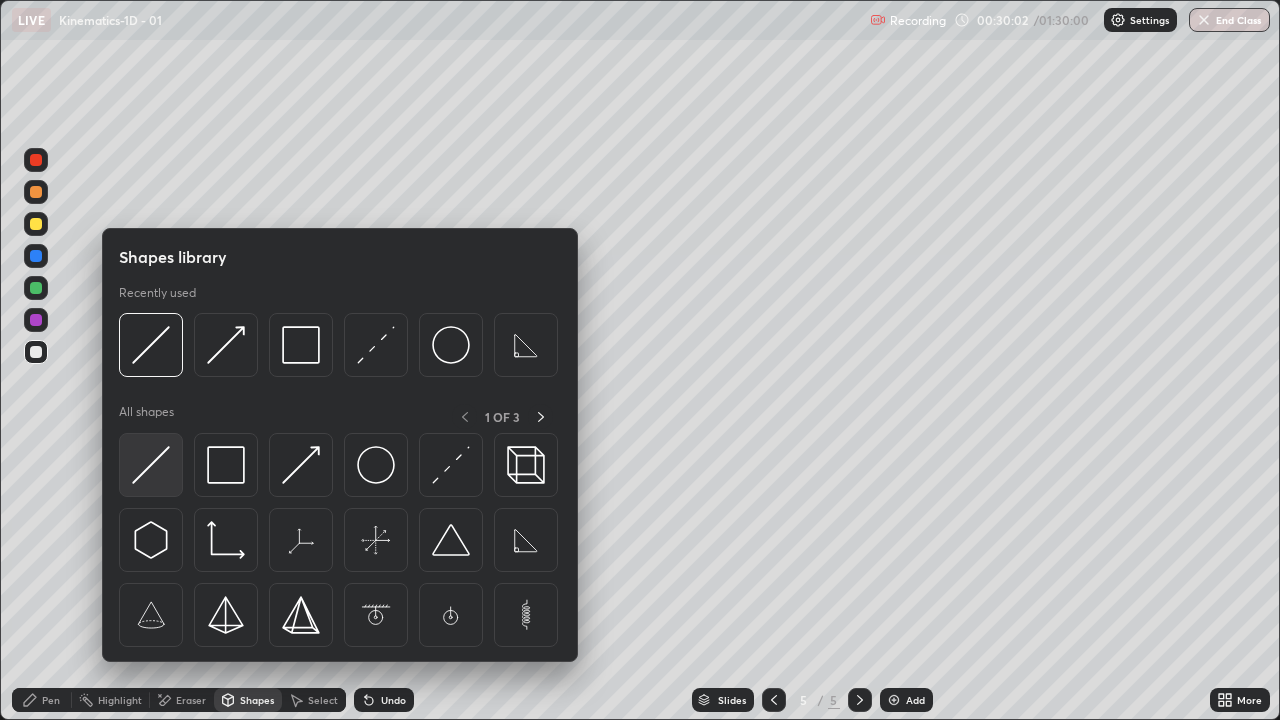 click at bounding box center (151, 465) 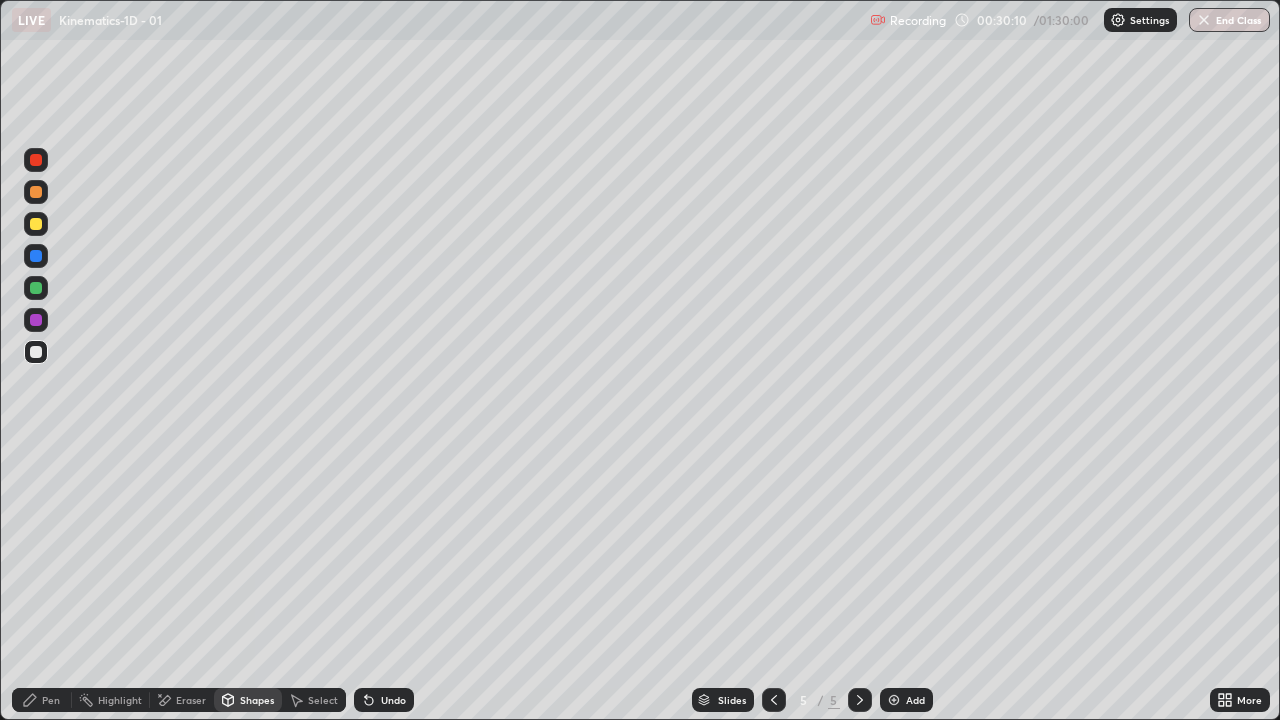click on "Shapes" at bounding box center [248, 700] 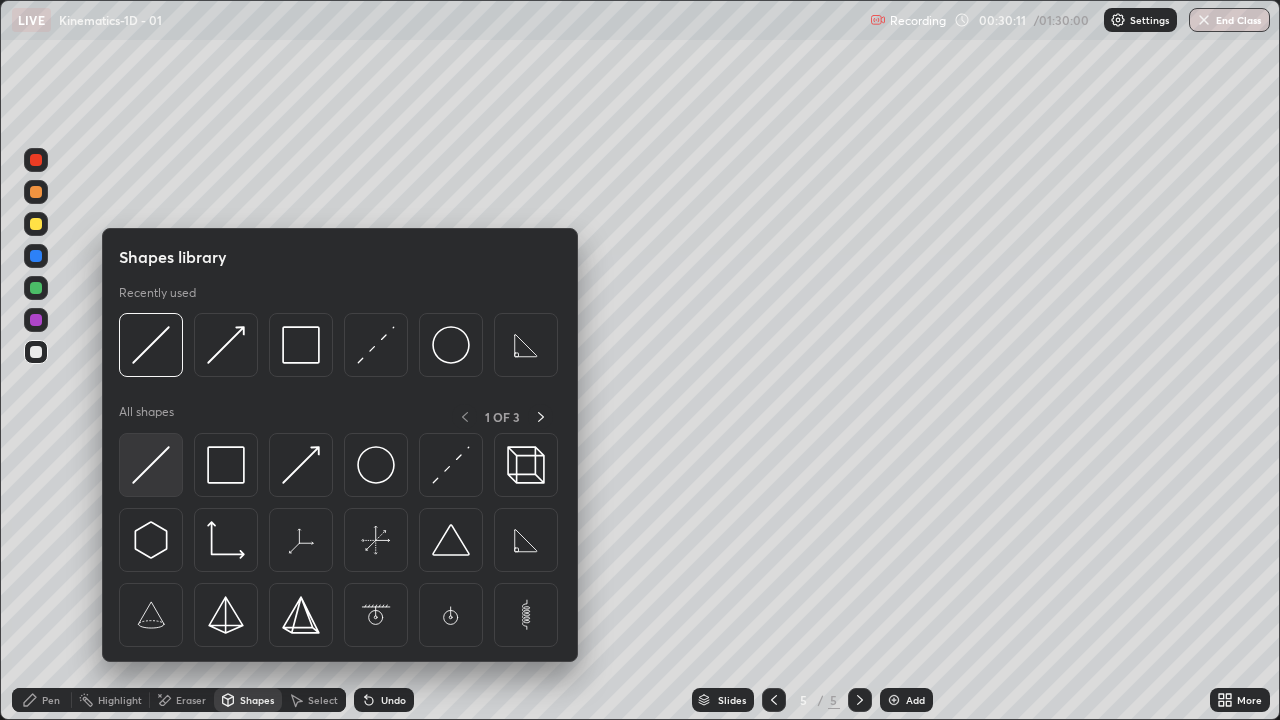 click at bounding box center [151, 465] 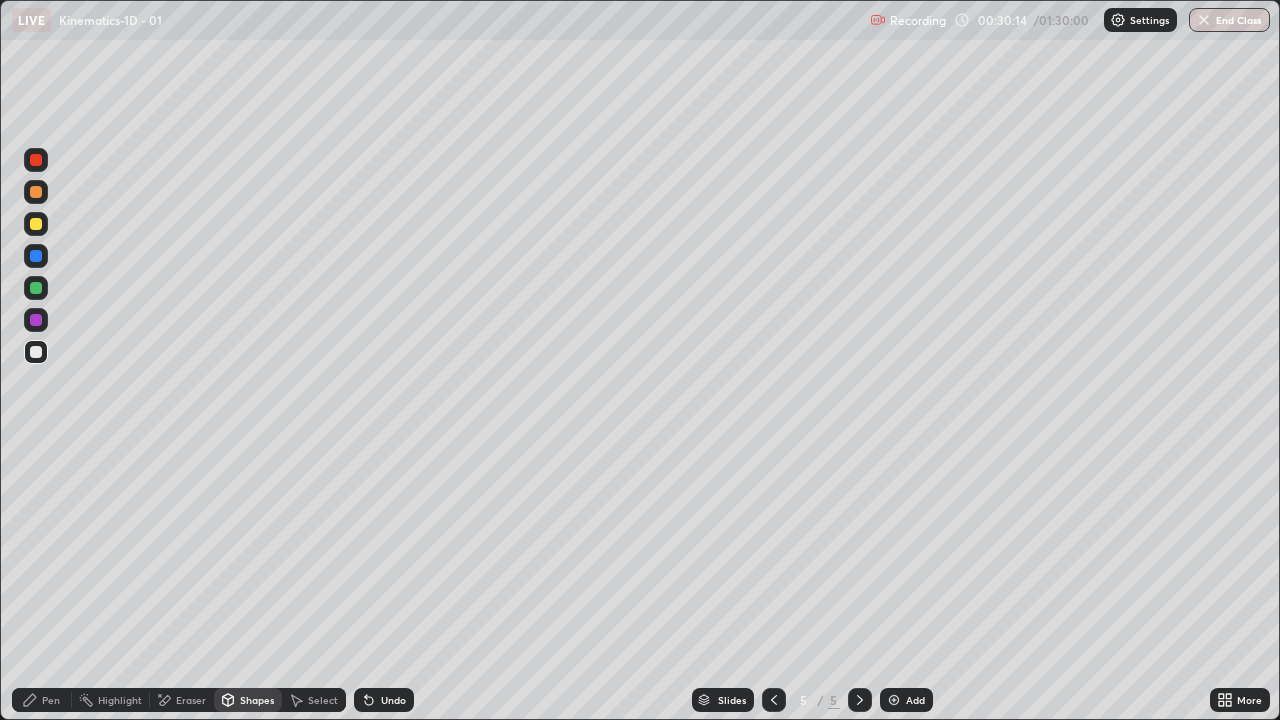 click on "Pen" at bounding box center [42, 700] 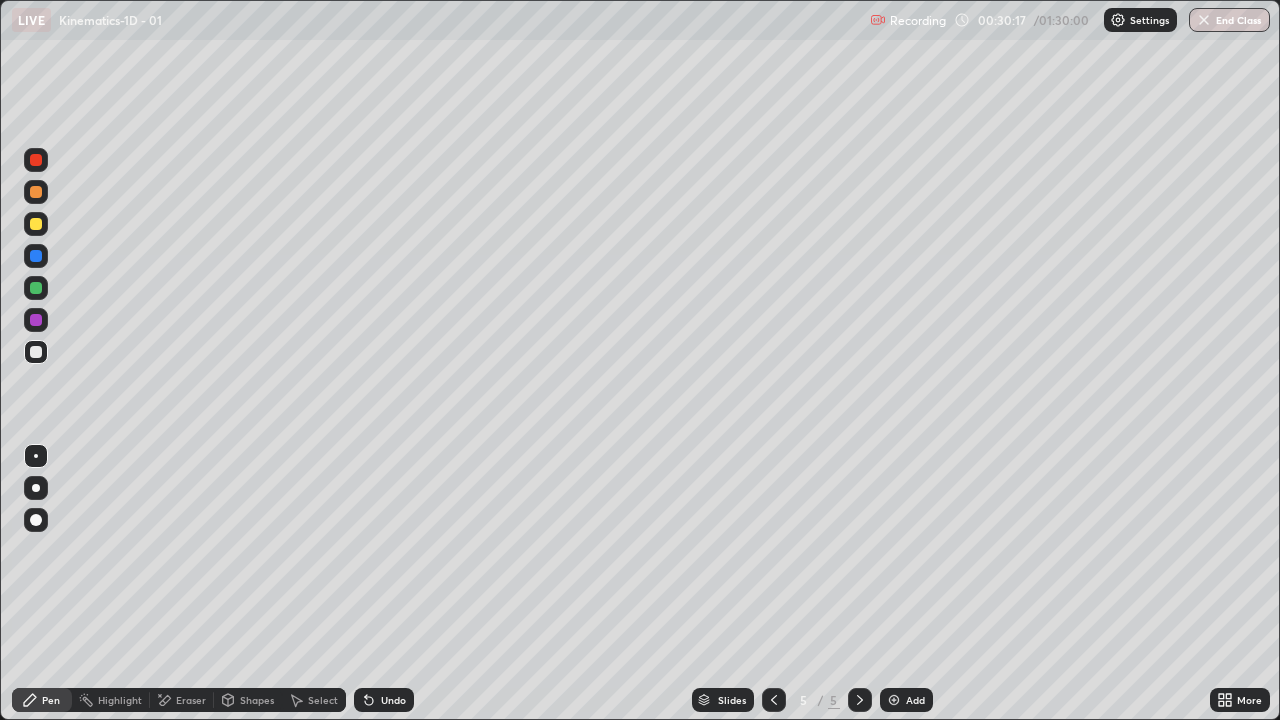 click on "Shapes" at bounding box center [248, 700] 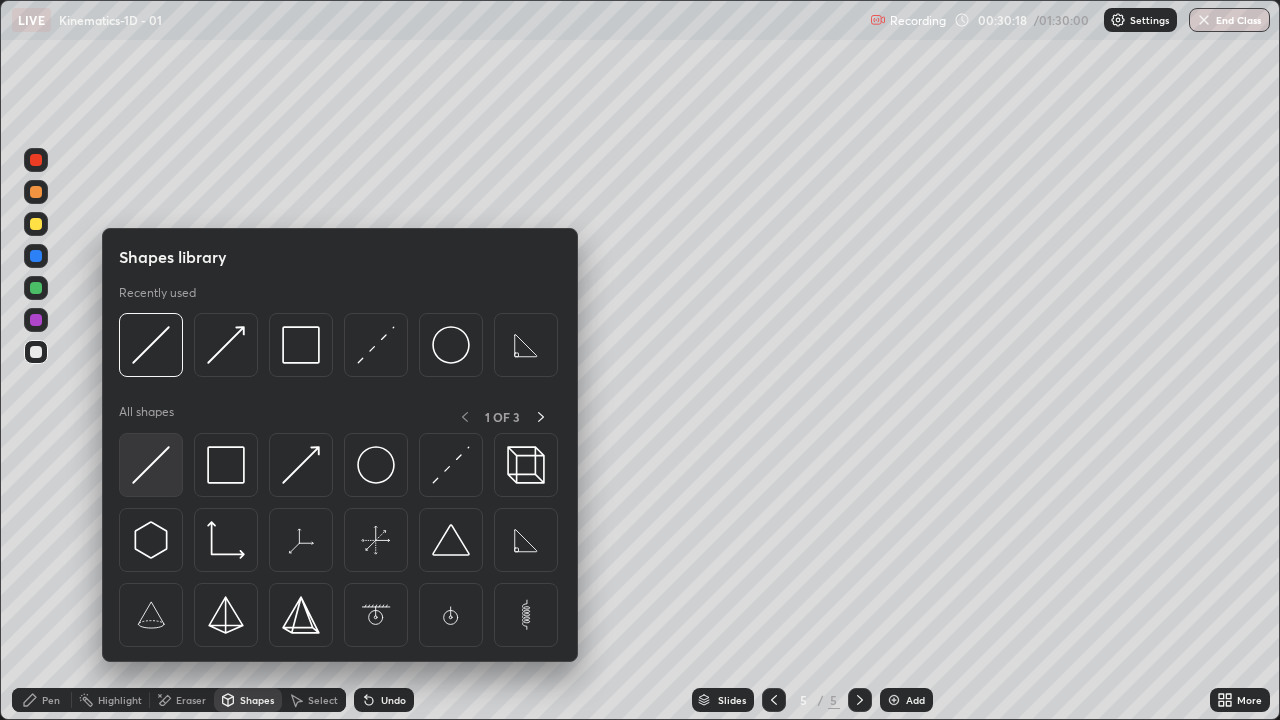 click at bounding box center (151, 465) 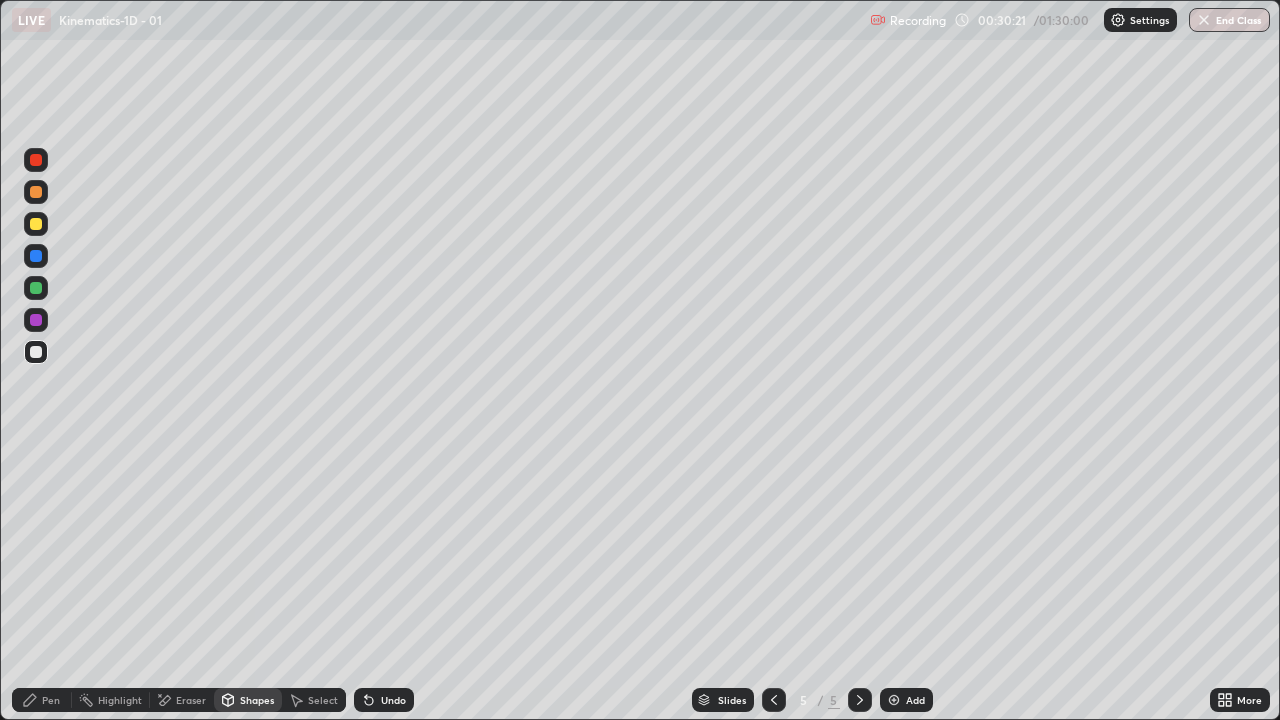 click on "Pen" at bounding box center (42, 700) 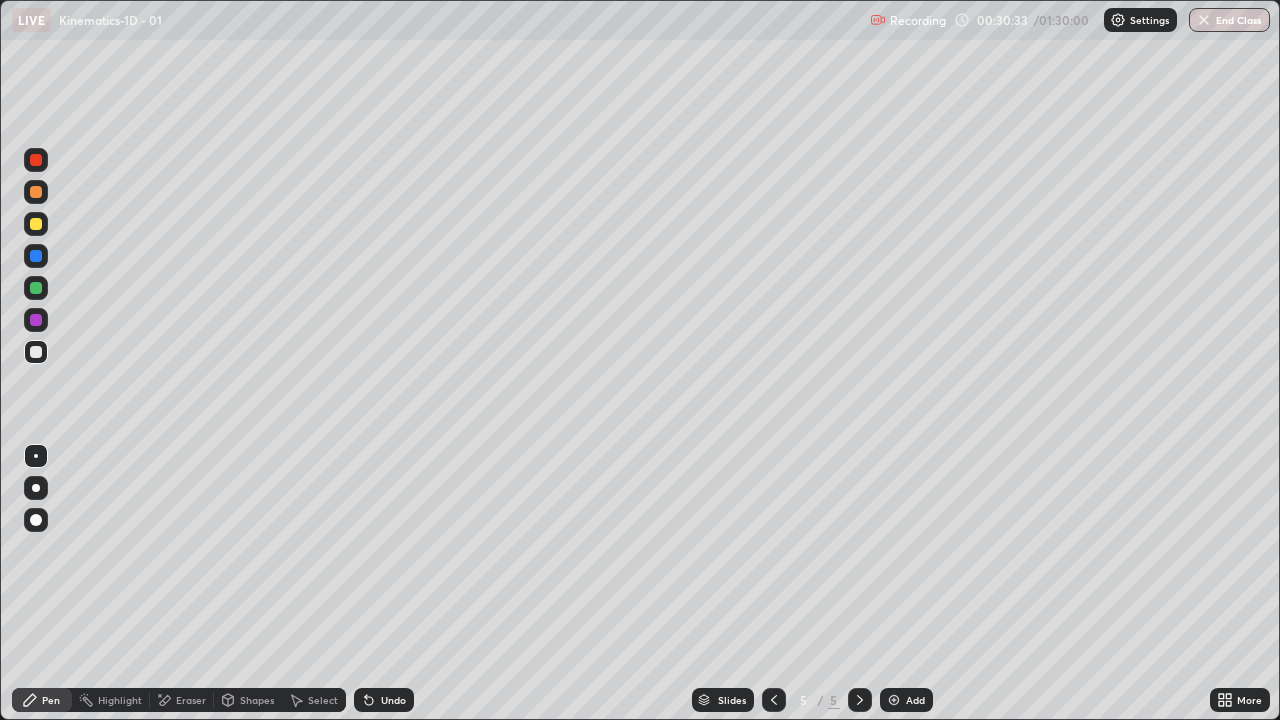 click on "Shapes" at bounding box center (248, 700) 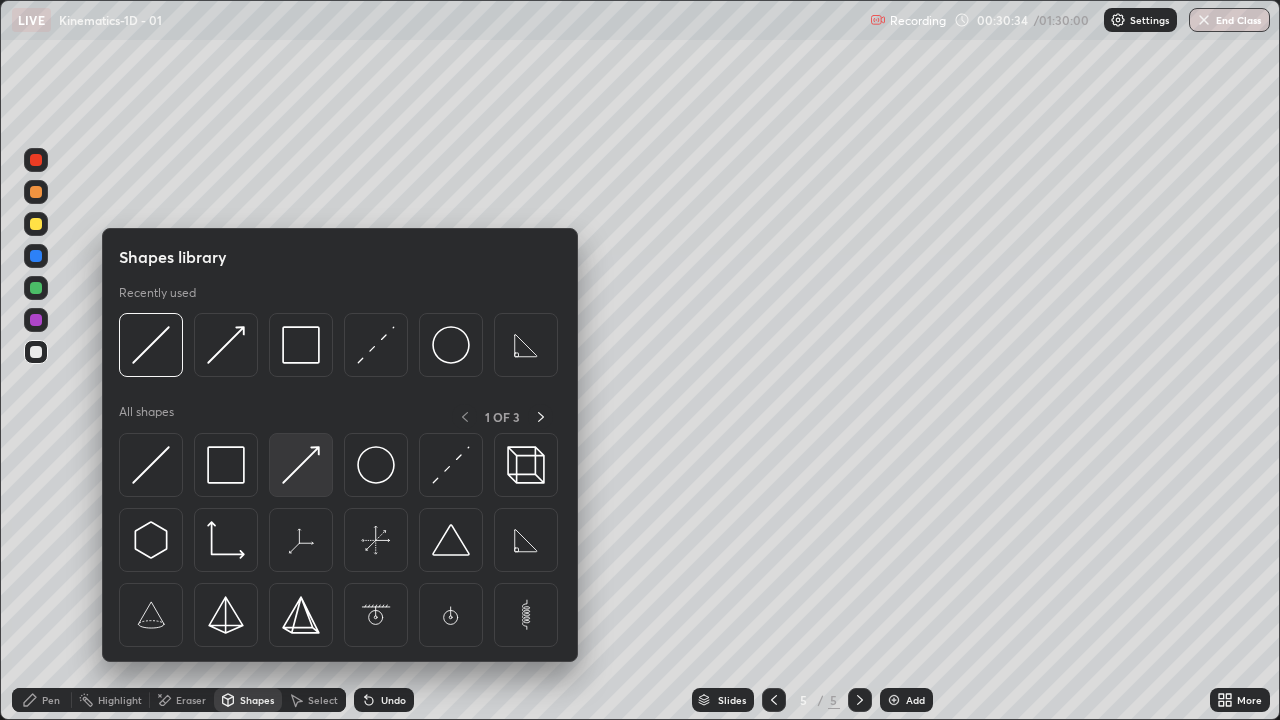 click at bounding box center [301, 465] 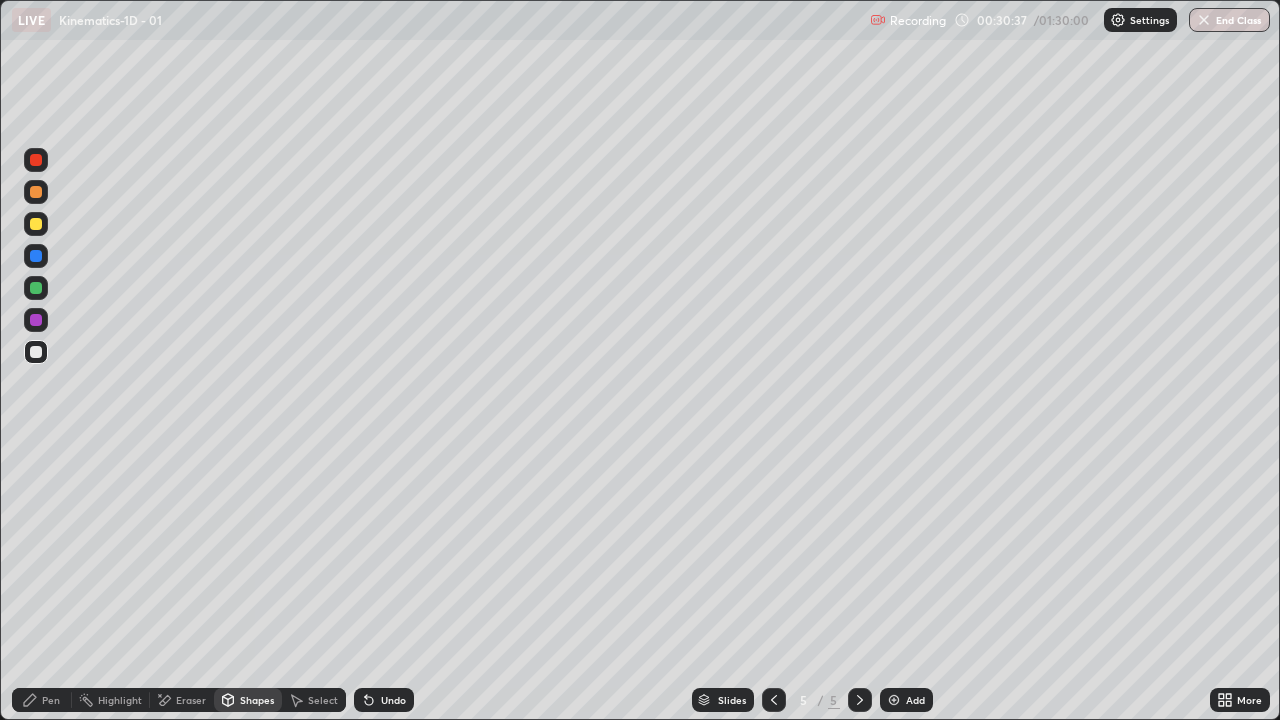 click on "Pen" at bounding box center (42, 700) 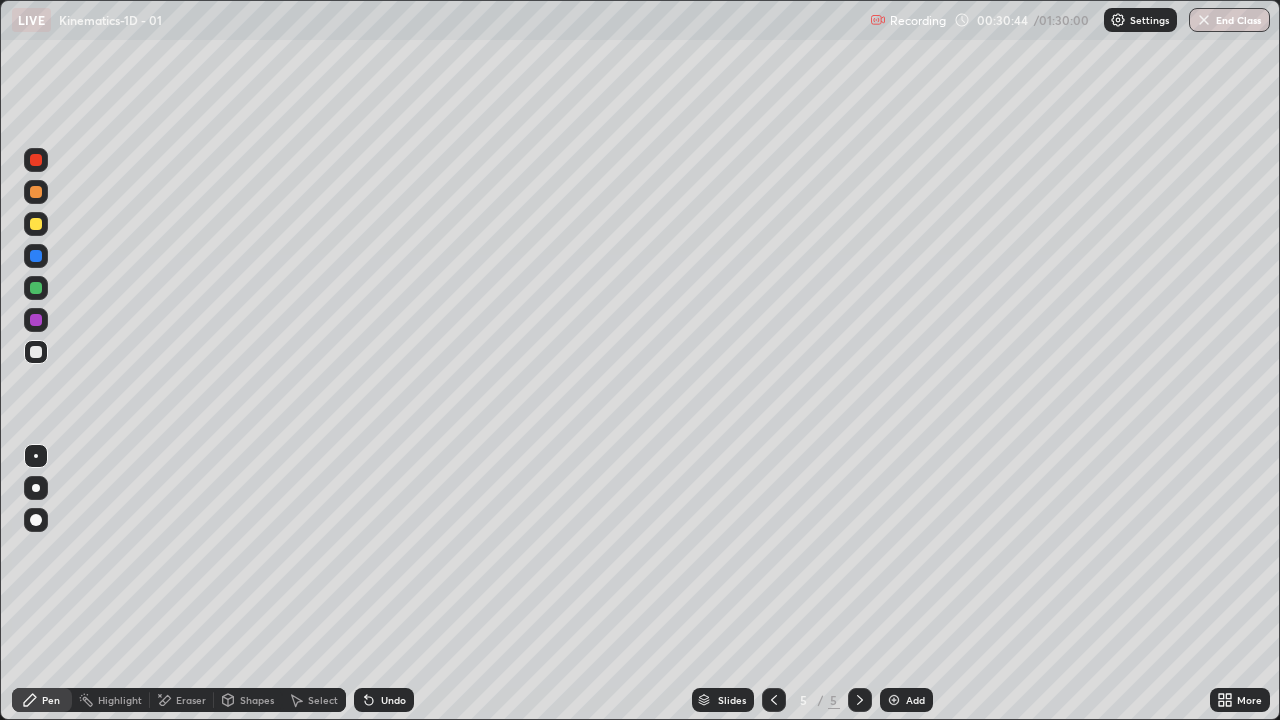 click at bounding box center (36, 288) 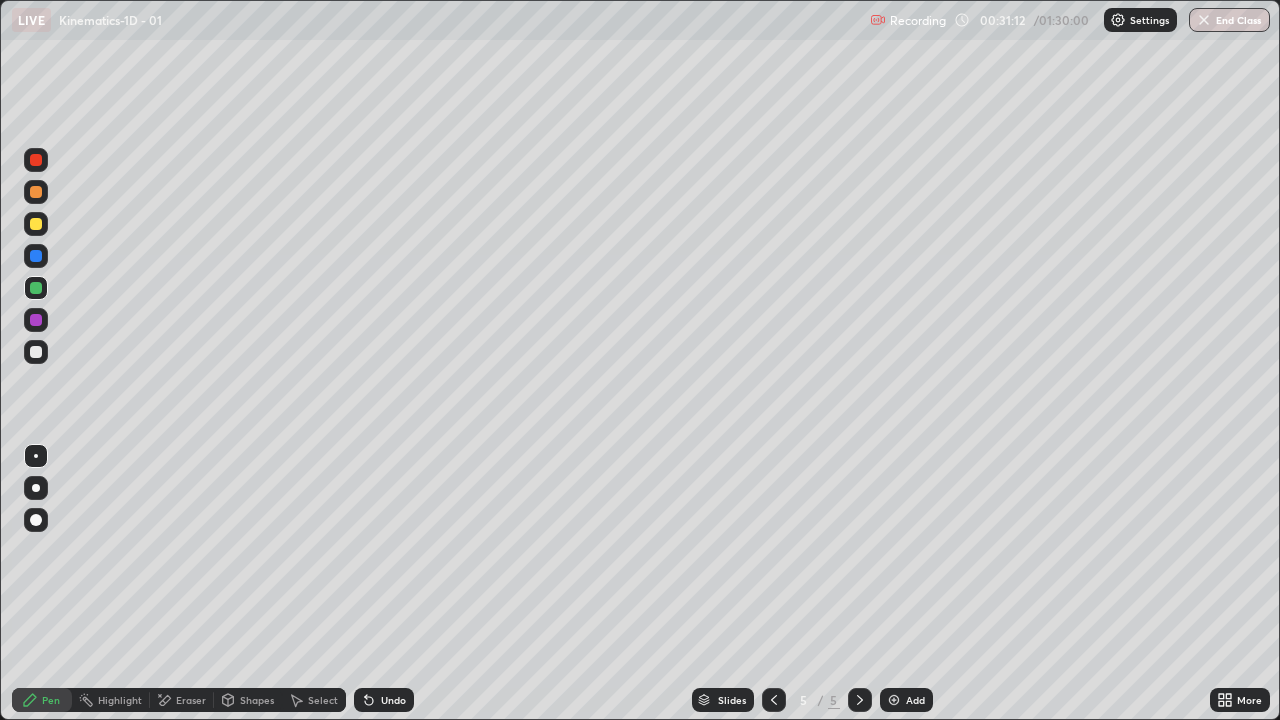 click at bounding box center (36, 352) 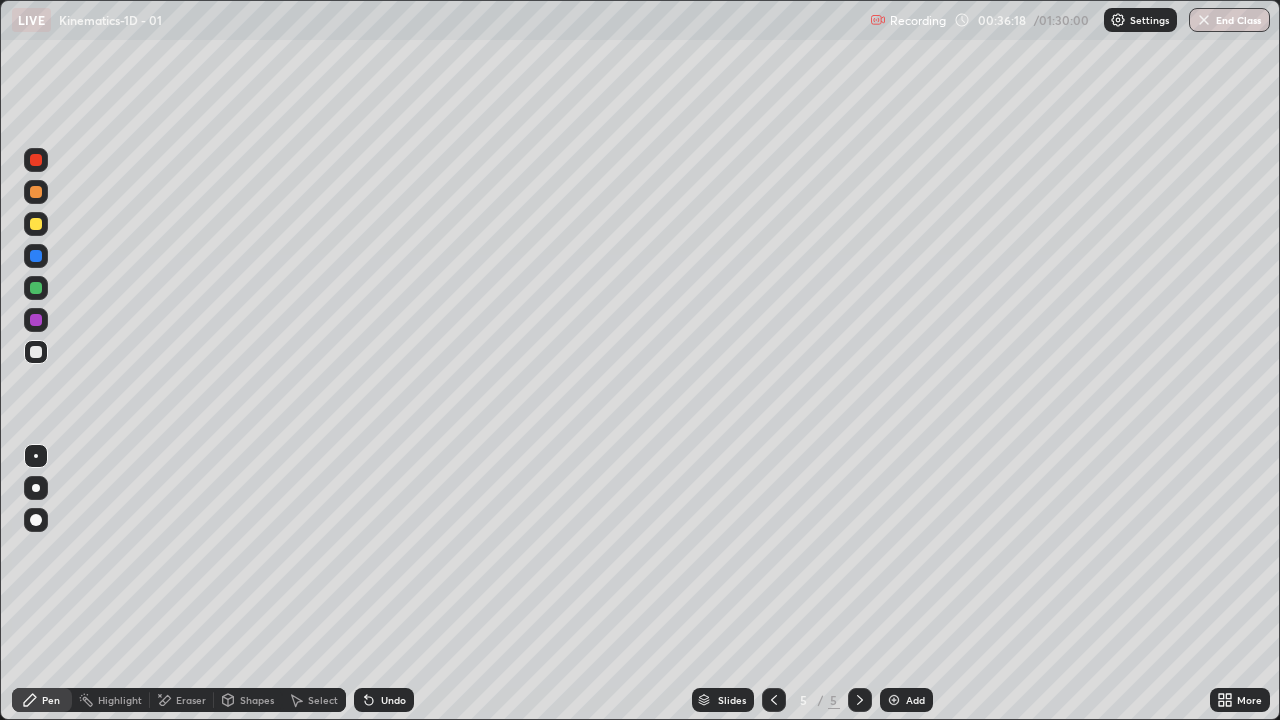 click on "Add" at bounding box center [915, 700] 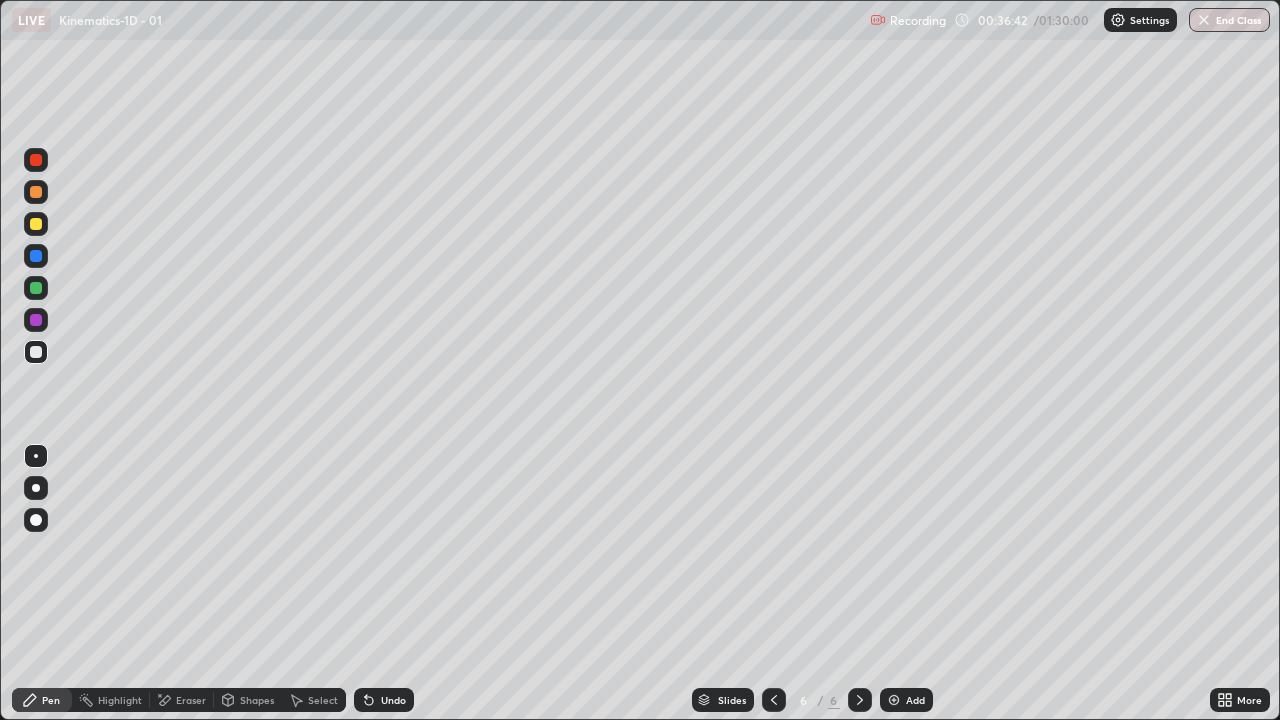 click at bounding box center (36, 224) 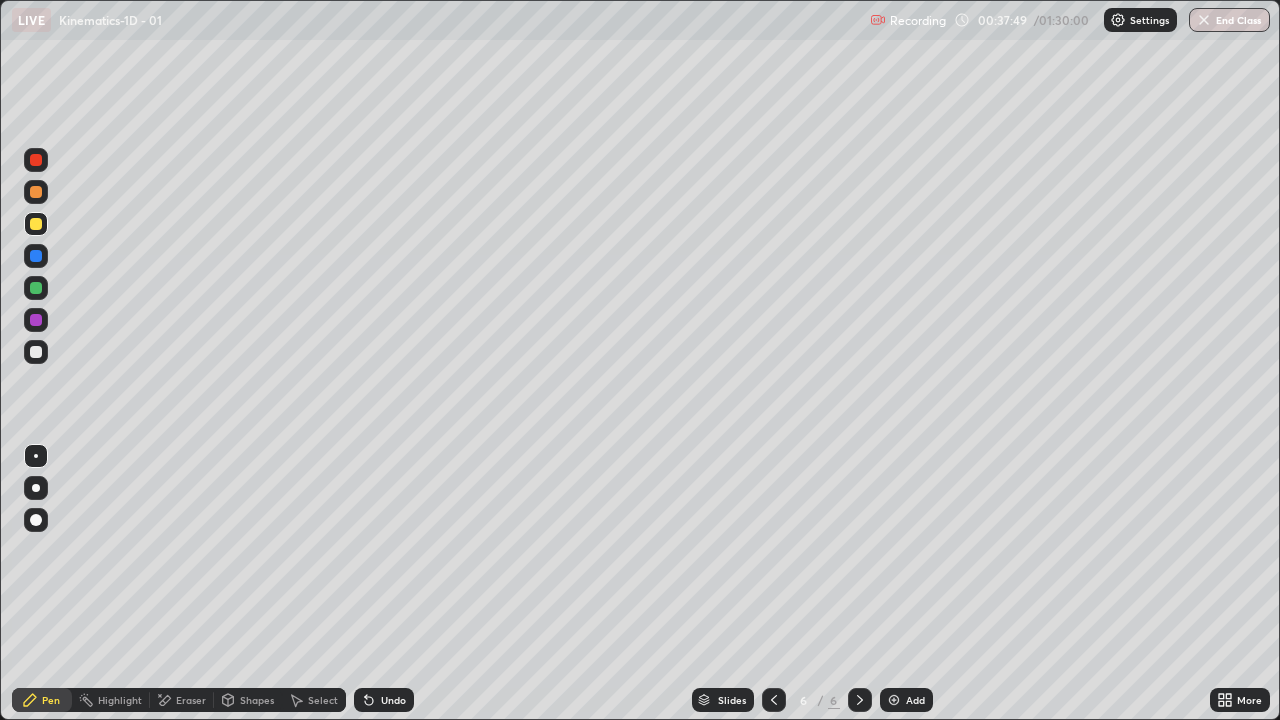 click on "Shapes" at bounding box center [248, 700] 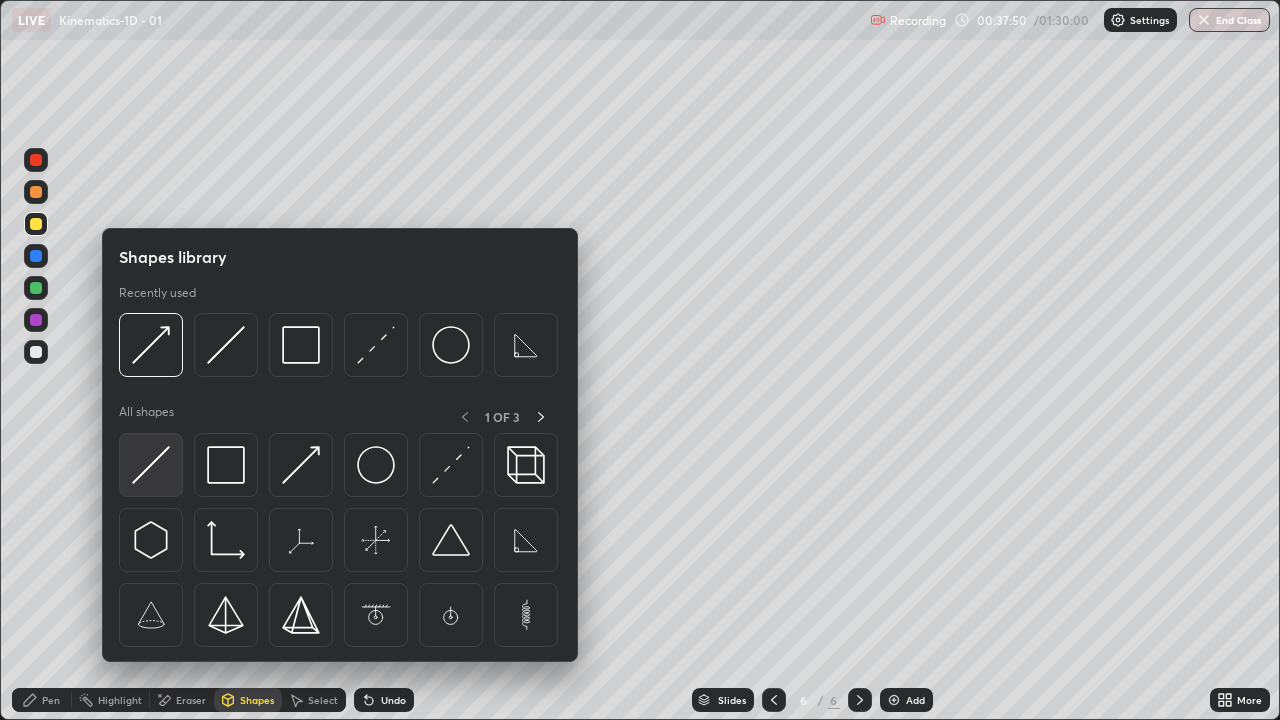 click at bounding box center (151, 465) 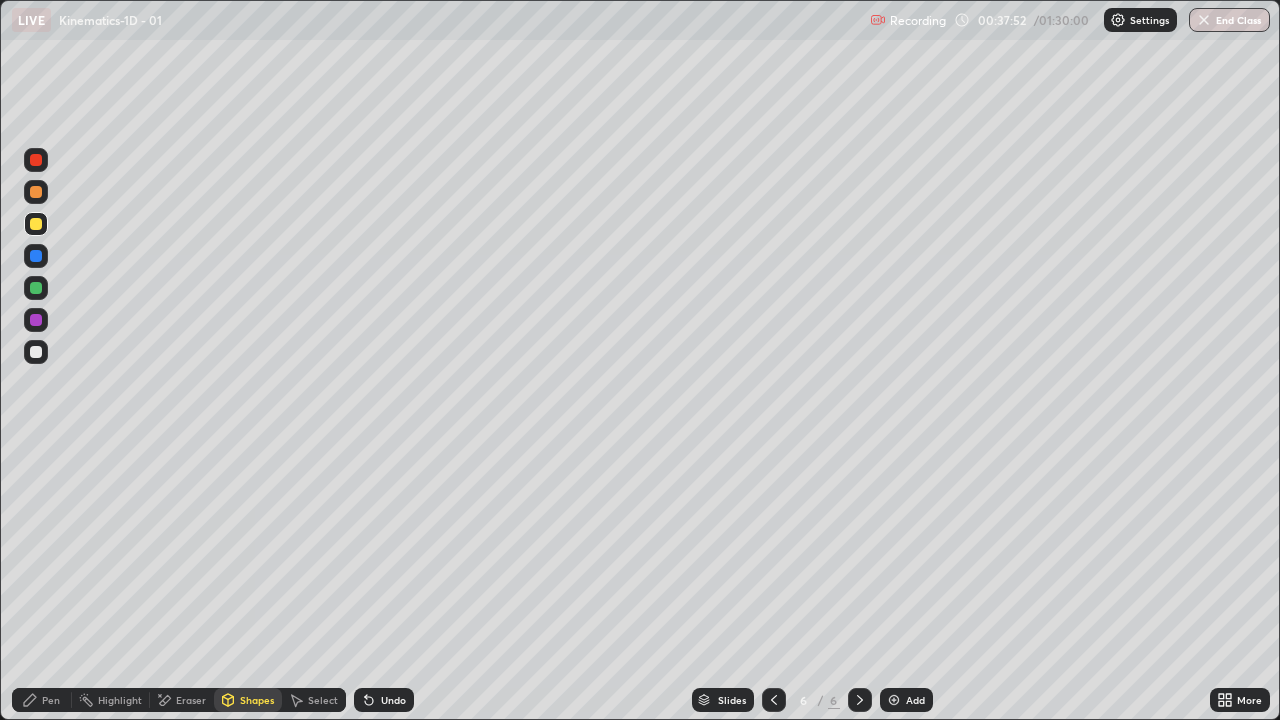 click on "Pen" at bounding box center (42, 700) 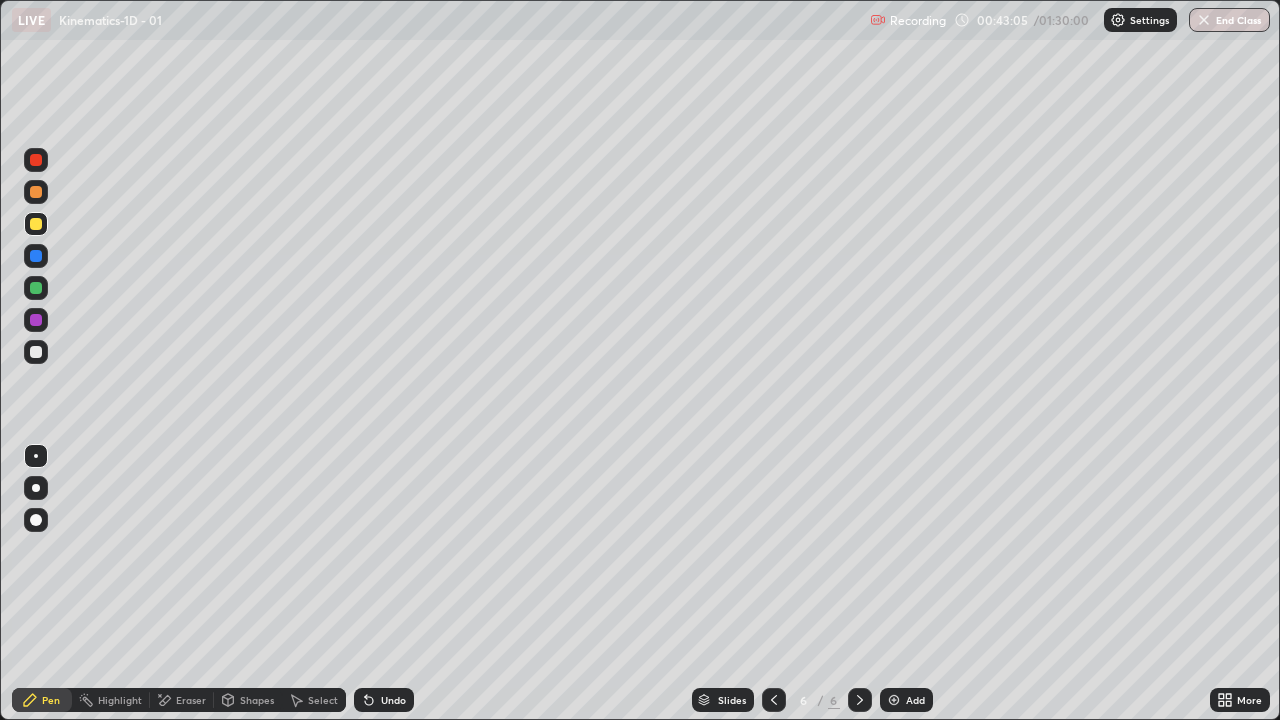 click on "Add" at bounding box center (915, 700) 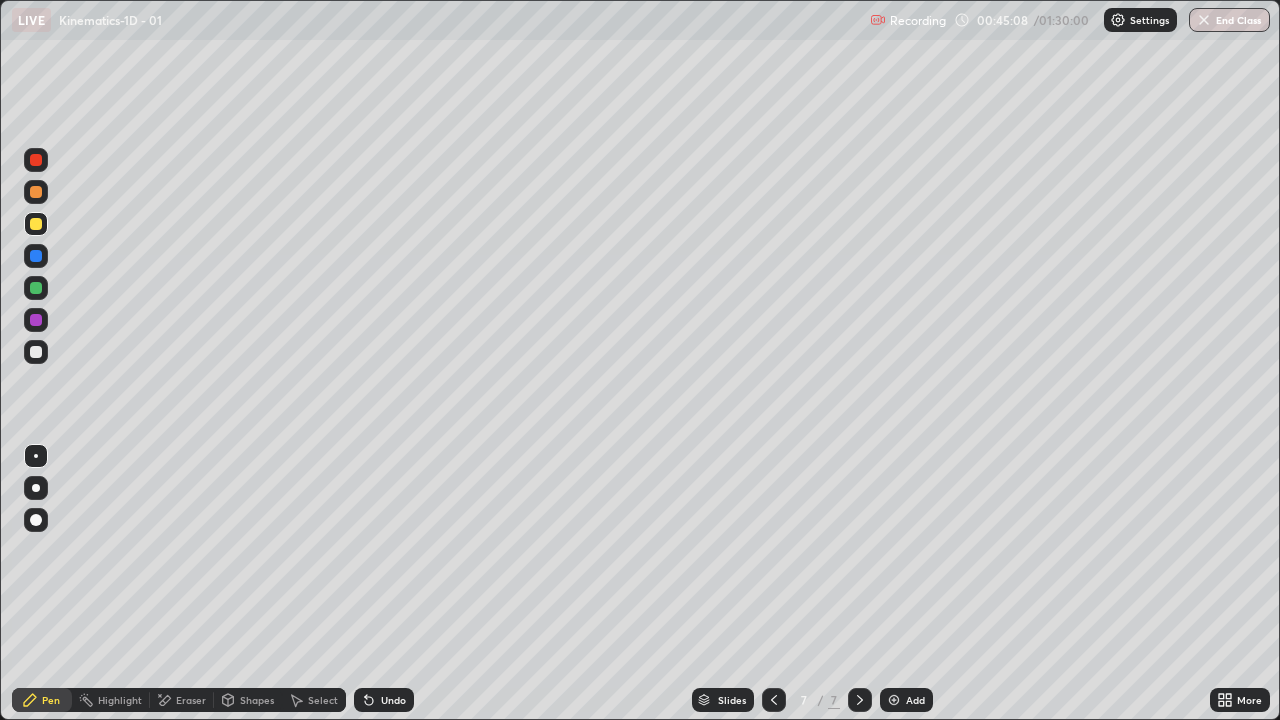 click at bounding box center (36, 352) 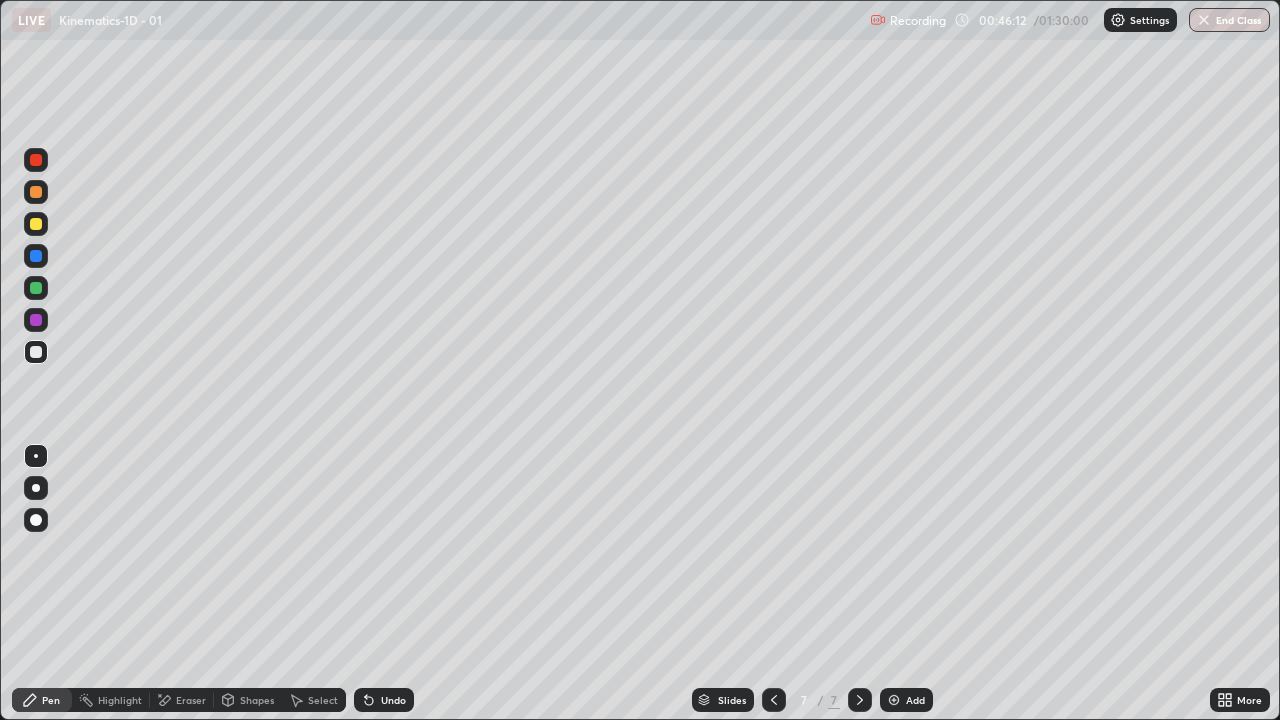 click on "Undo" at bounding box center [393, 700] 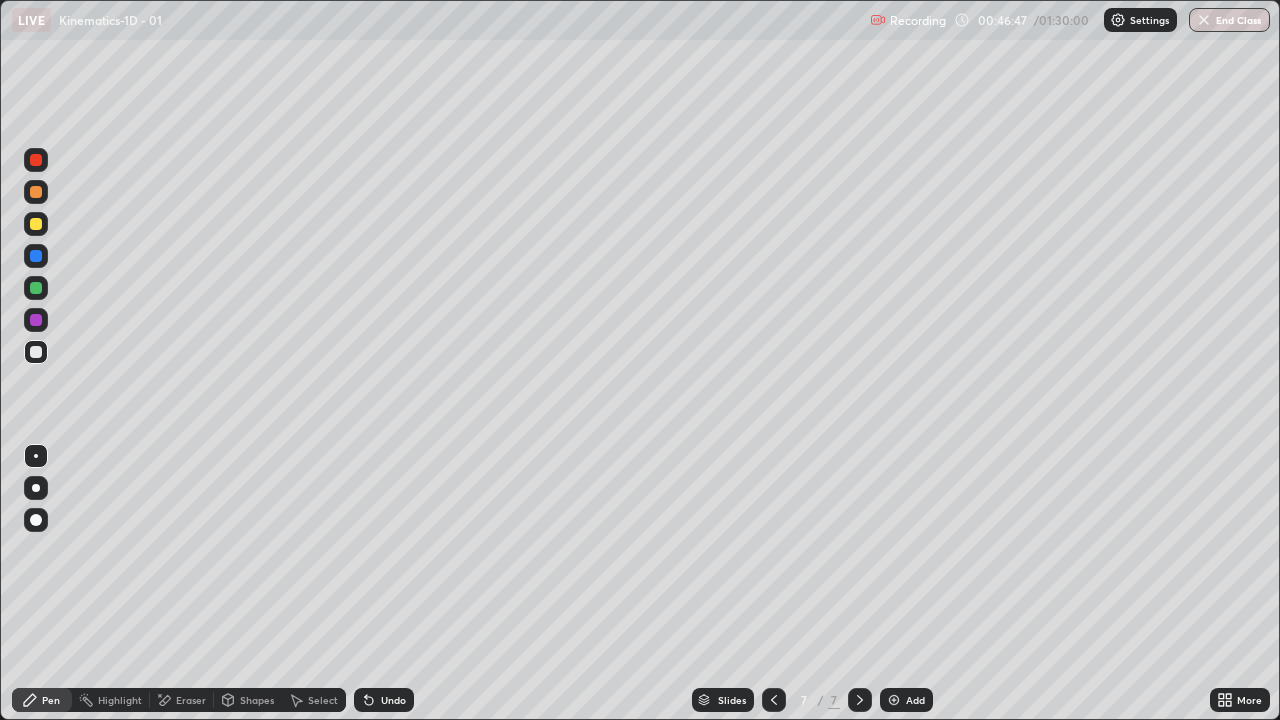click on "Shapes" at bounding box center [257, 700] 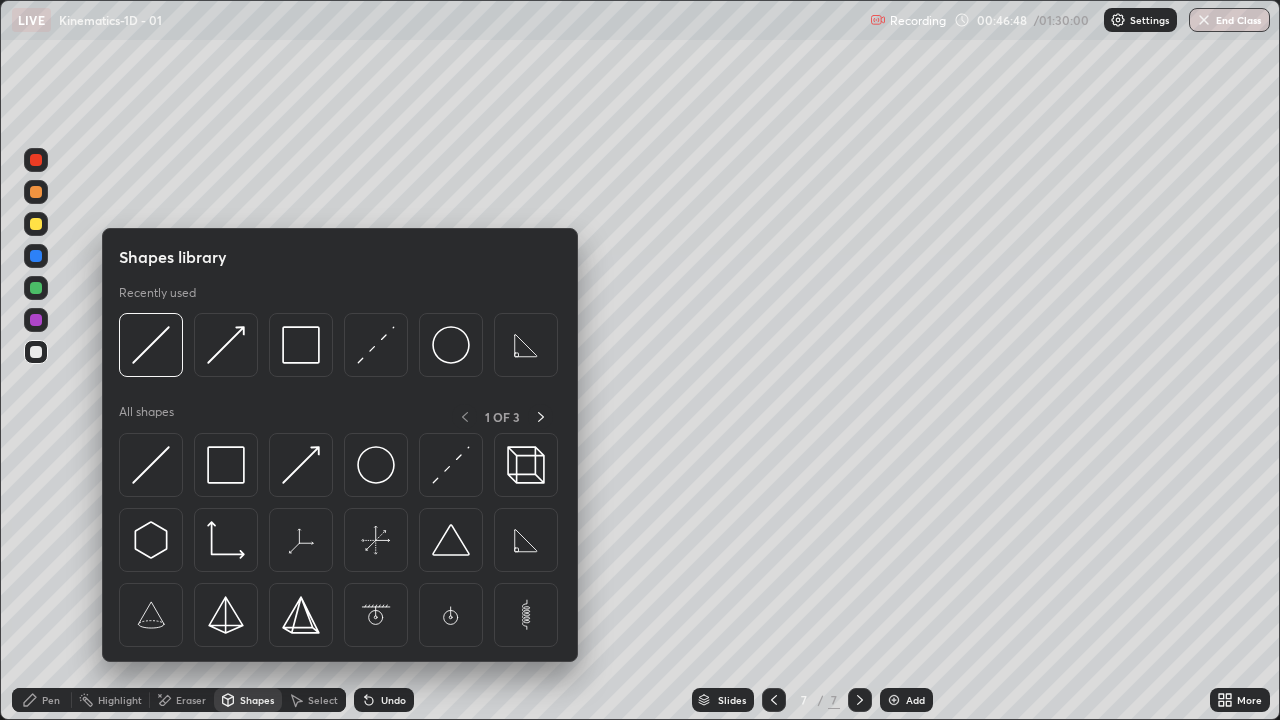 click on "Shapes" at bounding box center (257, 700) 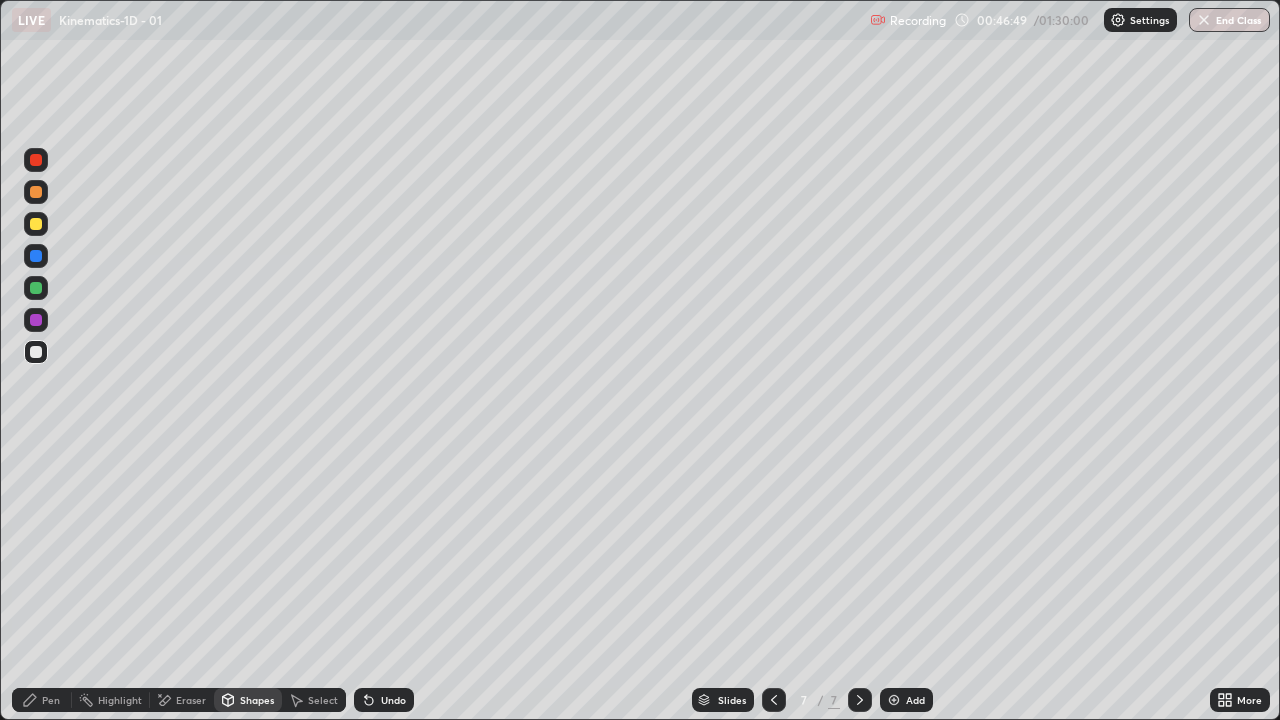 click on "Shapes" at bounding box center (248, 700) 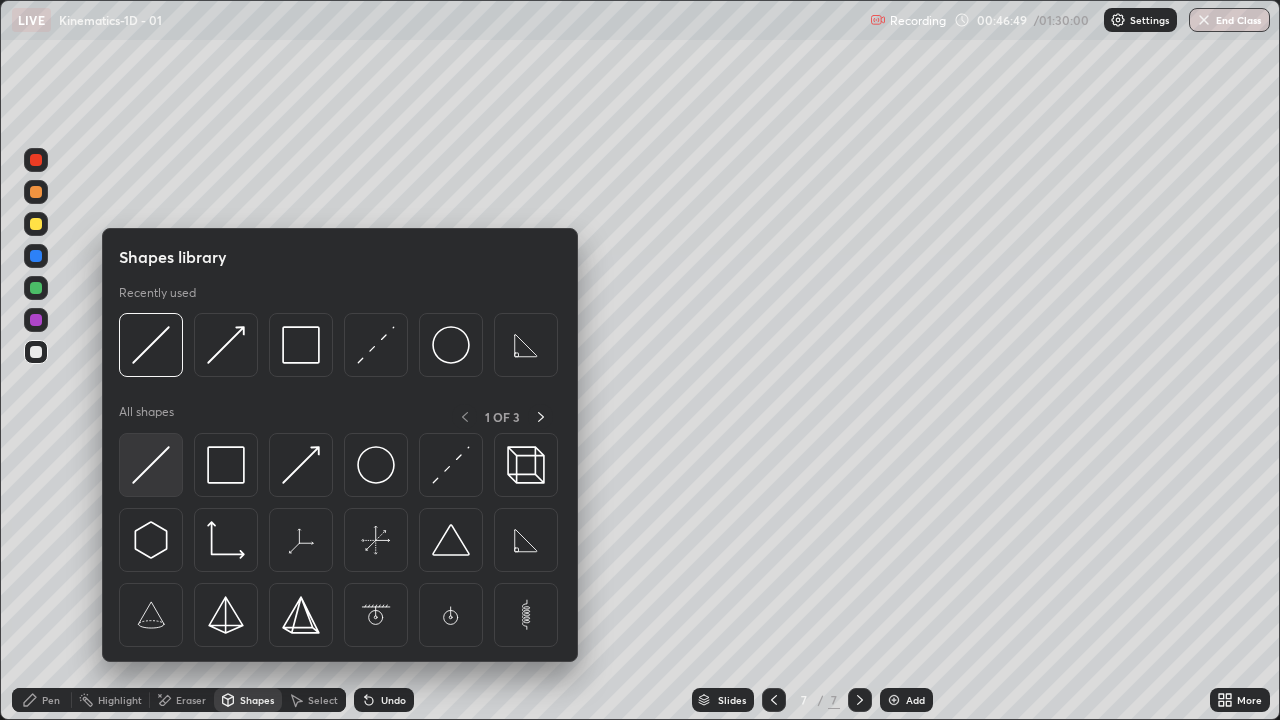 click at bounding box center [151, 465] 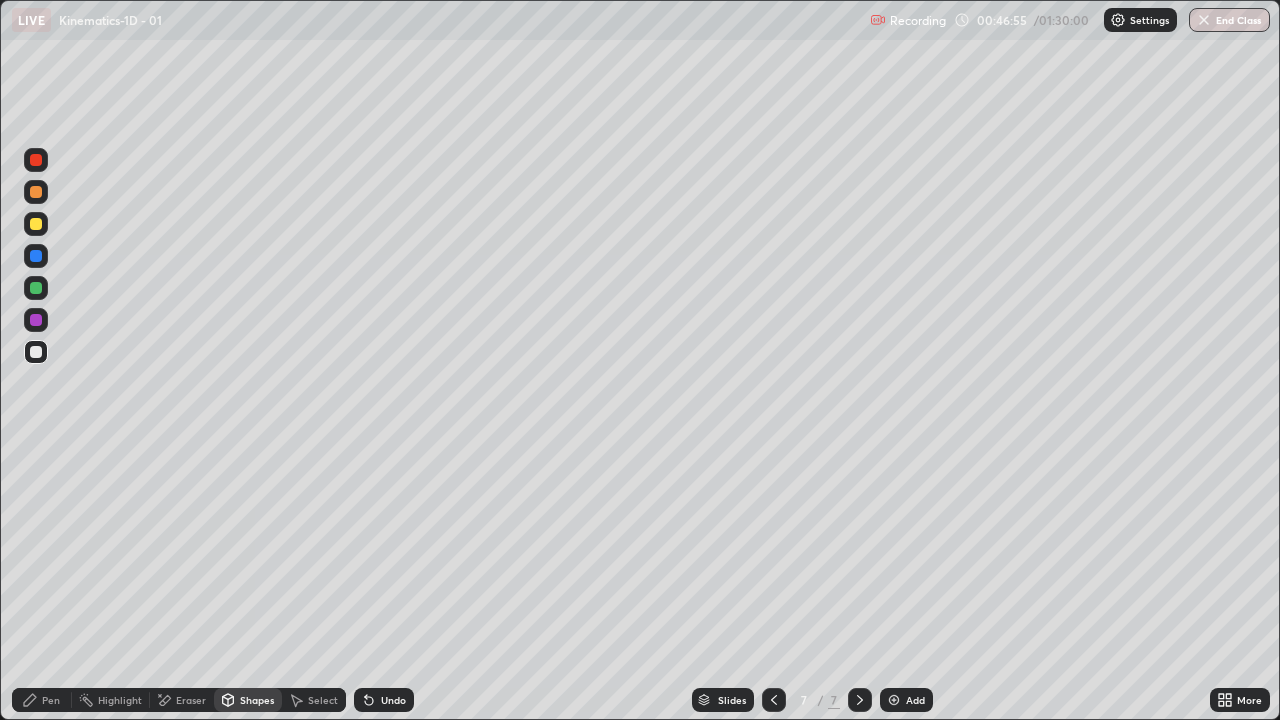 click on "Pen" at bounding box center (42, 700) 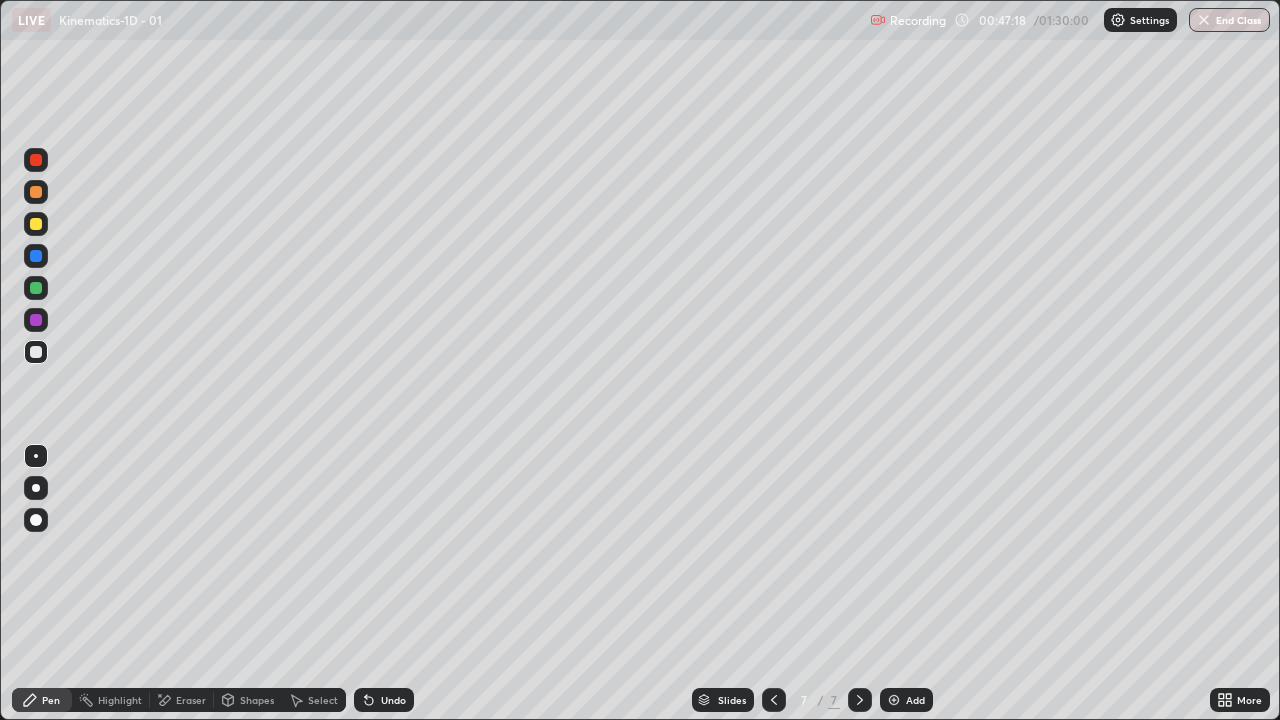 click on "Undo" at bounding box center (393, 700) 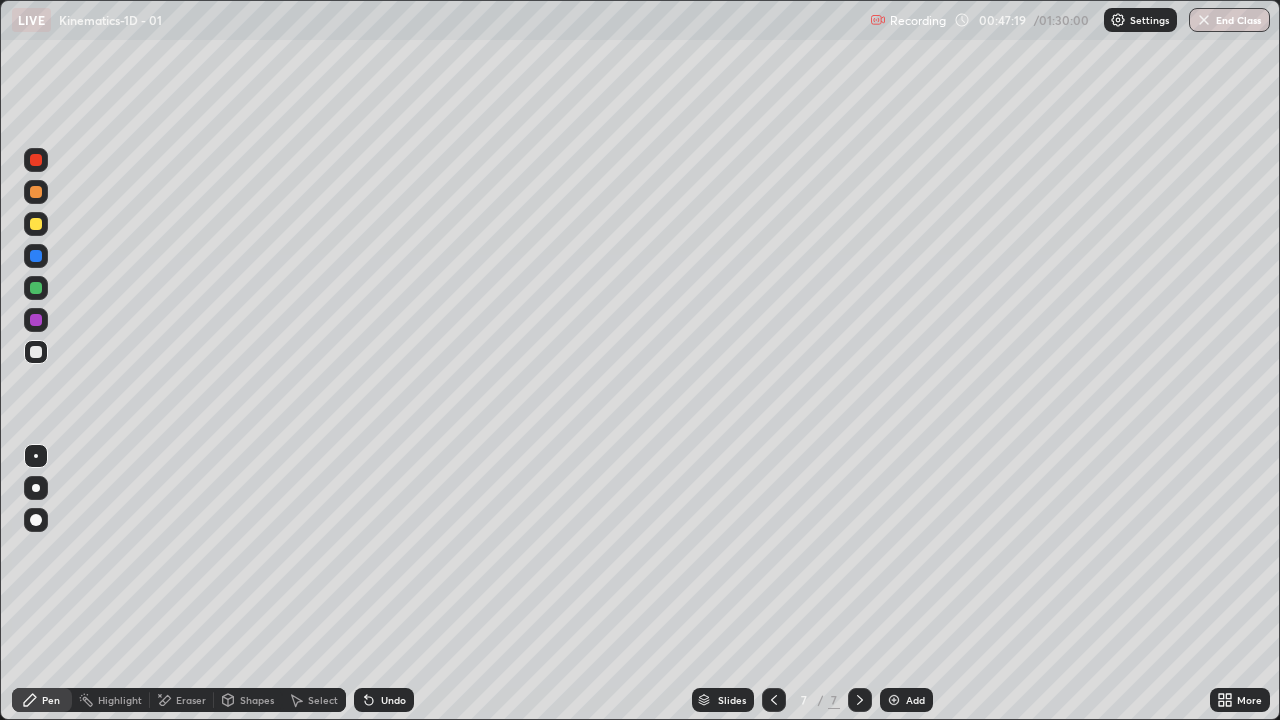 click on "Shapes" at bounding box center [248, 700] 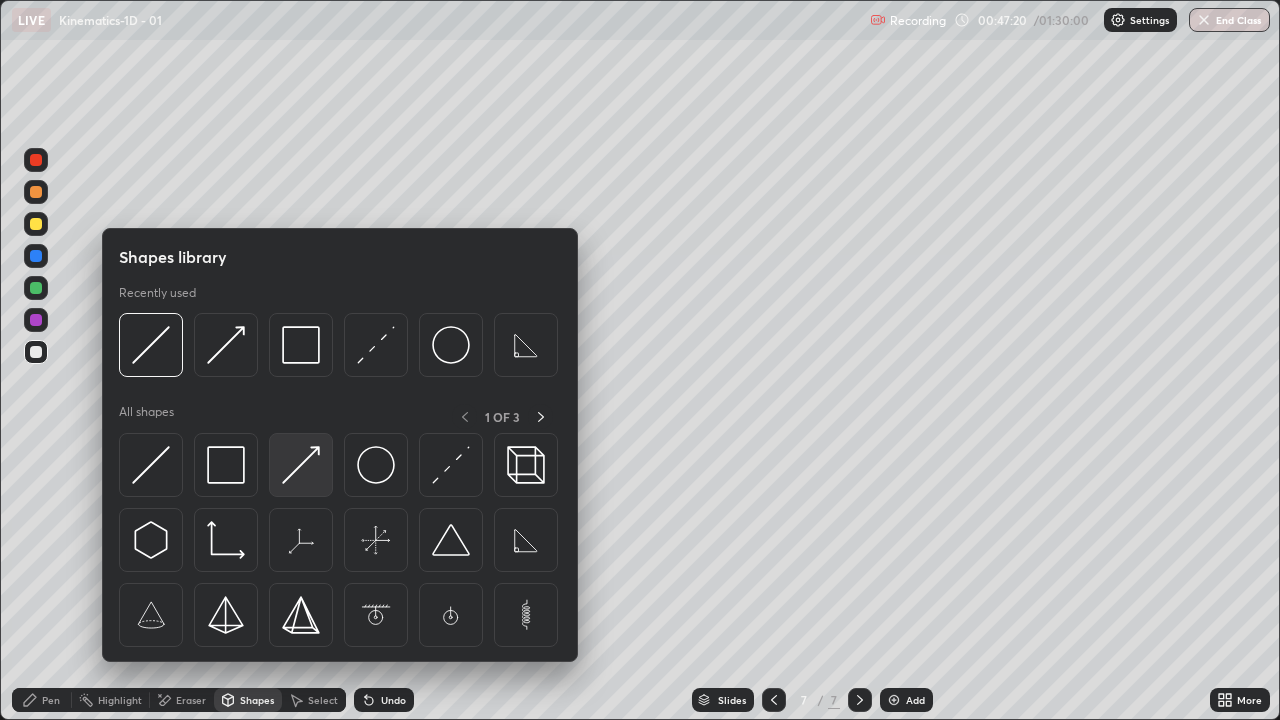 click at bounding box center [301, 465] 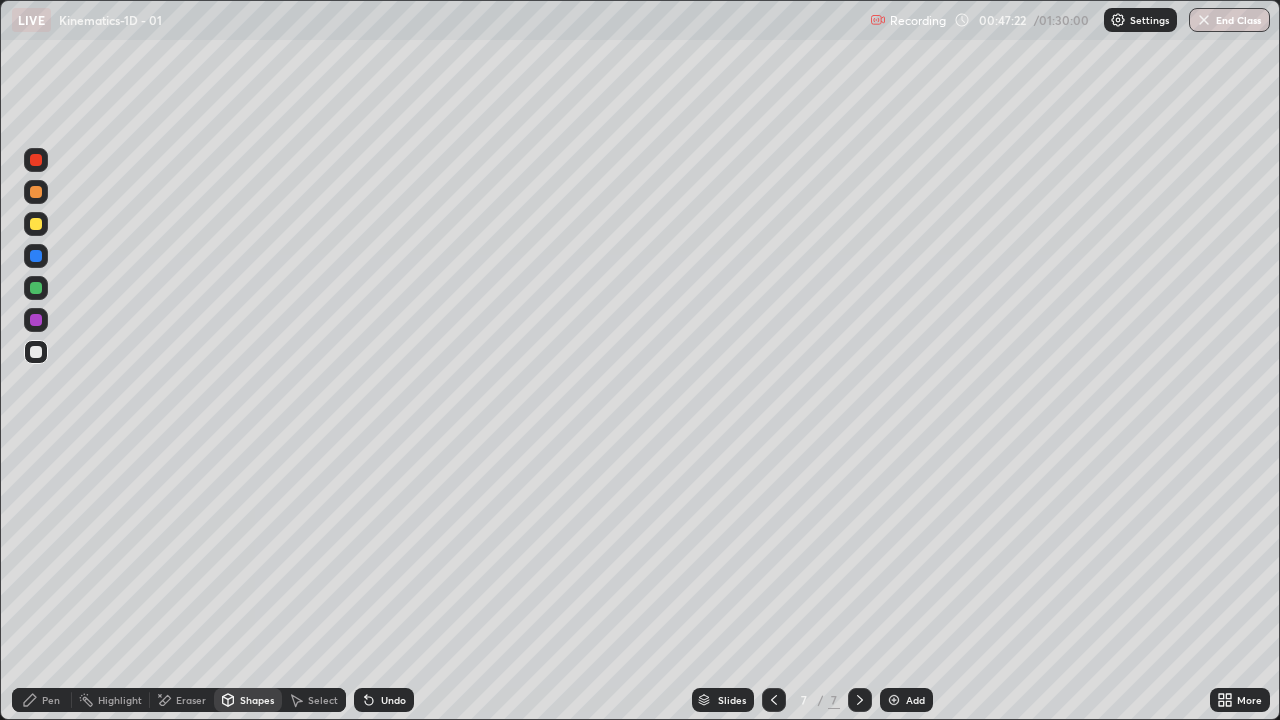 click on "Shapes" at bounding box center [248, 700] 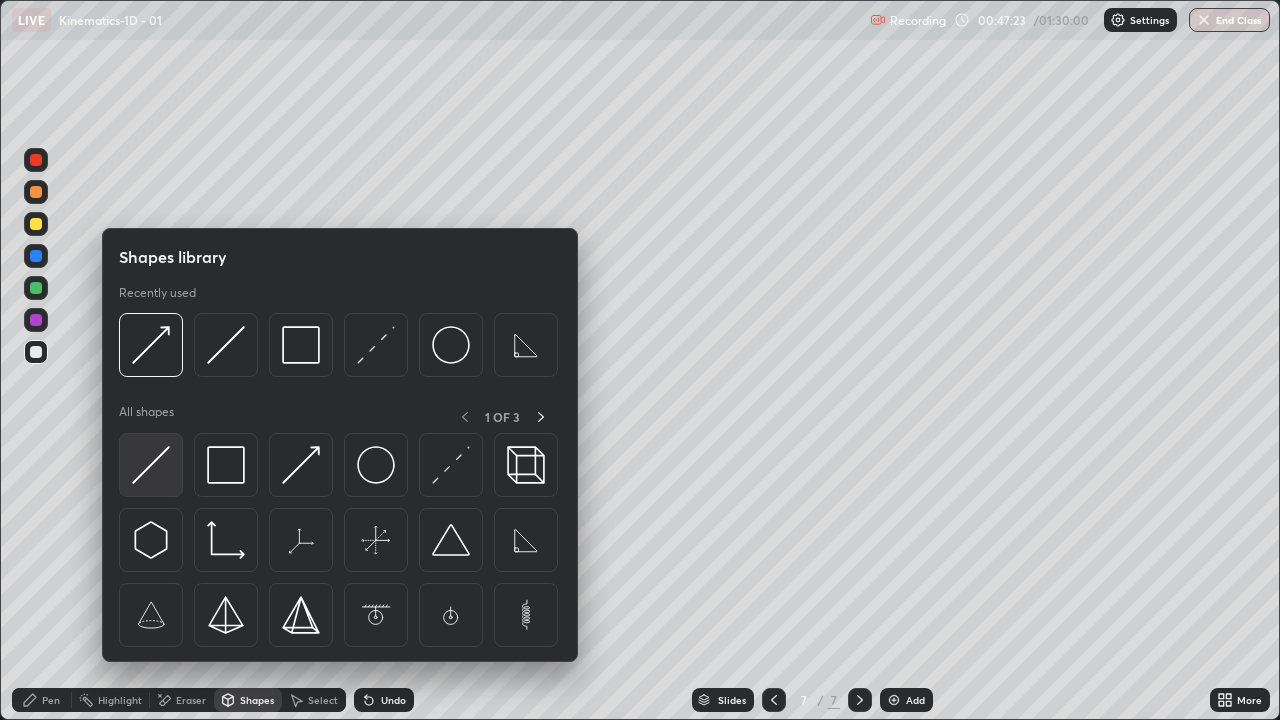 click at bounding box center (151, 465) 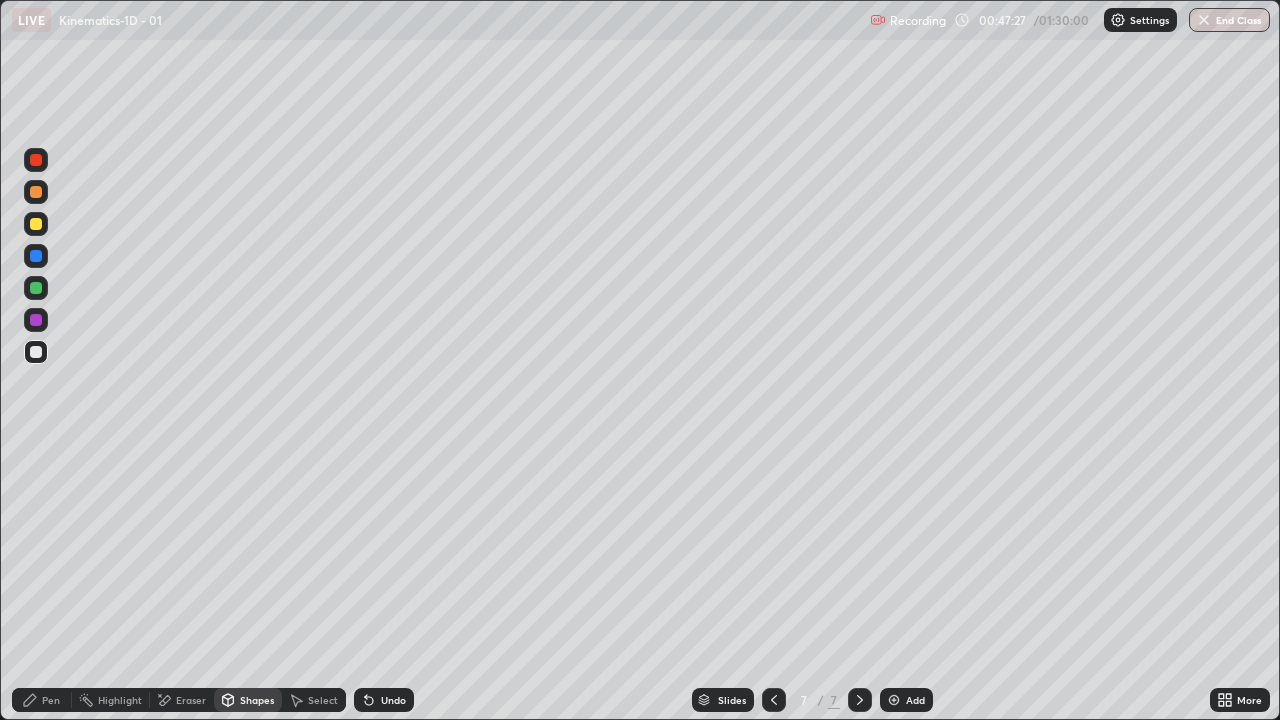 click on "Pen" at bounding box center (42, 700) 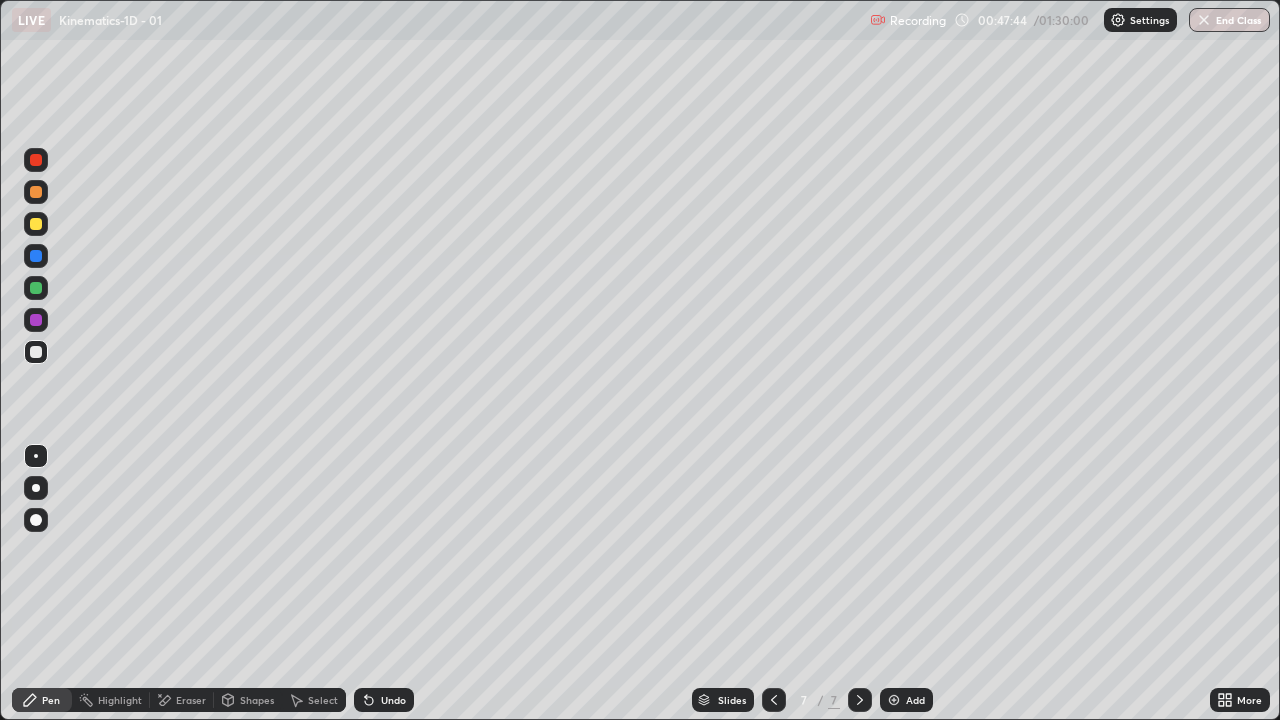 click on "Shapes" at bounding box center (248, 700) 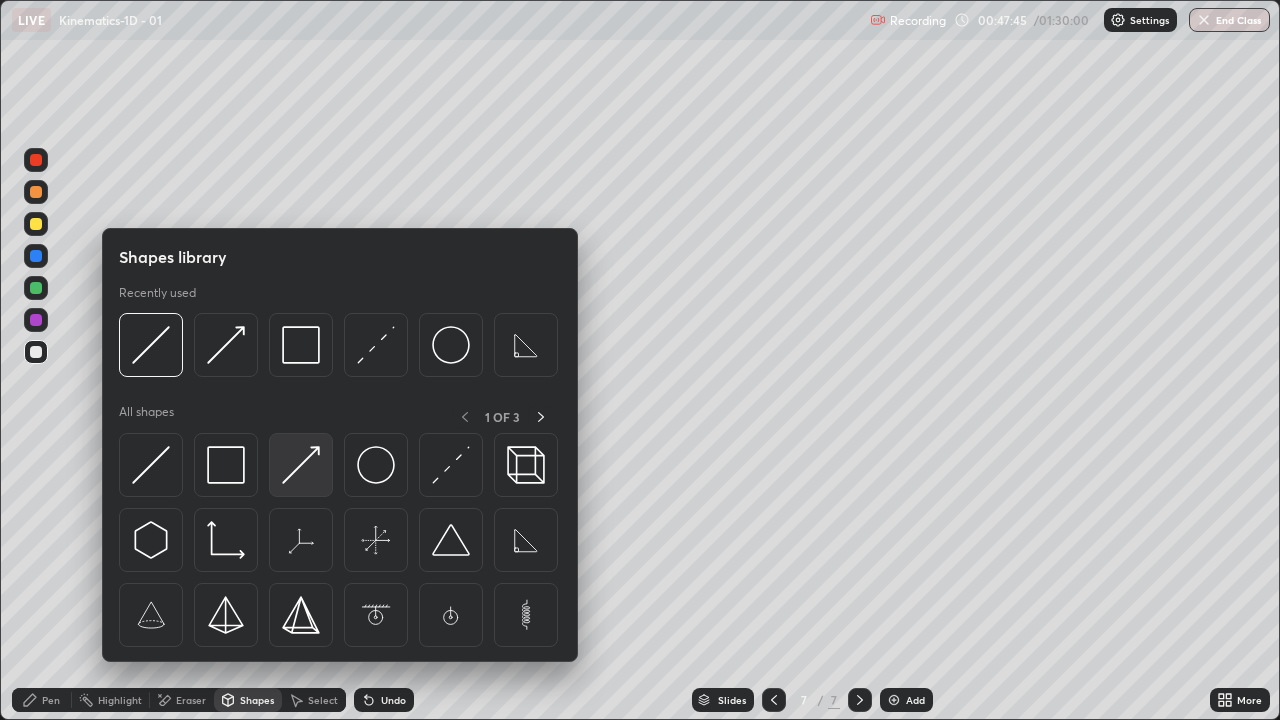 click at bounding box center (301, 465) 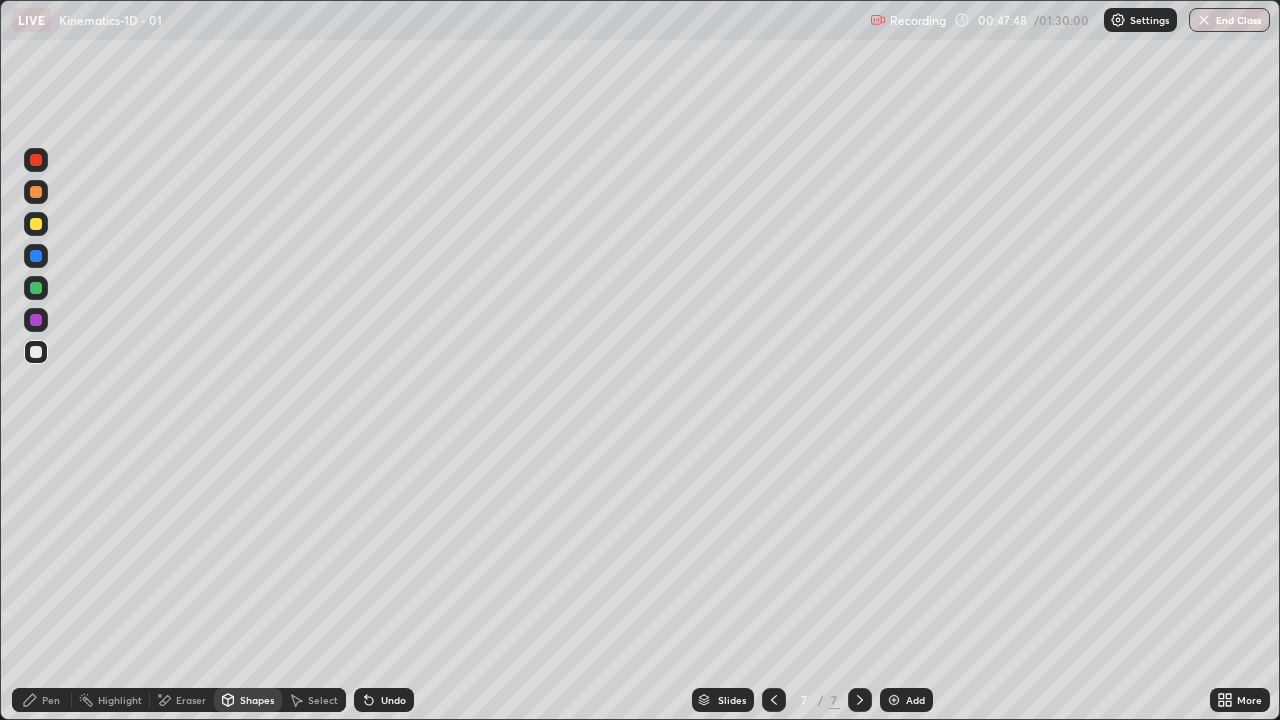 click on "Shapes" at bounding box center [248, 700] 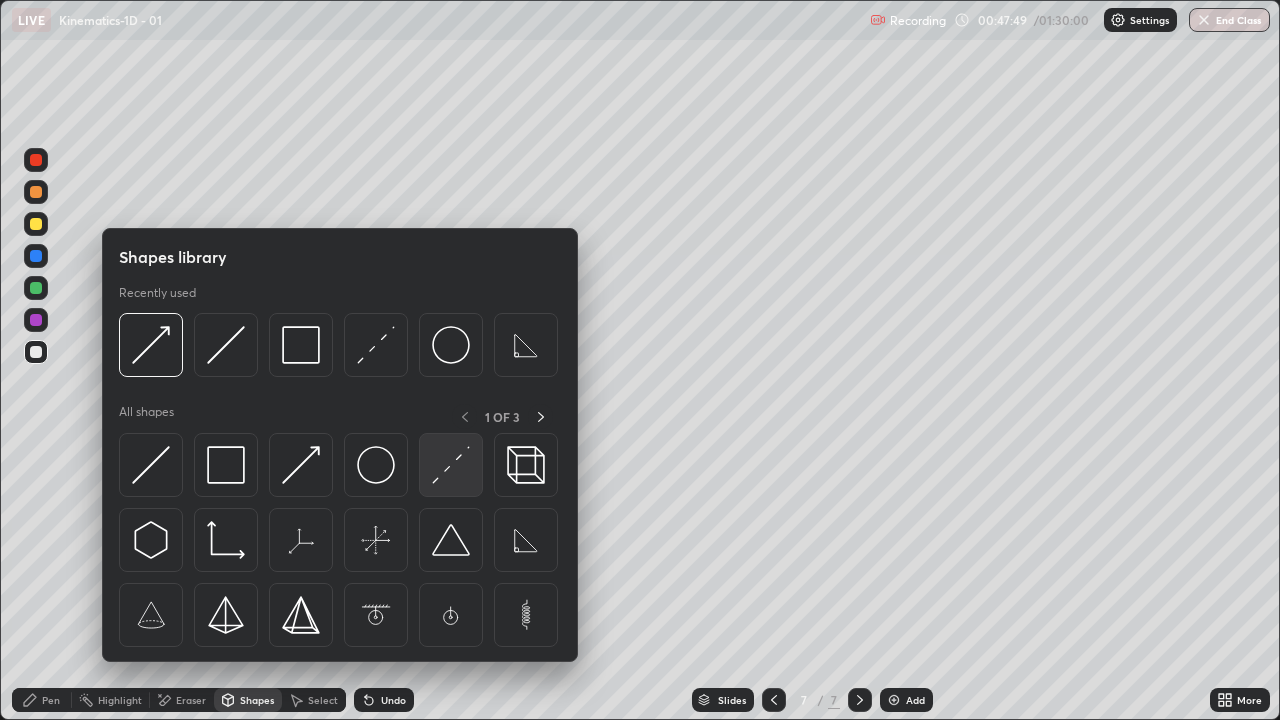 click at bounding box center [451, 465] 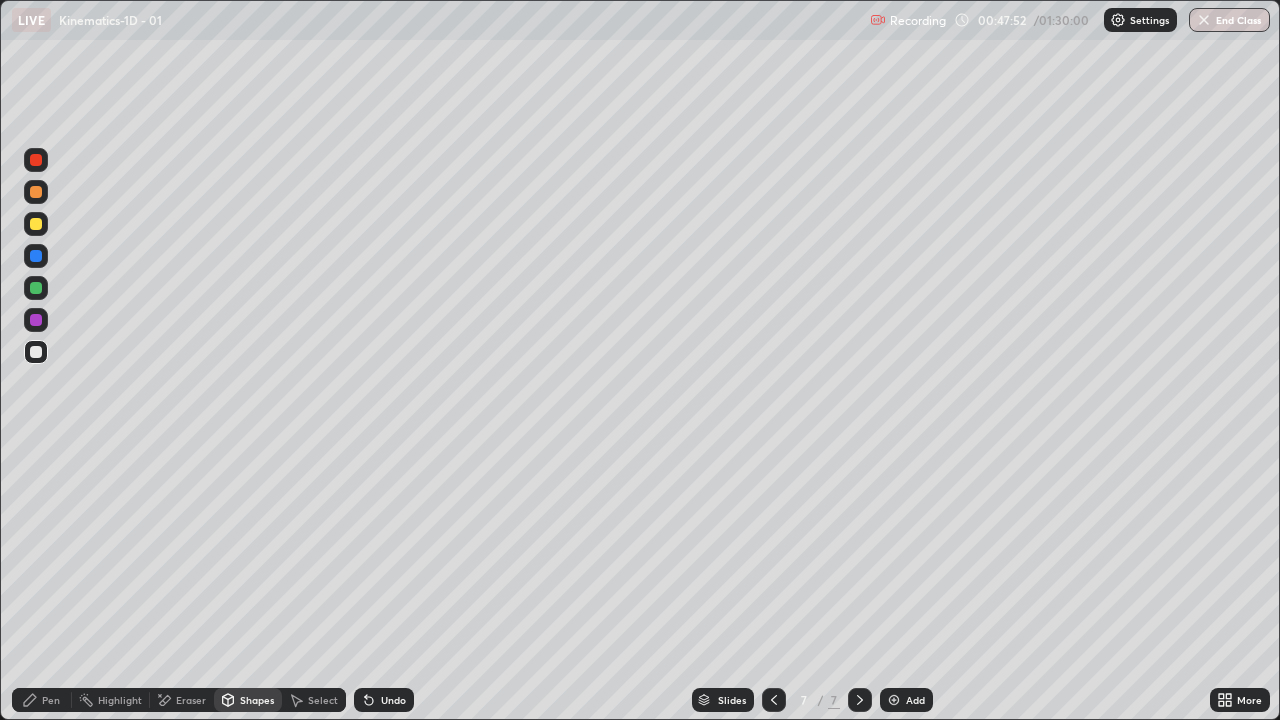 click 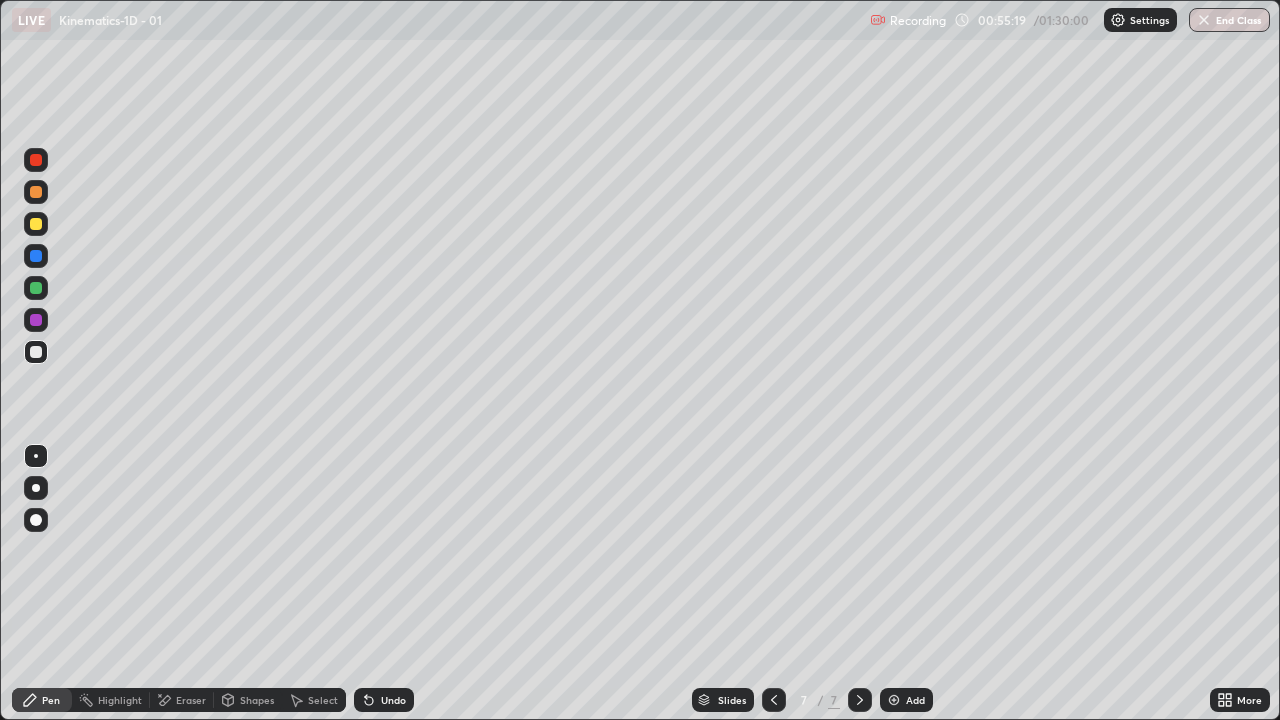 click on "Eraser" at bounding box center [191, 700] 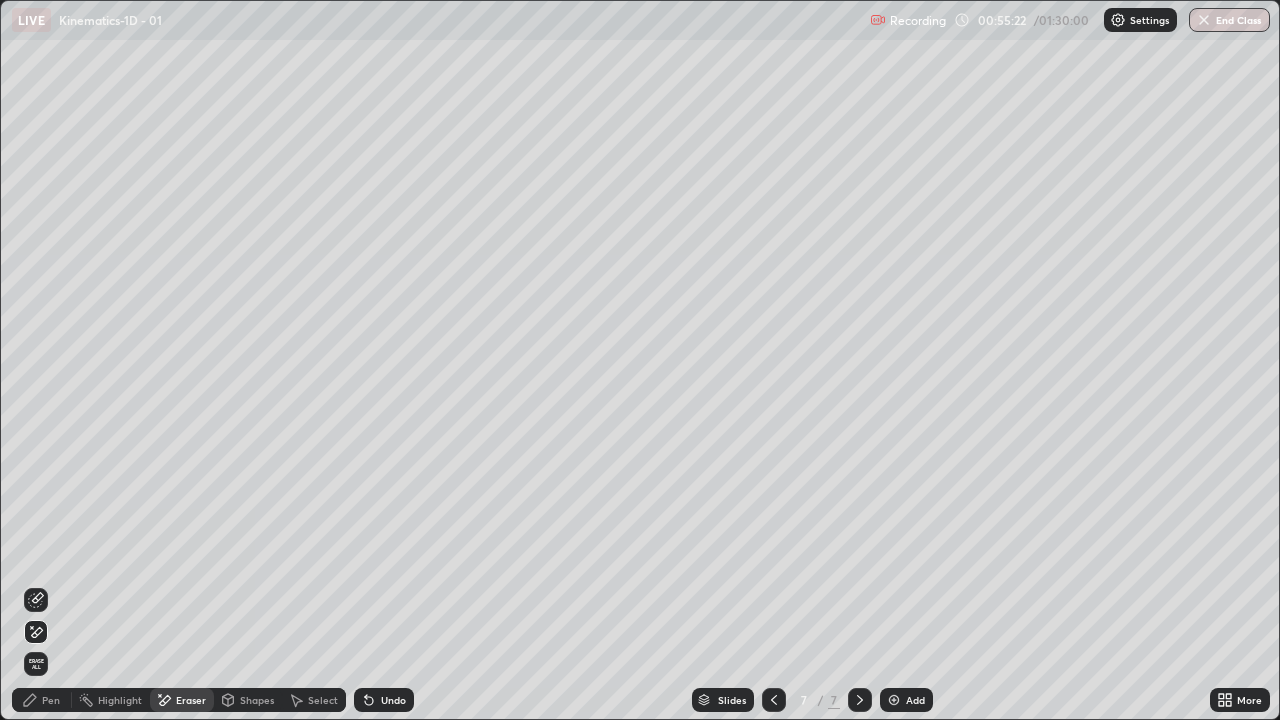 click on "Add" at bounding box center (915, 700) 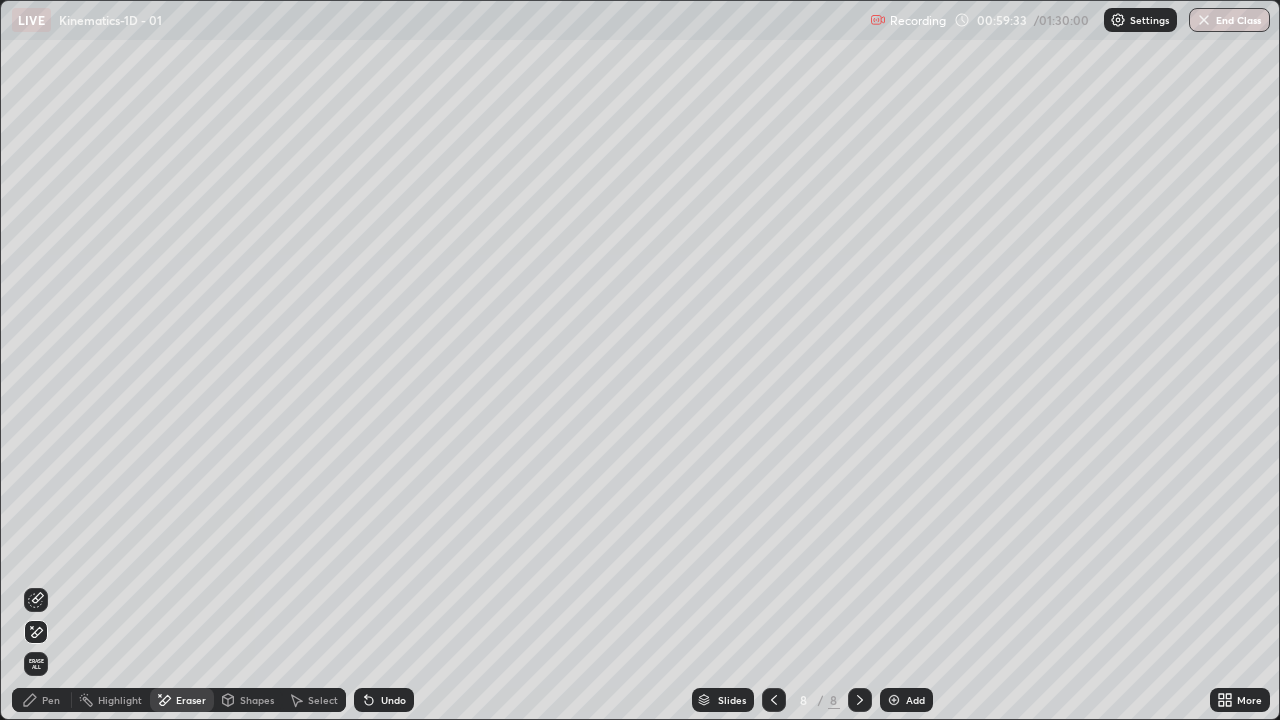click on "Pen" at bounding box center [42, 700] 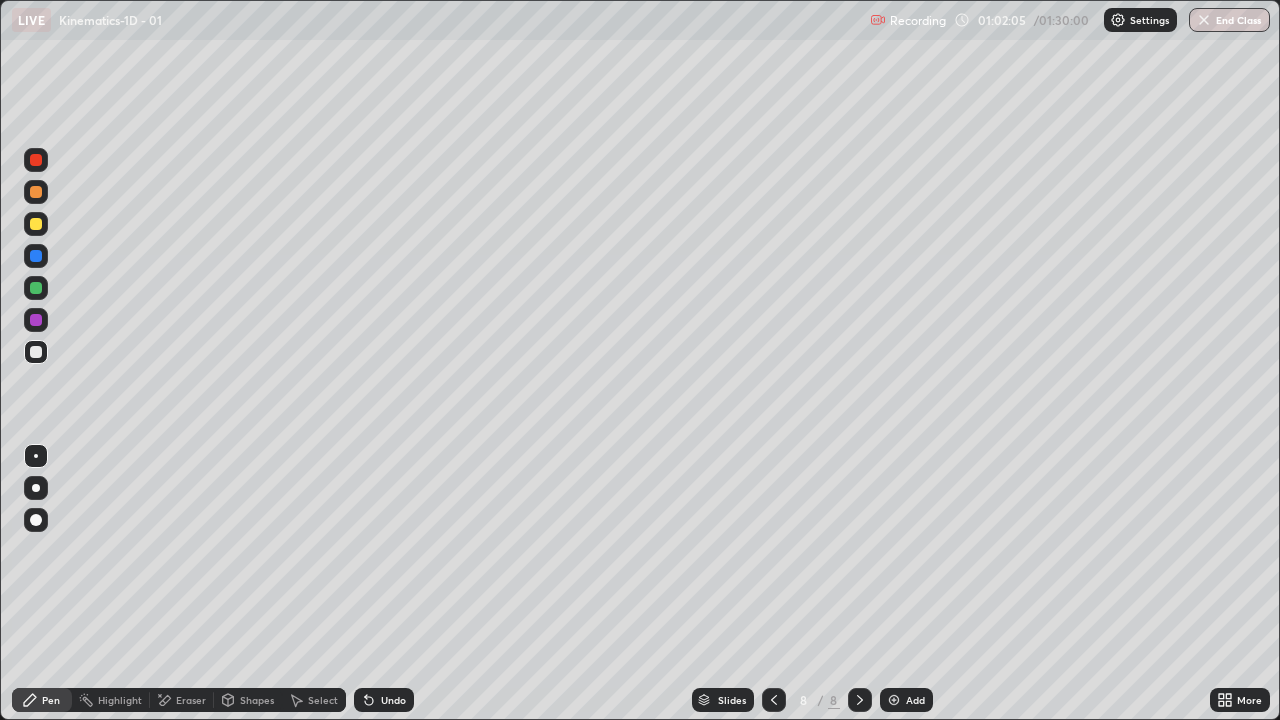 click on "Shapes" at bounding box center [248, 700] 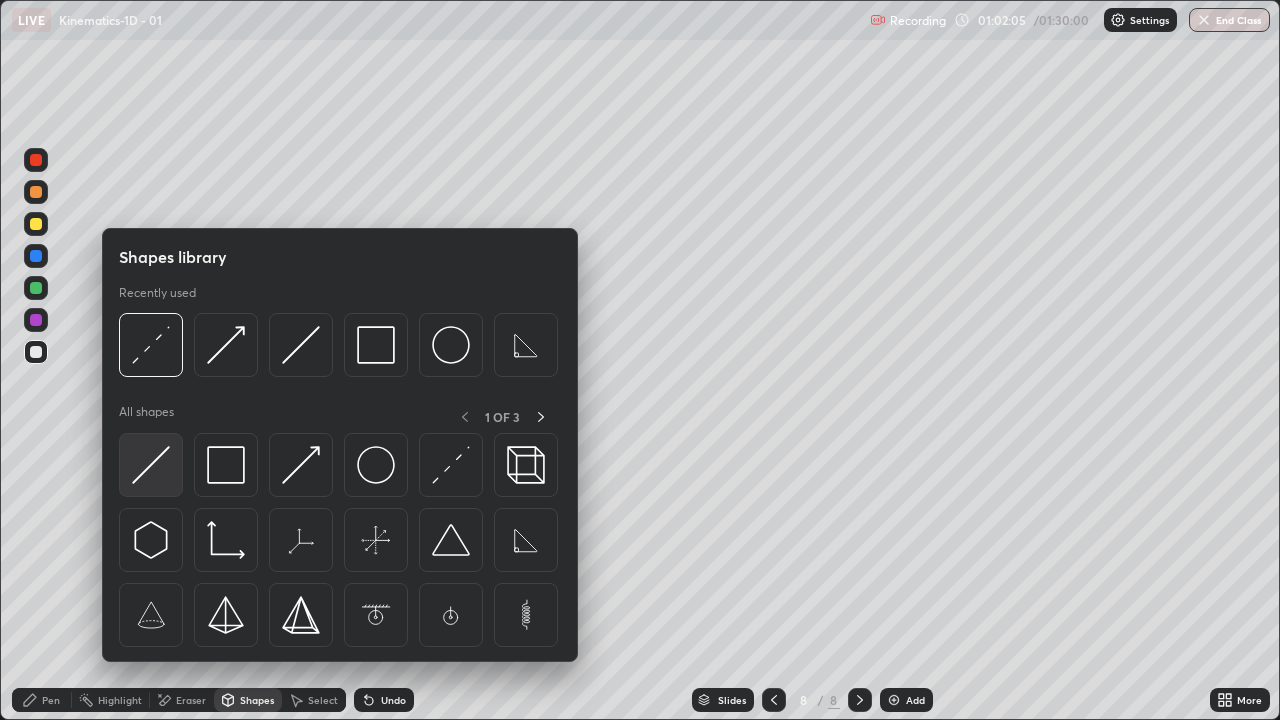 click at bounding box center (151, 465) 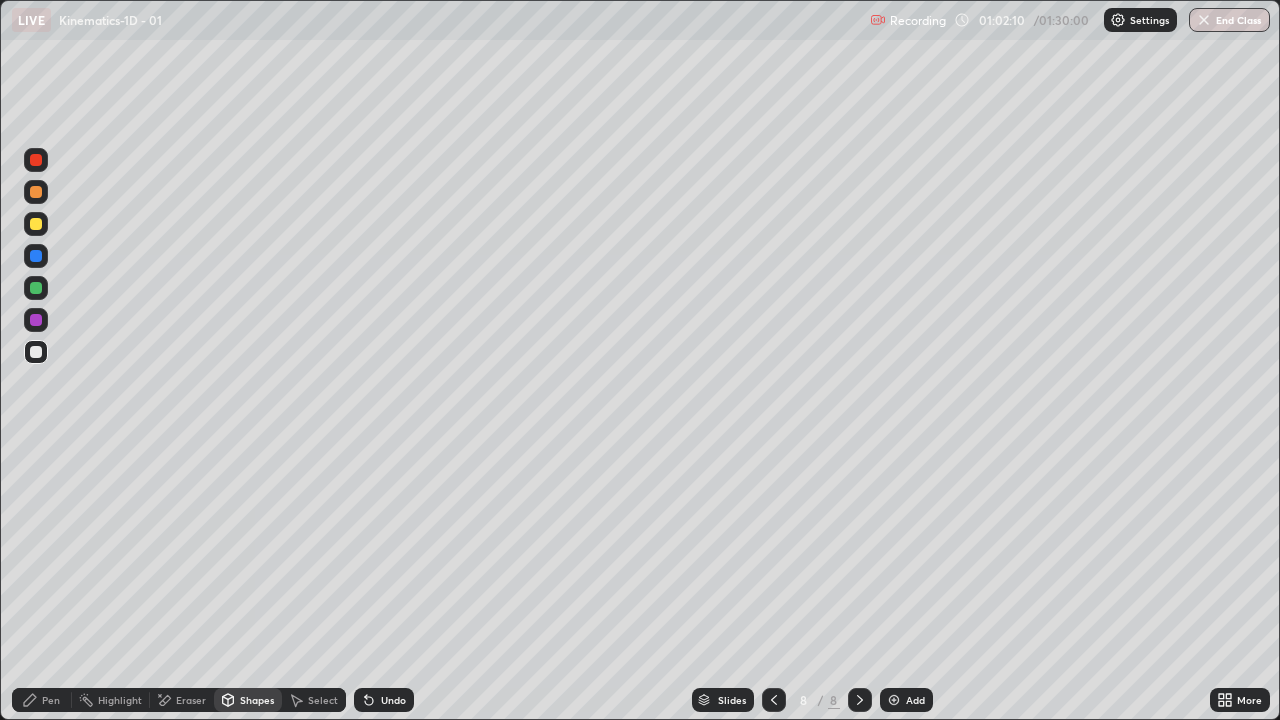 click on "Pen" at bounding box center [51, 700] 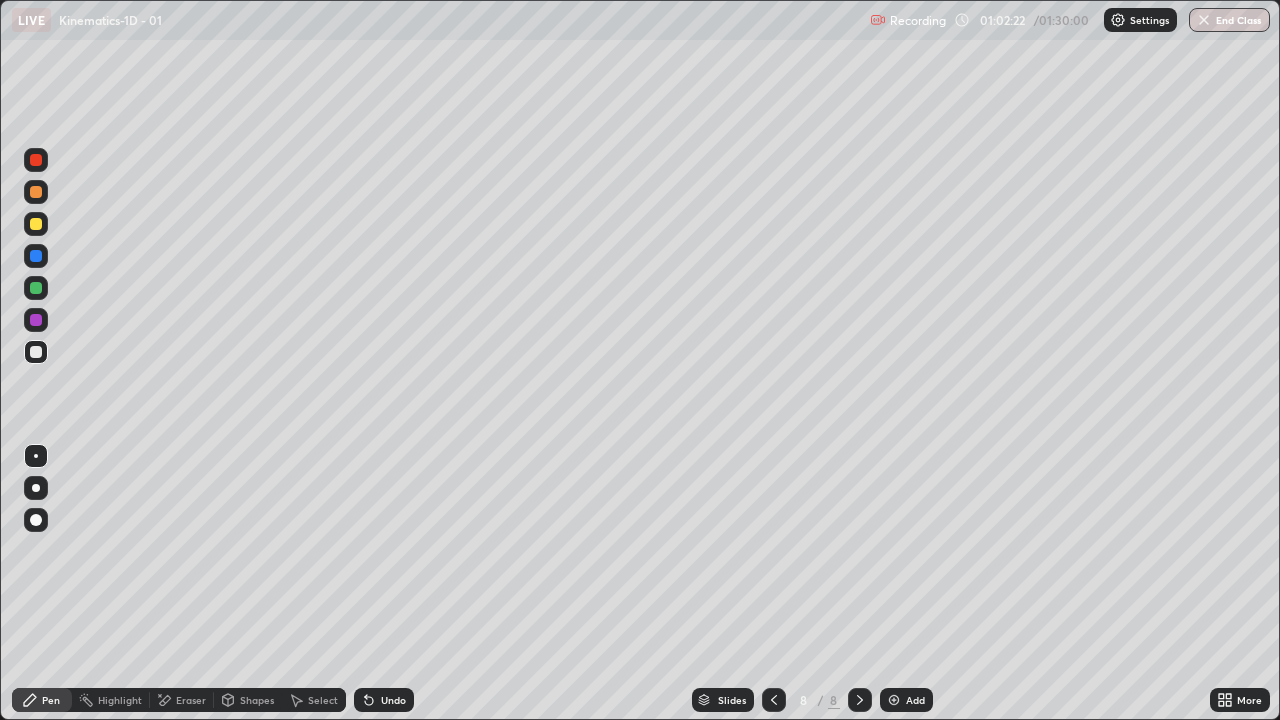 click on "Shapes" at bounding box center [248, 700] 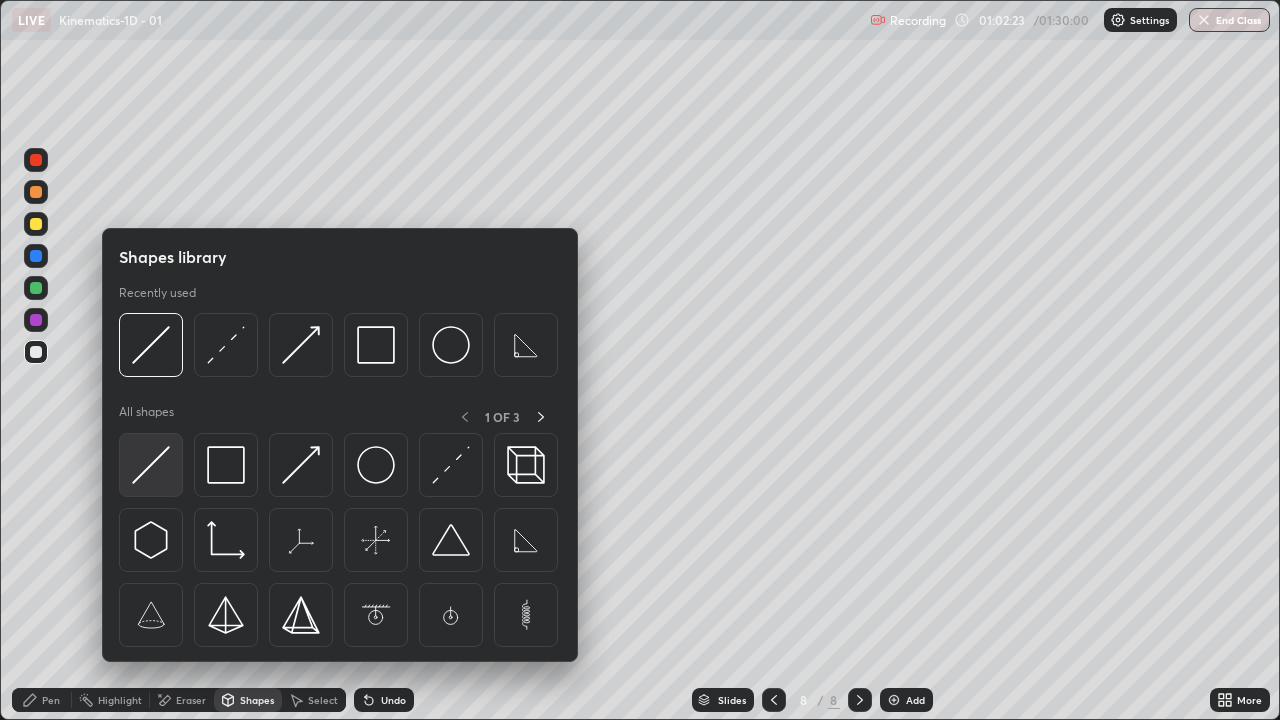 click at bounding box center (151, 465) 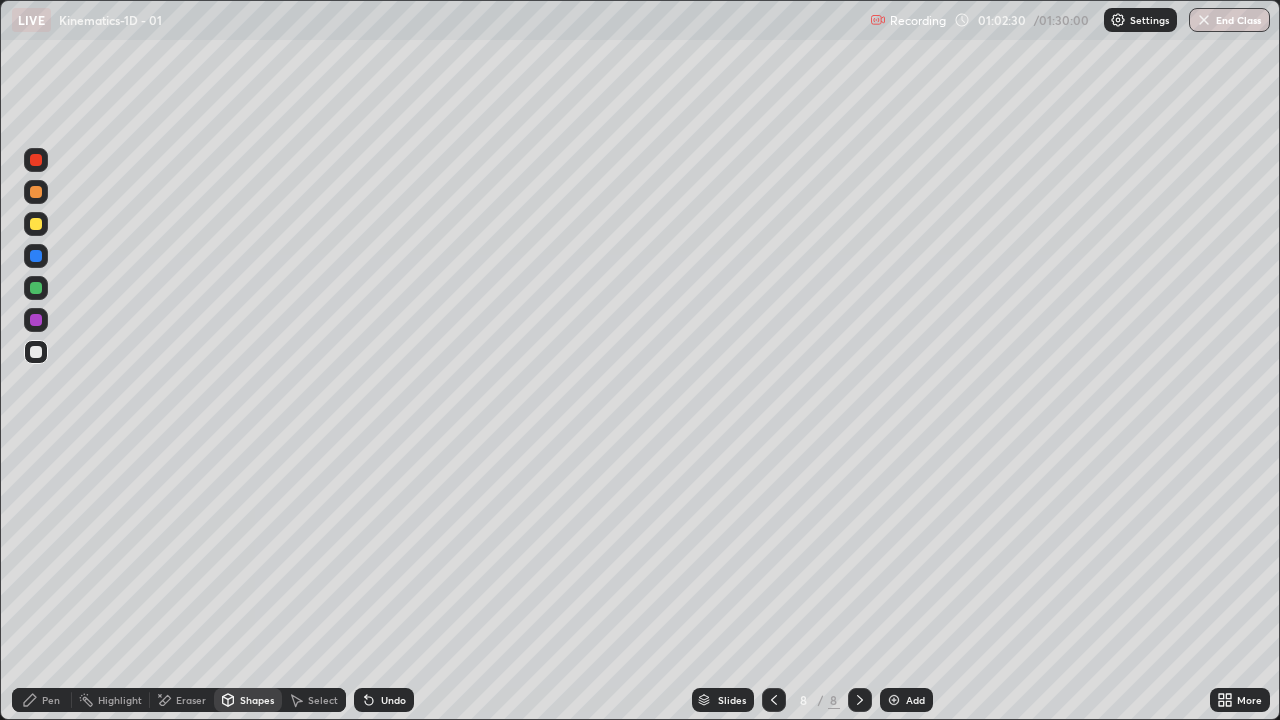 click on "Eraser" at bounding box center [182, 700] 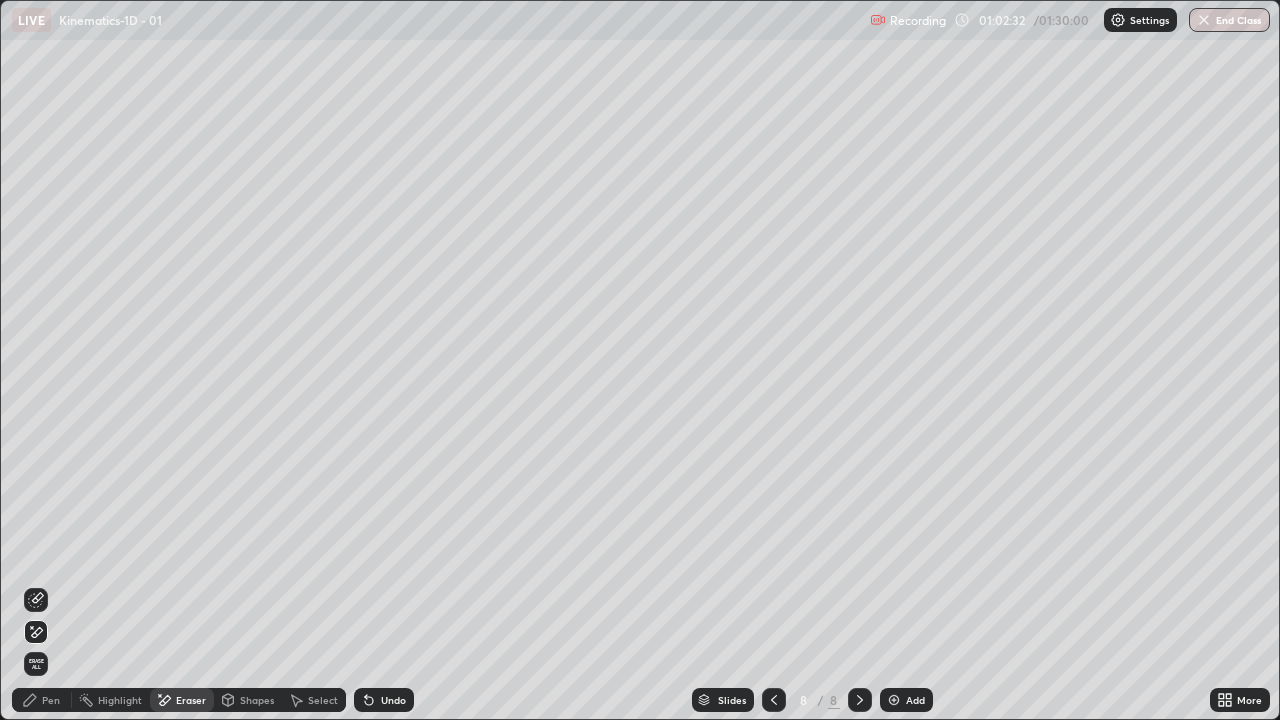 click on "Shapes" at bounding box center (248, 700) 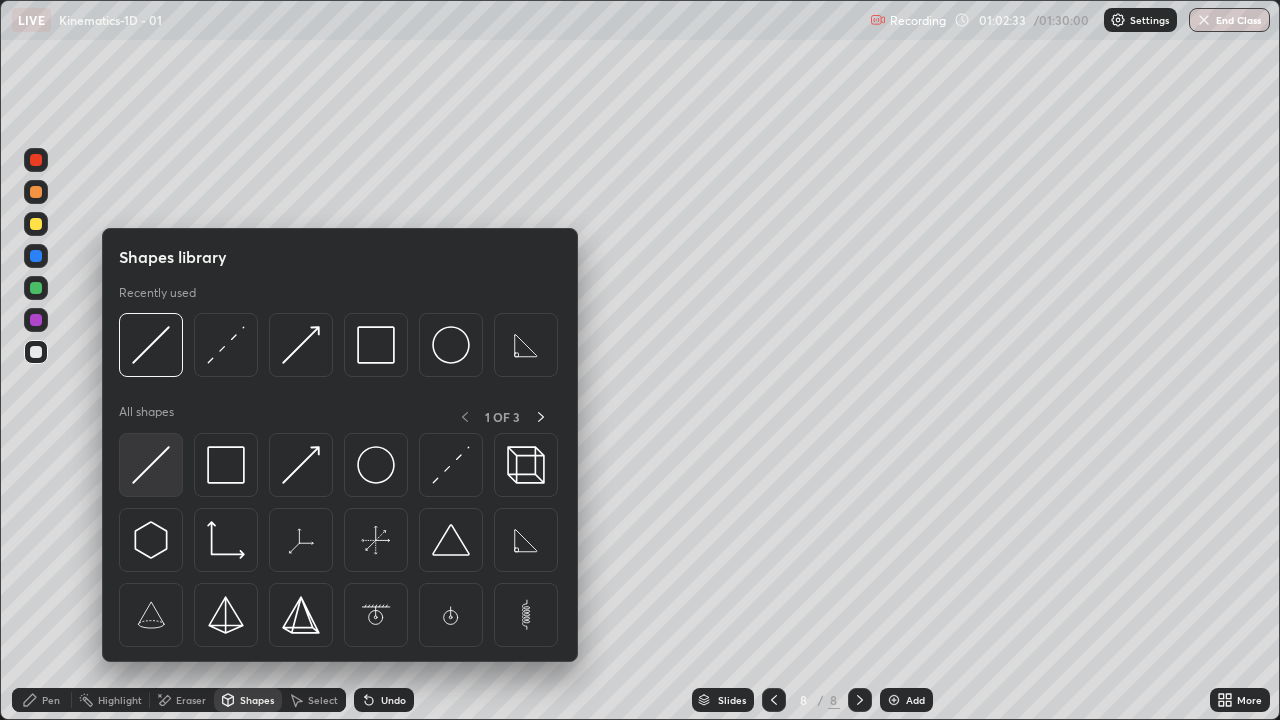 click at bounding box center [151, 465] 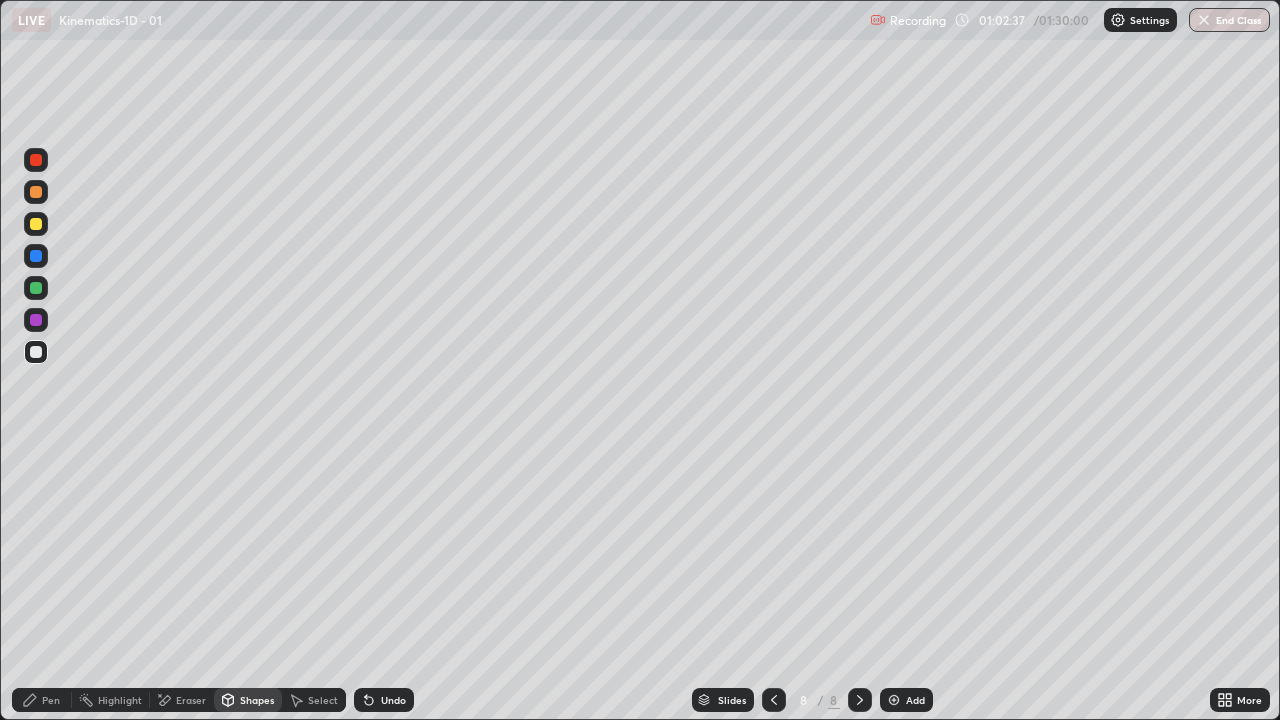 click on "Shapes" at bounding box center (257, 700) 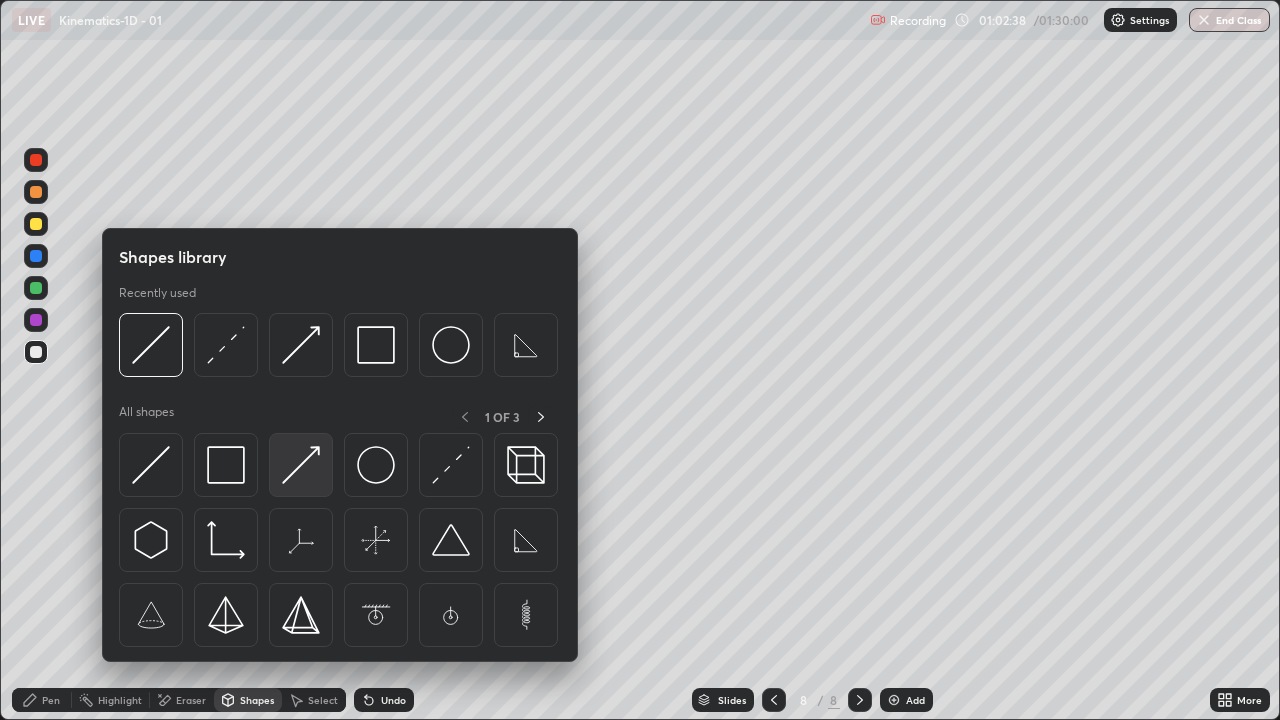 click at bounding box center (301, 465) 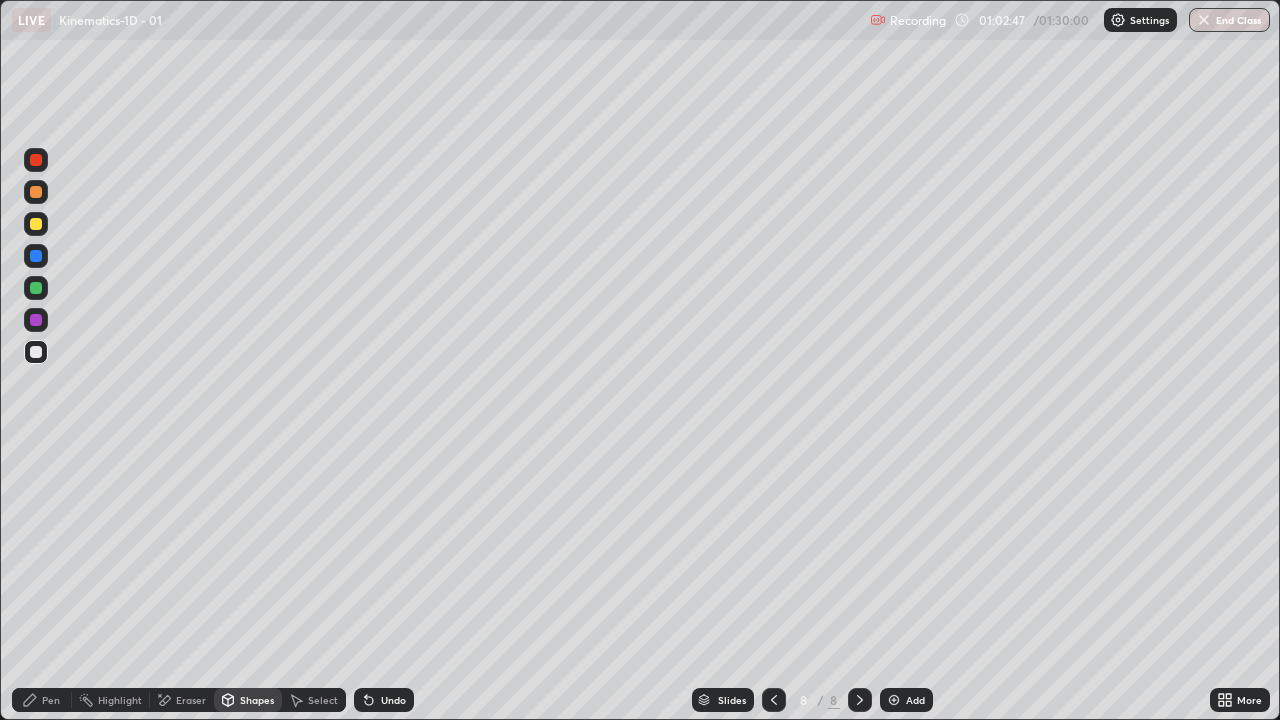 click on "Shapes" at bounding box center [257, 700] 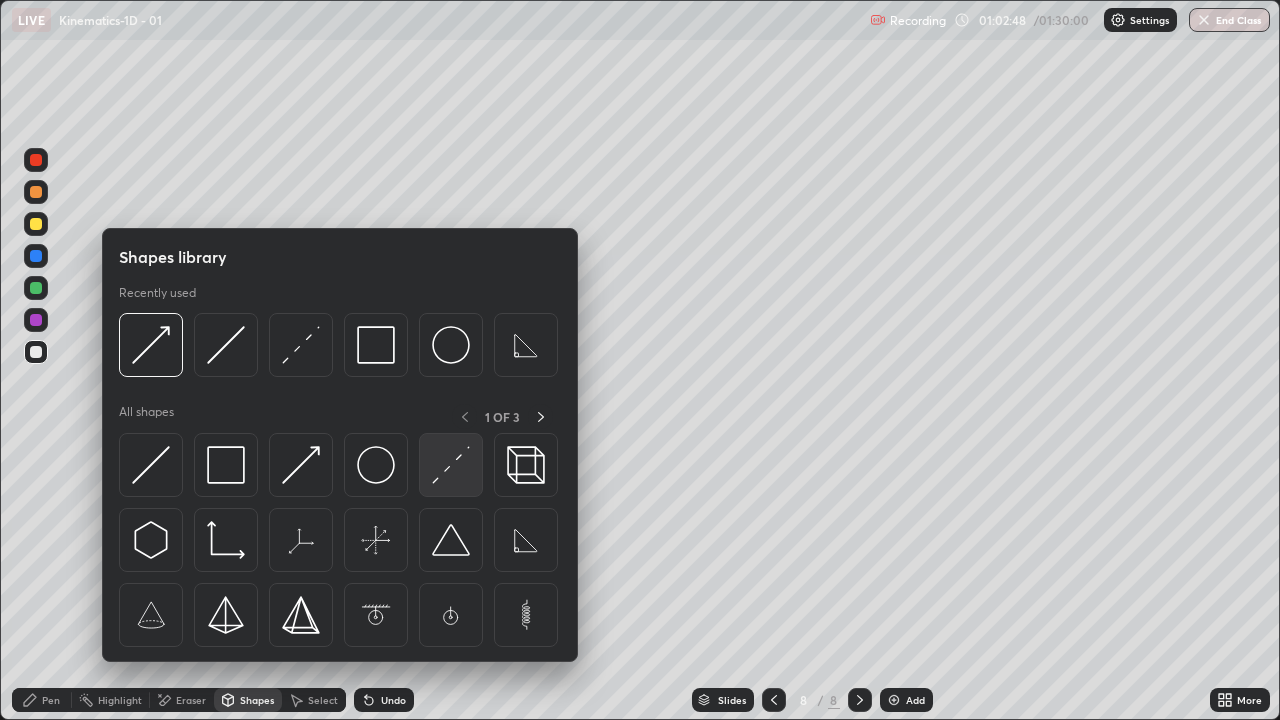 click at bounding box center [451, 465] 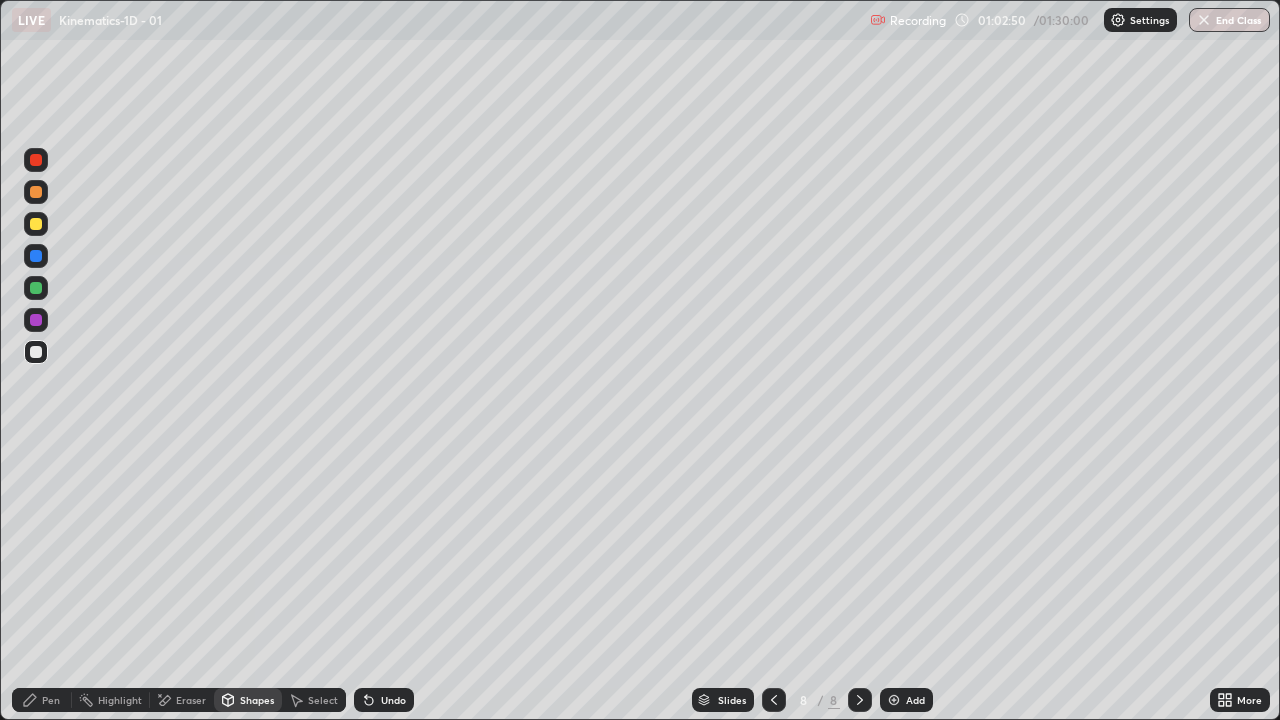 click on "Pen" at bounding box center [42, 700] 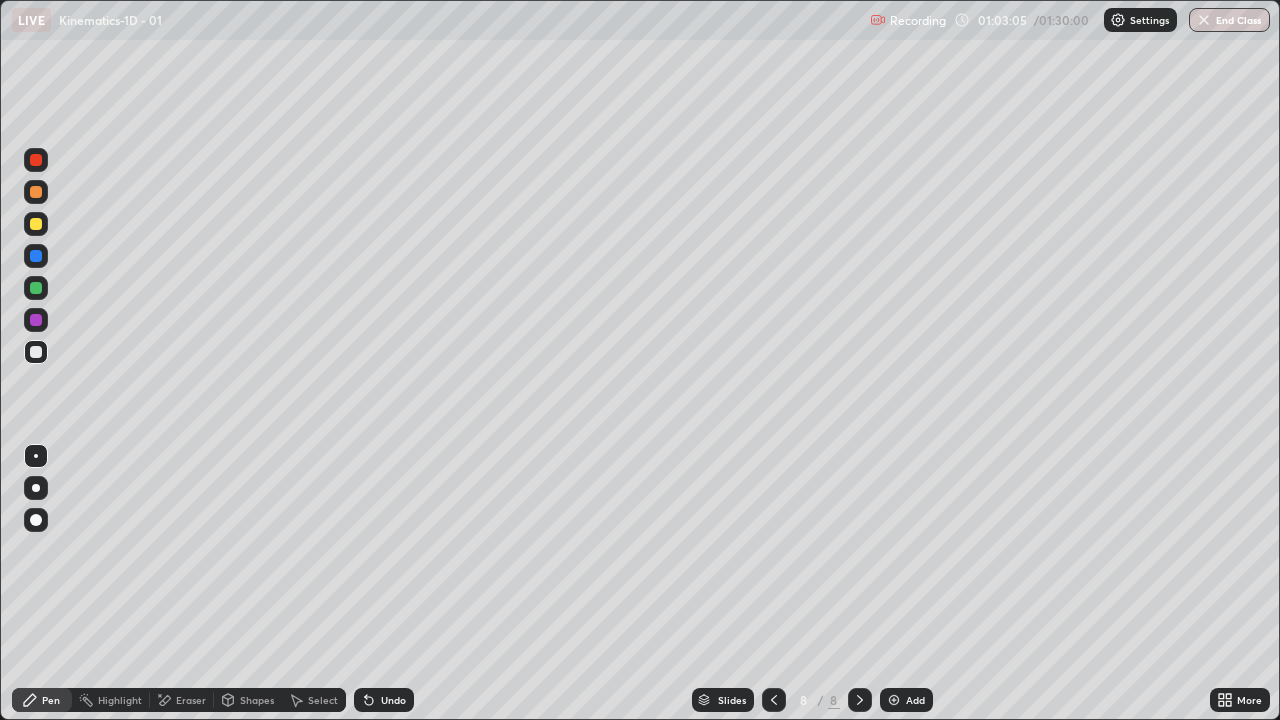 click on "Shapes" at bounding box center [248, 700] 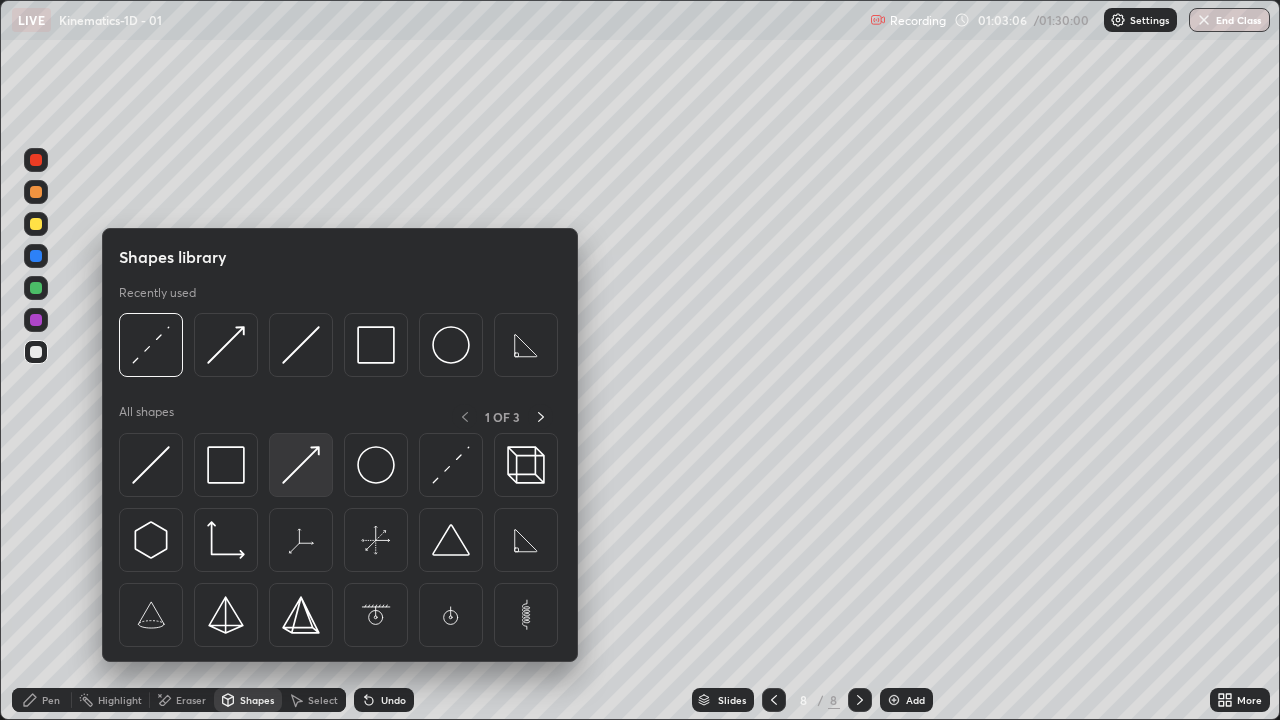 click at bounding box center [301, 465] 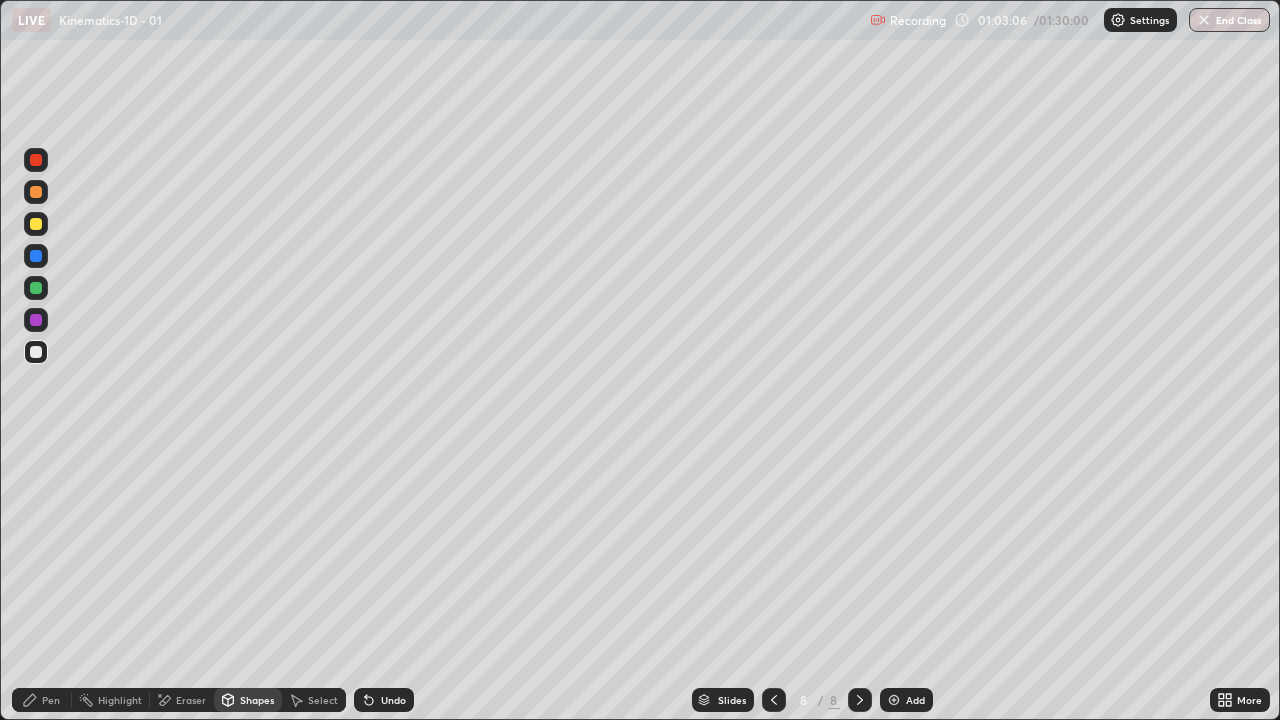 click at bounding box center (36, 288) 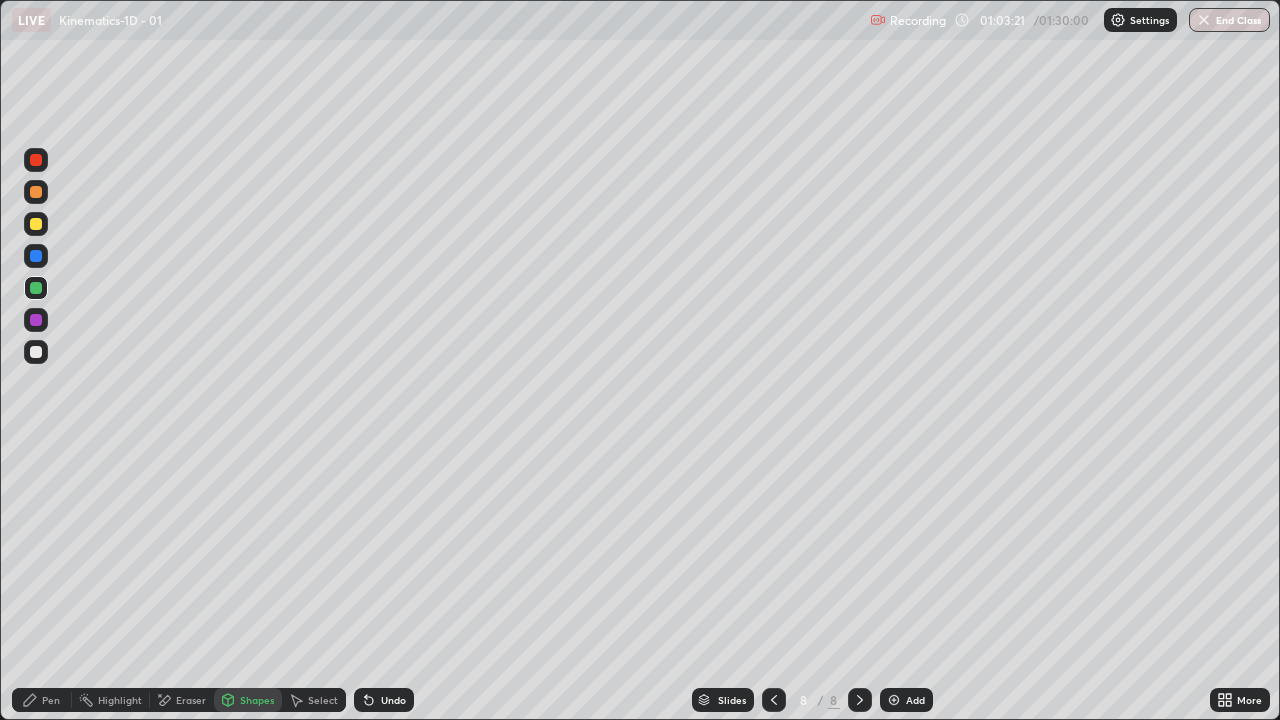 click on "Shapes" at bounding box center (257, 700) 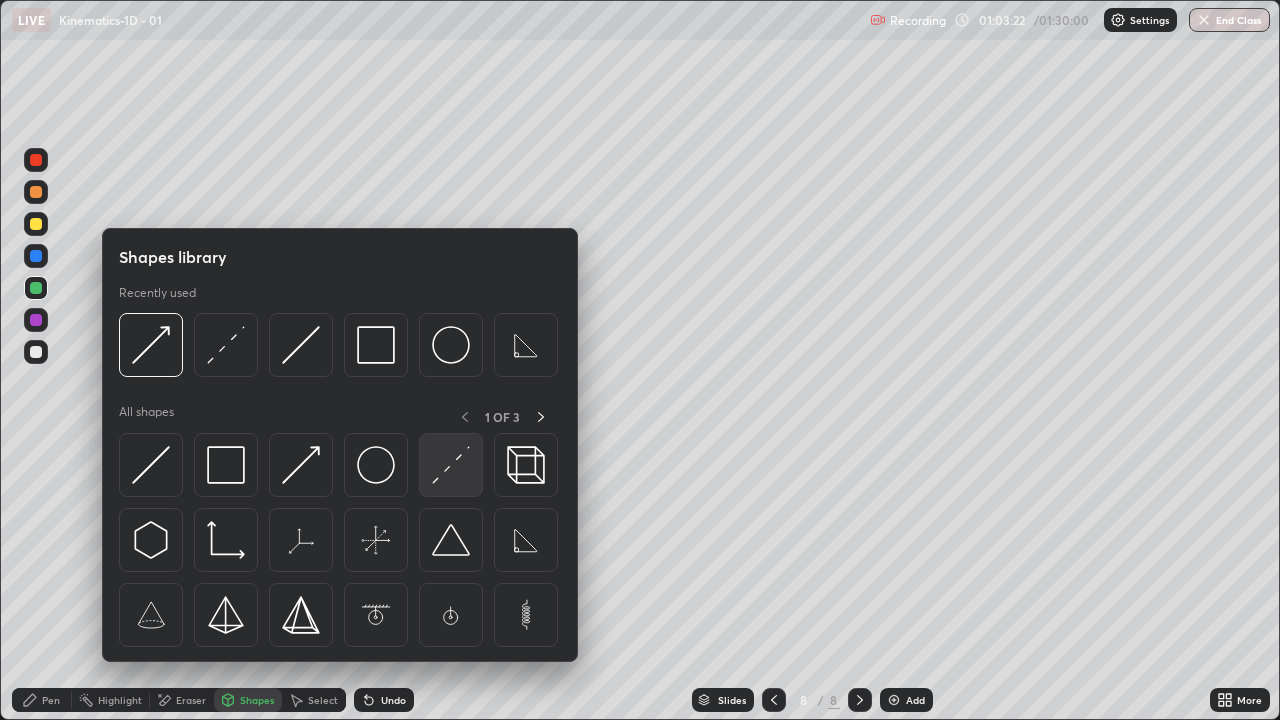 click at bounding box center [451, 465] 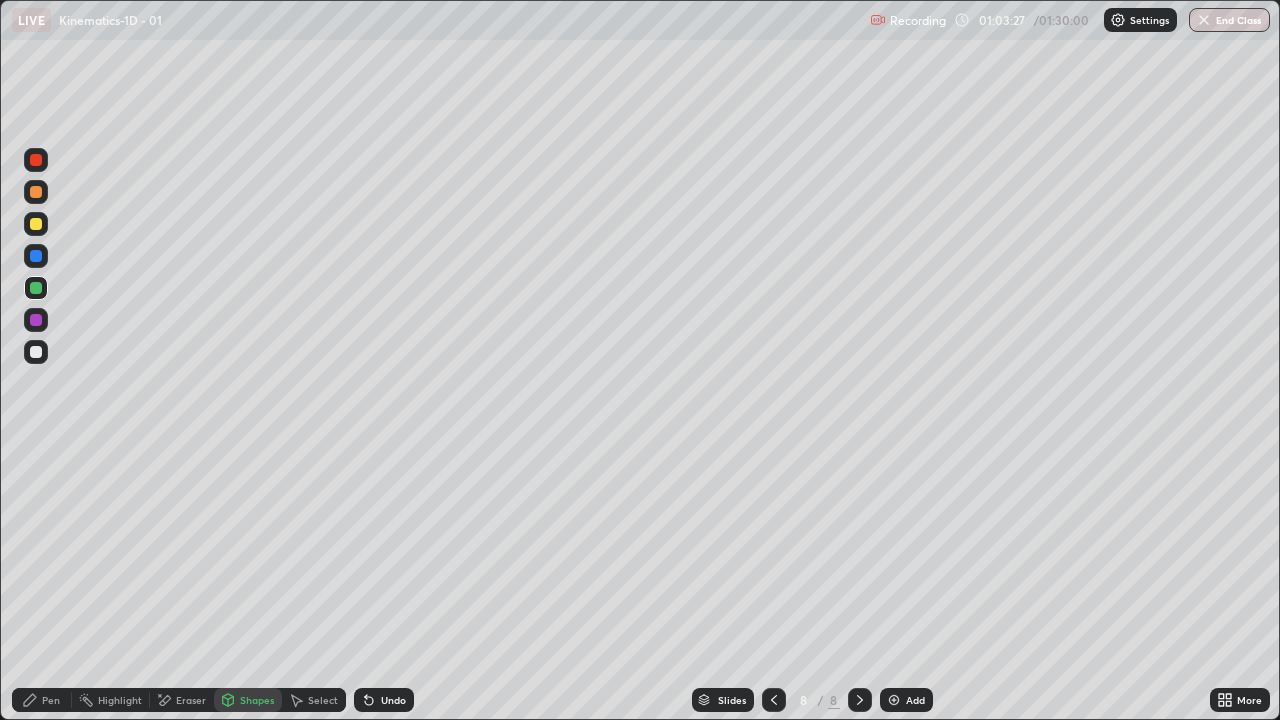 click on "Pen" at bounding box center (42, 700) 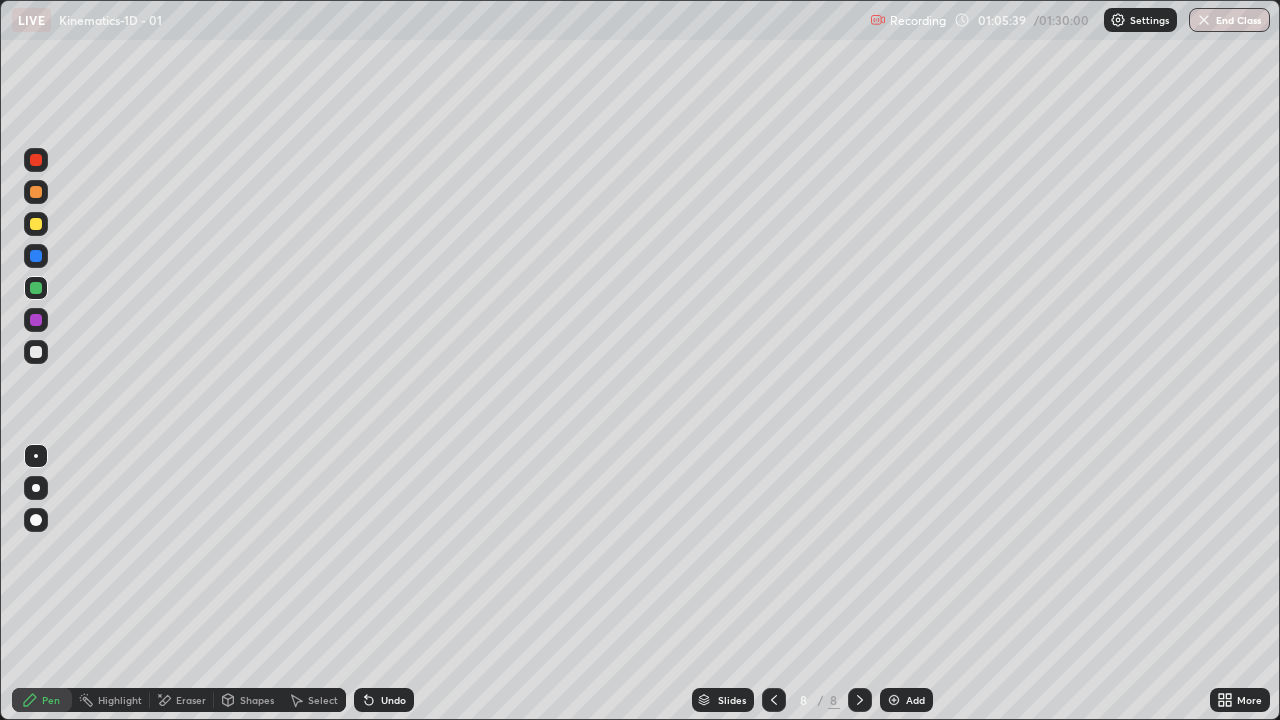 click on "Add" at bounding box center [906, 700] 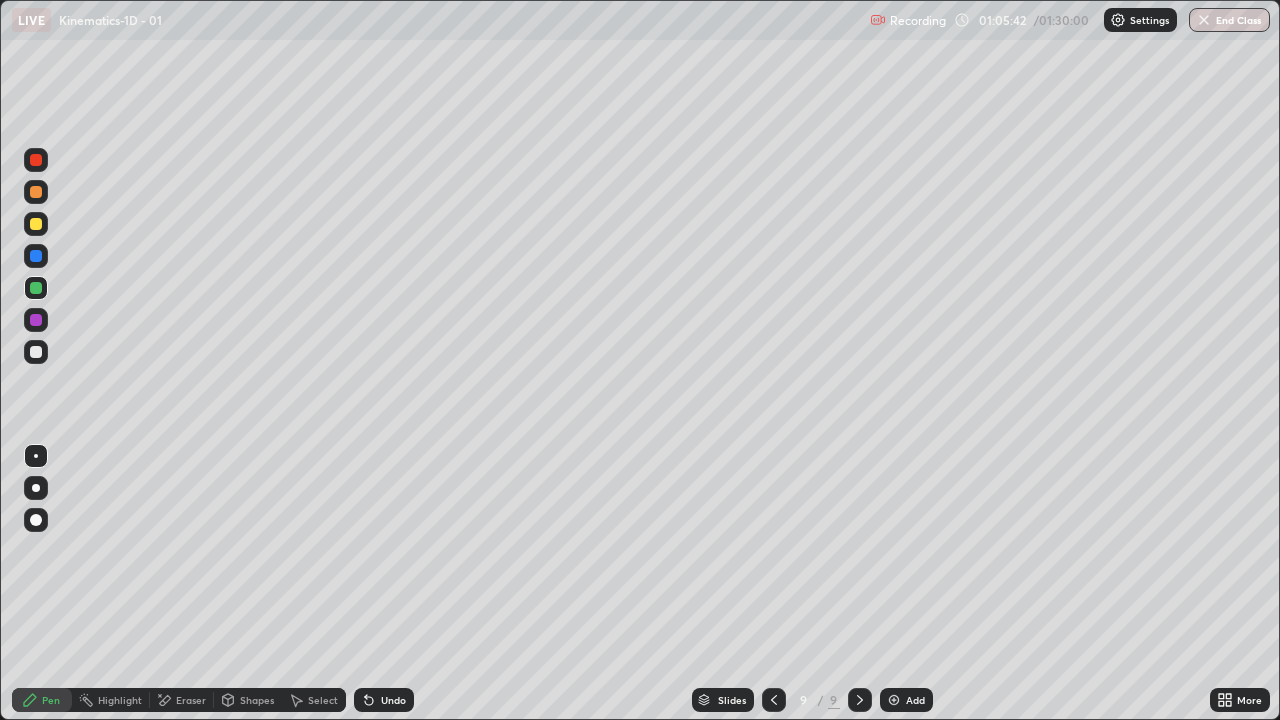 click at bounding box center [36, 224] 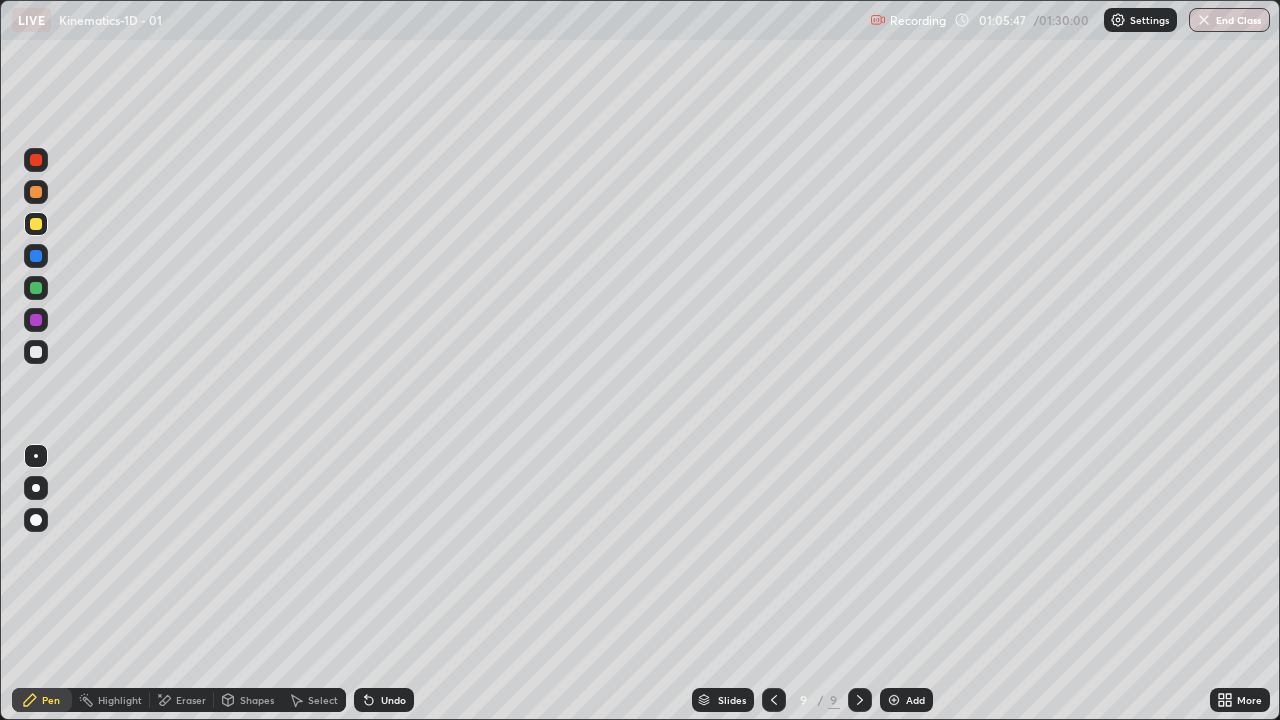 click on "Shapes" at bounding box center [248, 700] 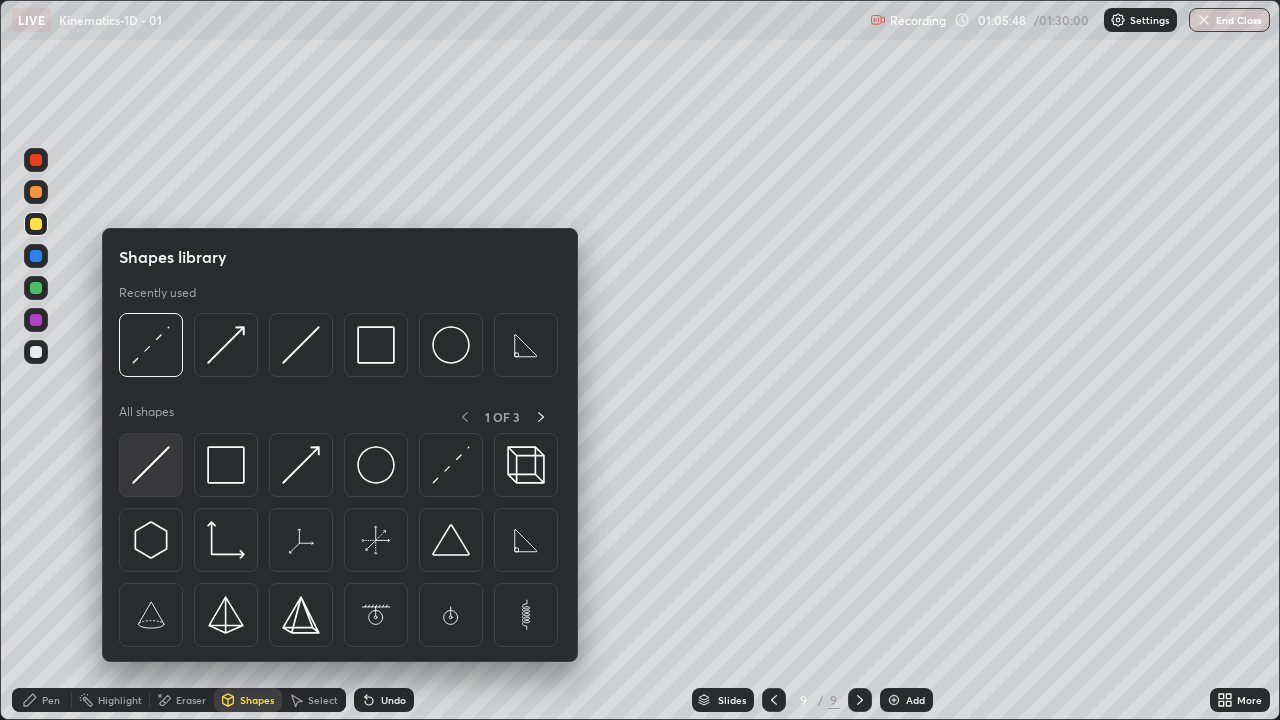 click at bounding box center [151, 465] 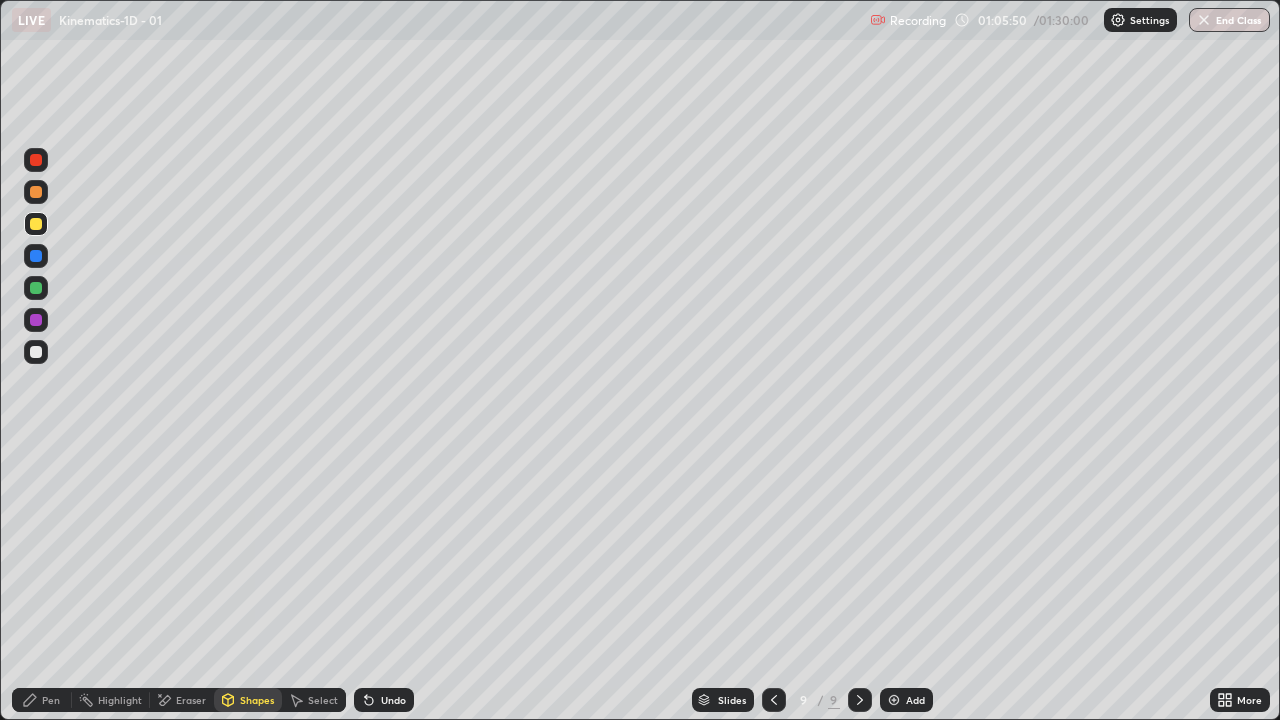 click on "Pen" at bounding box center [42, 700] 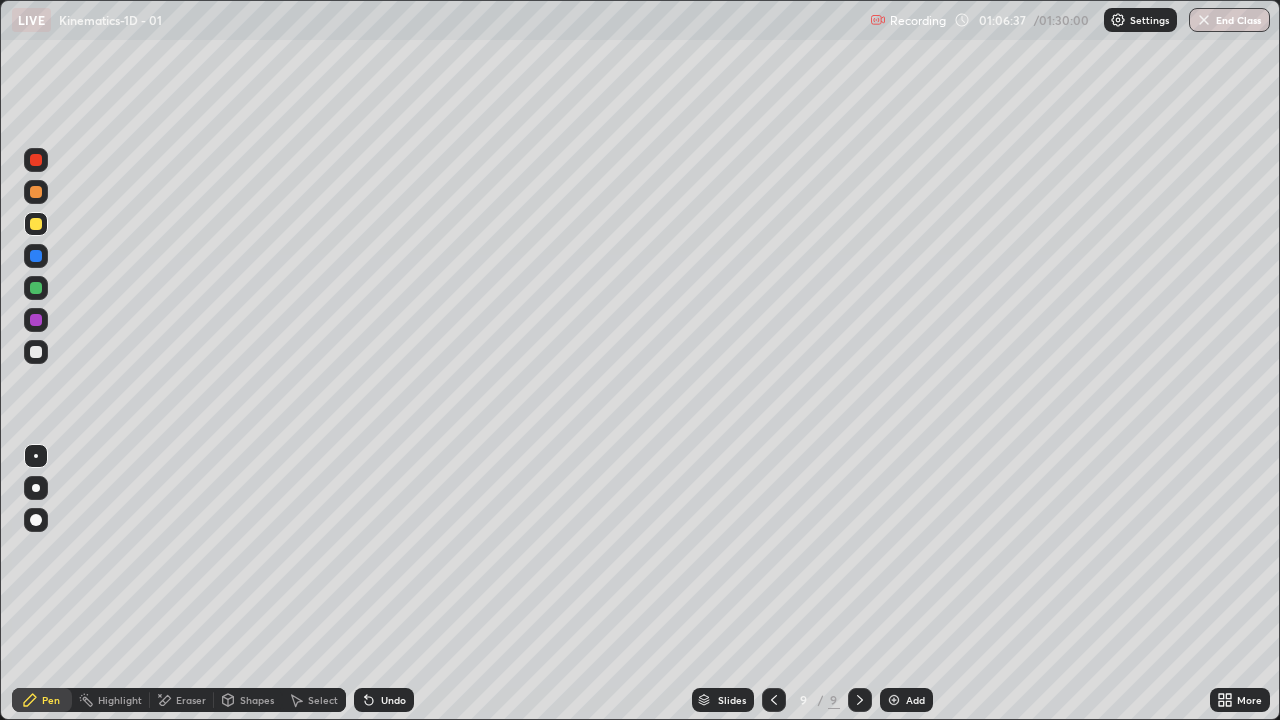 click at bounding box center [36, 352] 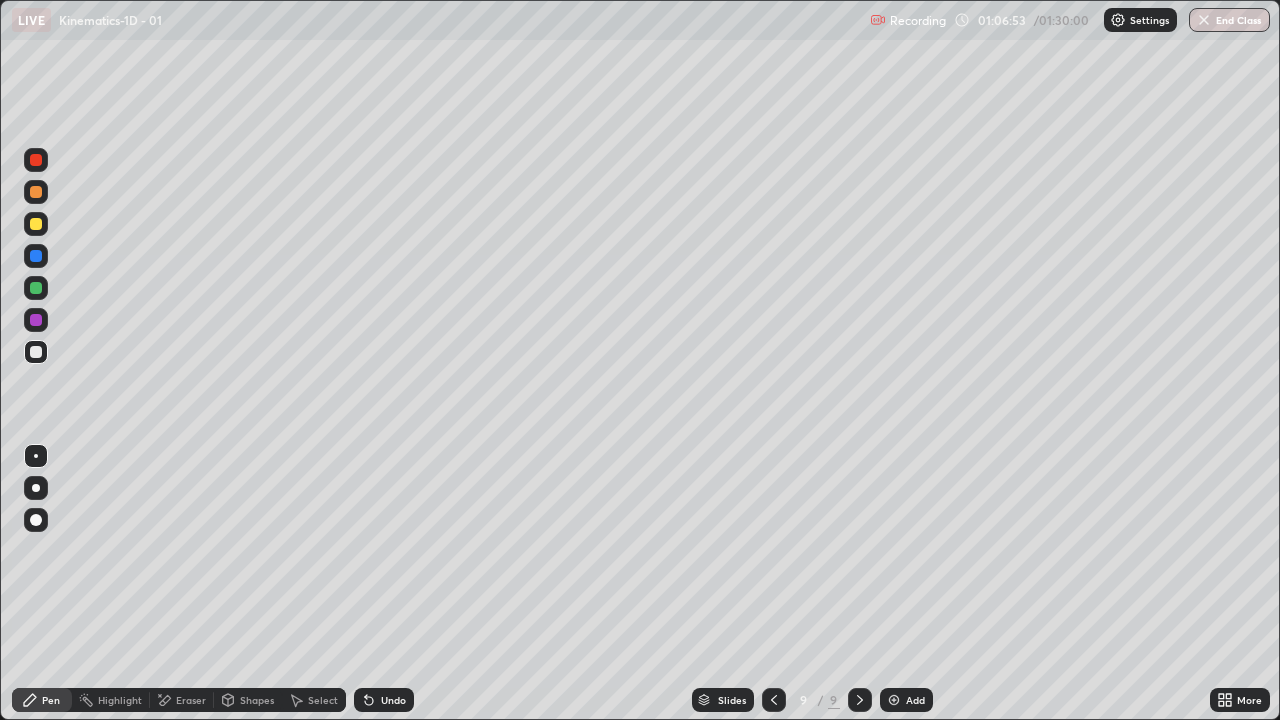 click on "Undo" at bounding box center (384, 700) 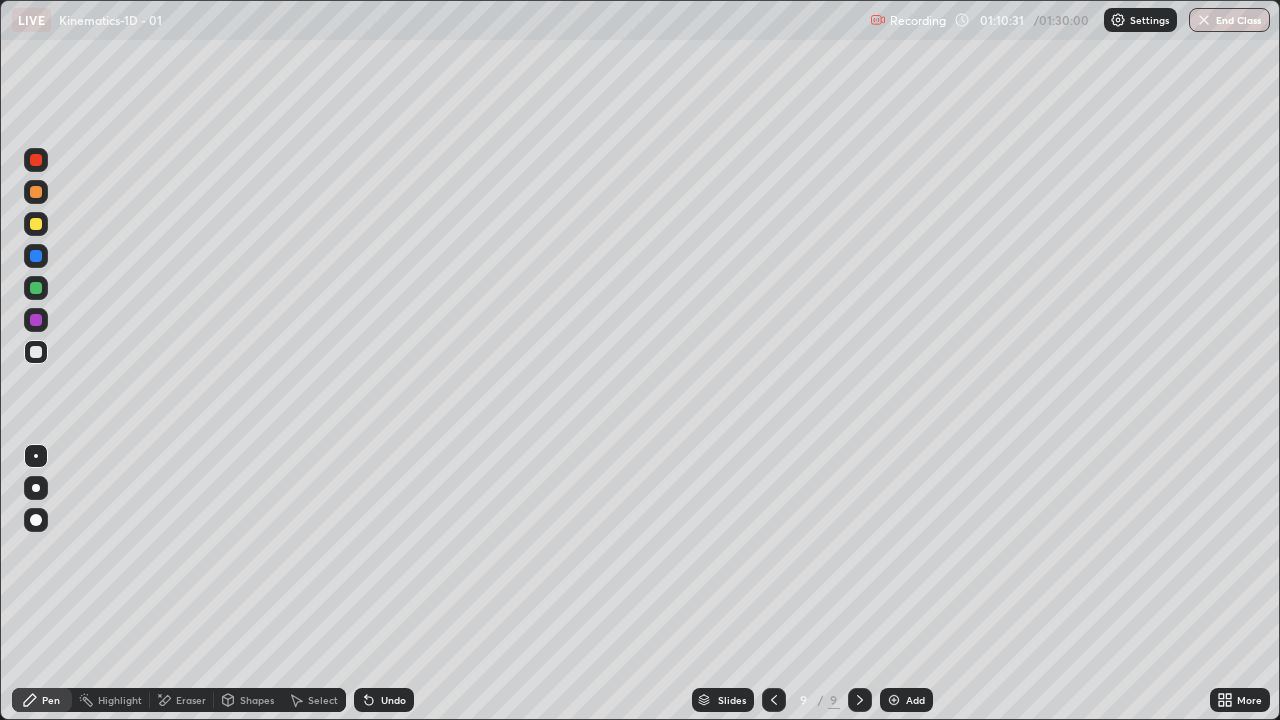 click on "Undo" at bounding box center (384, 700) 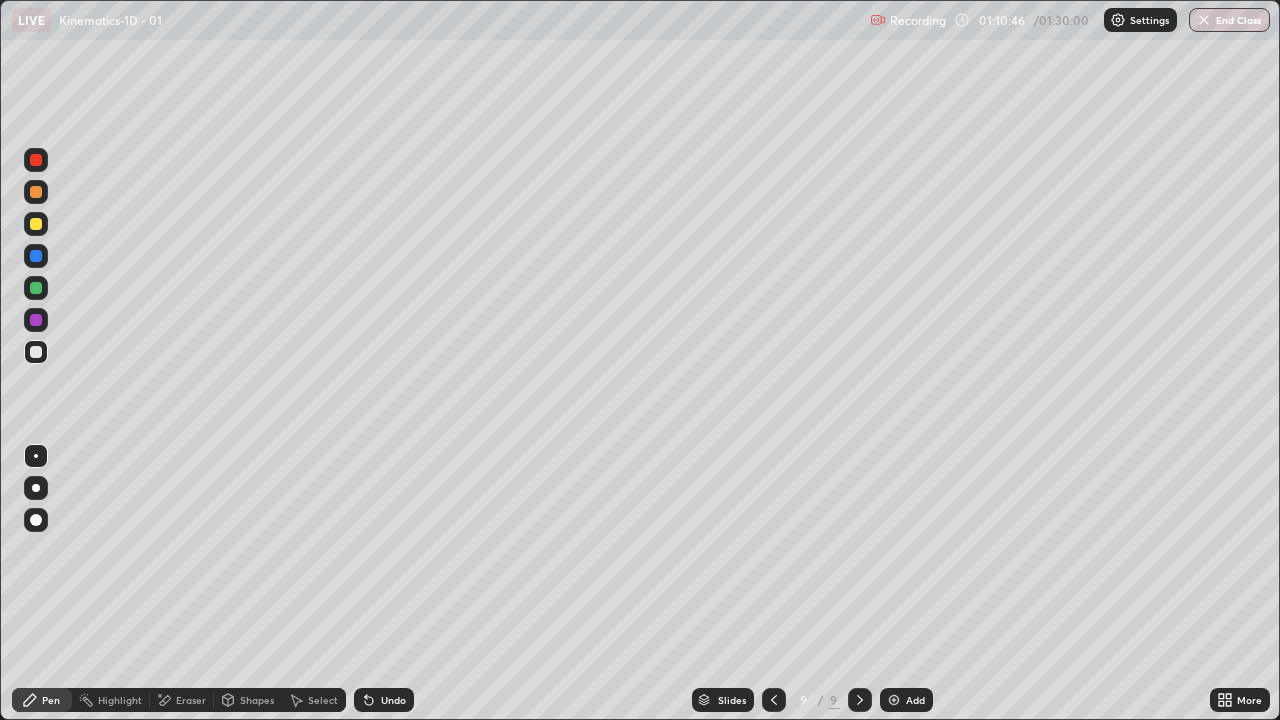 click 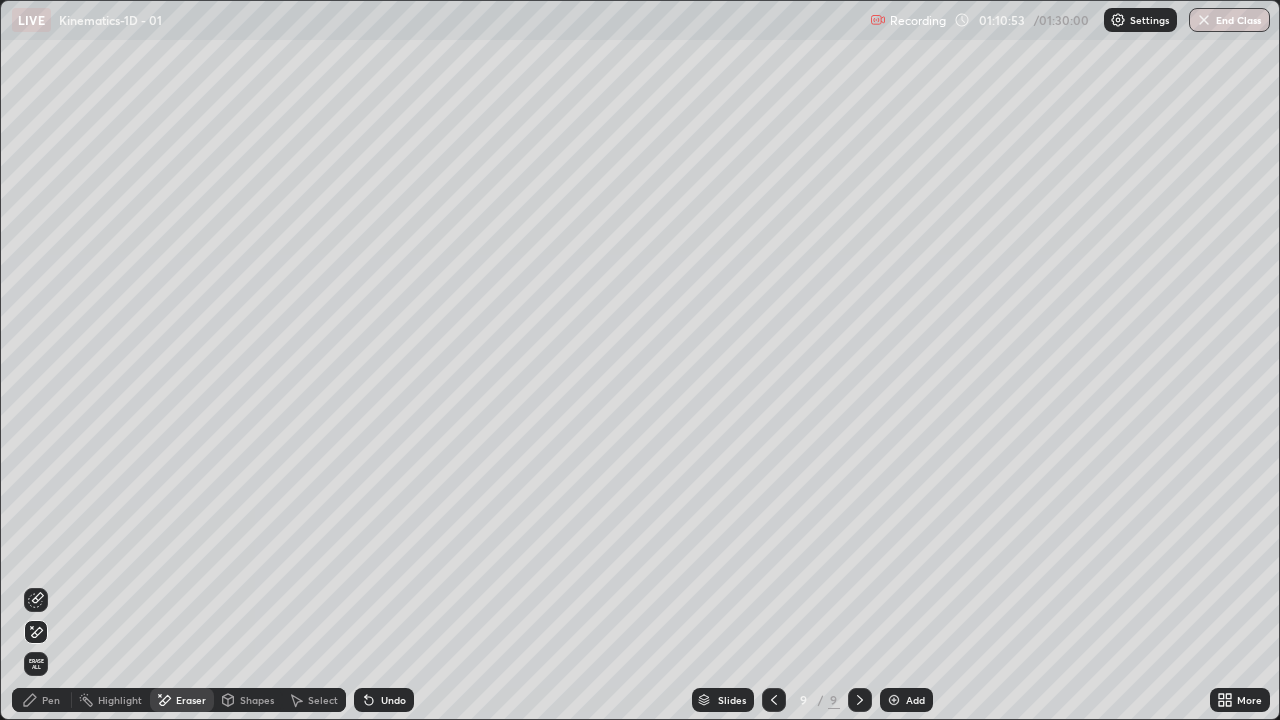 click 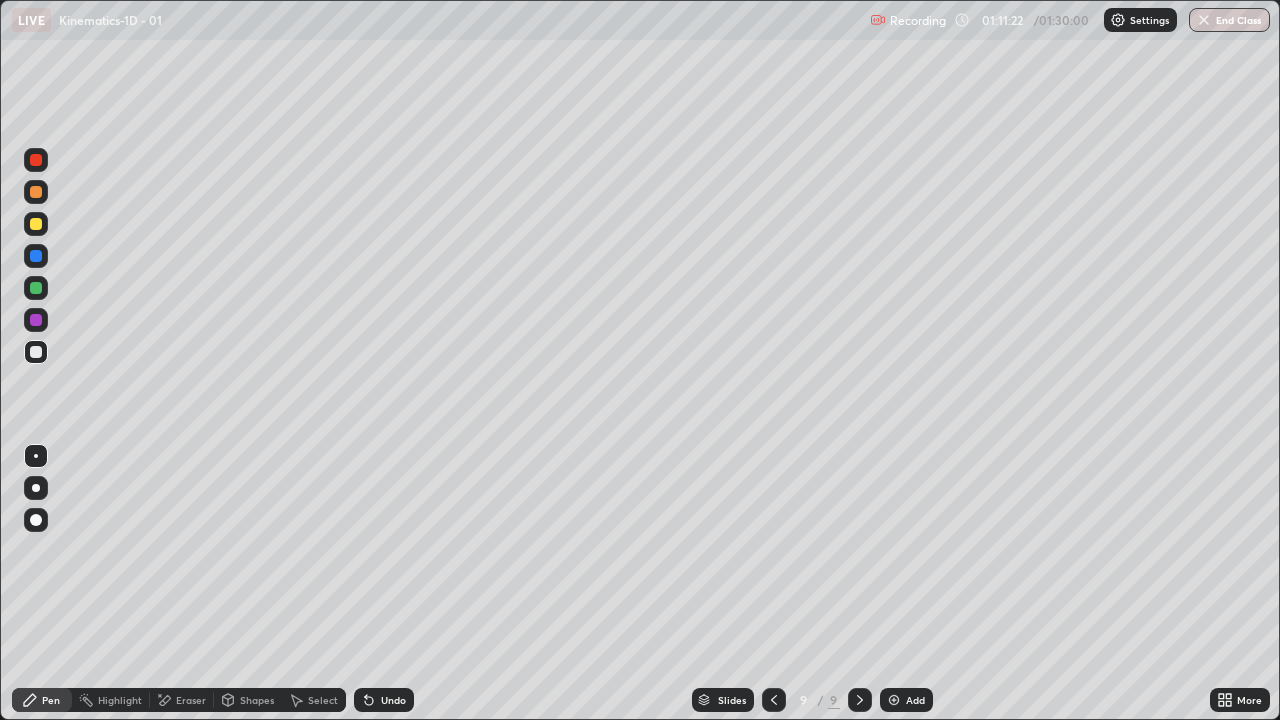 click on "Shapes" at bounding box center (248, 700) 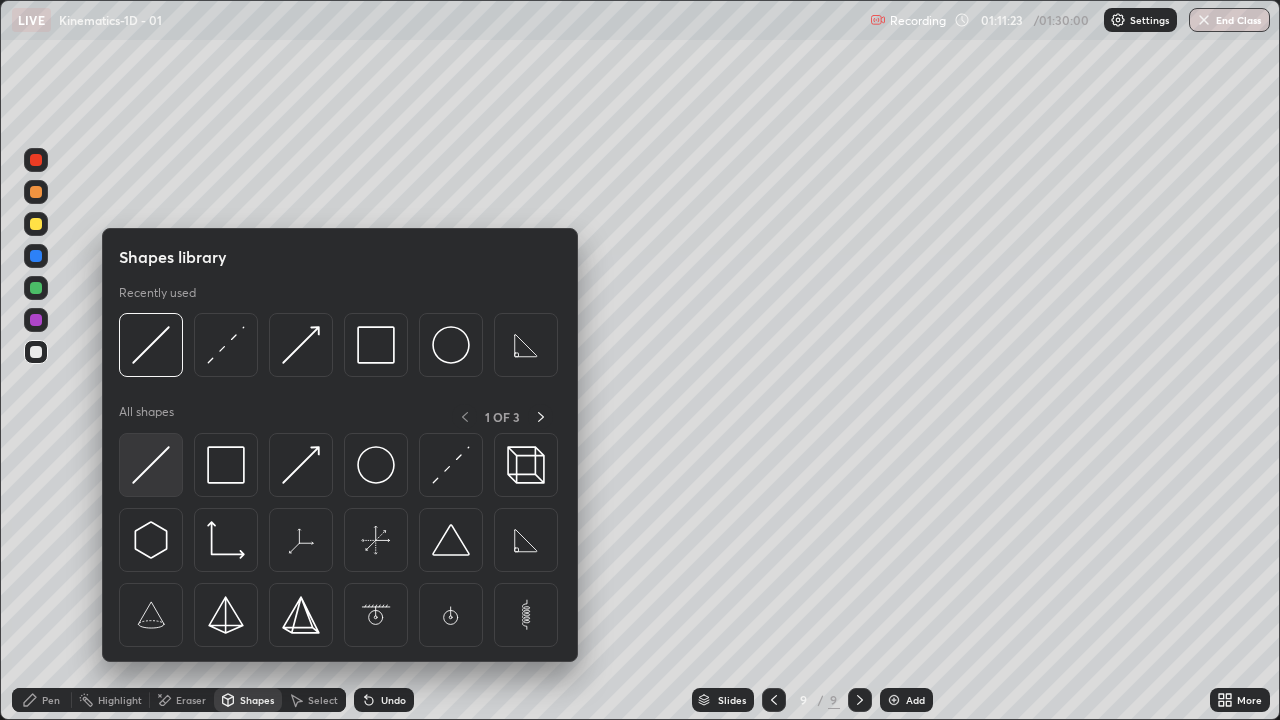 click at bounding box center (151, 465) 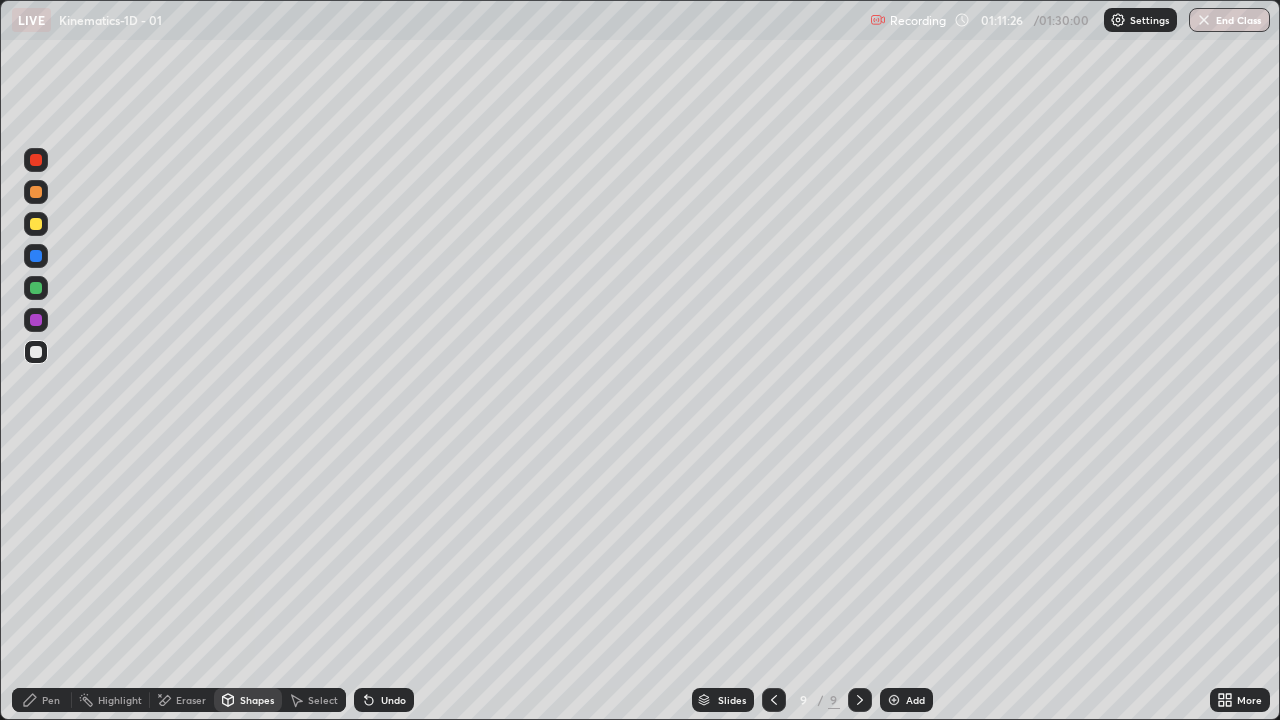 click on "Pen" at bounding box center (51, 700) 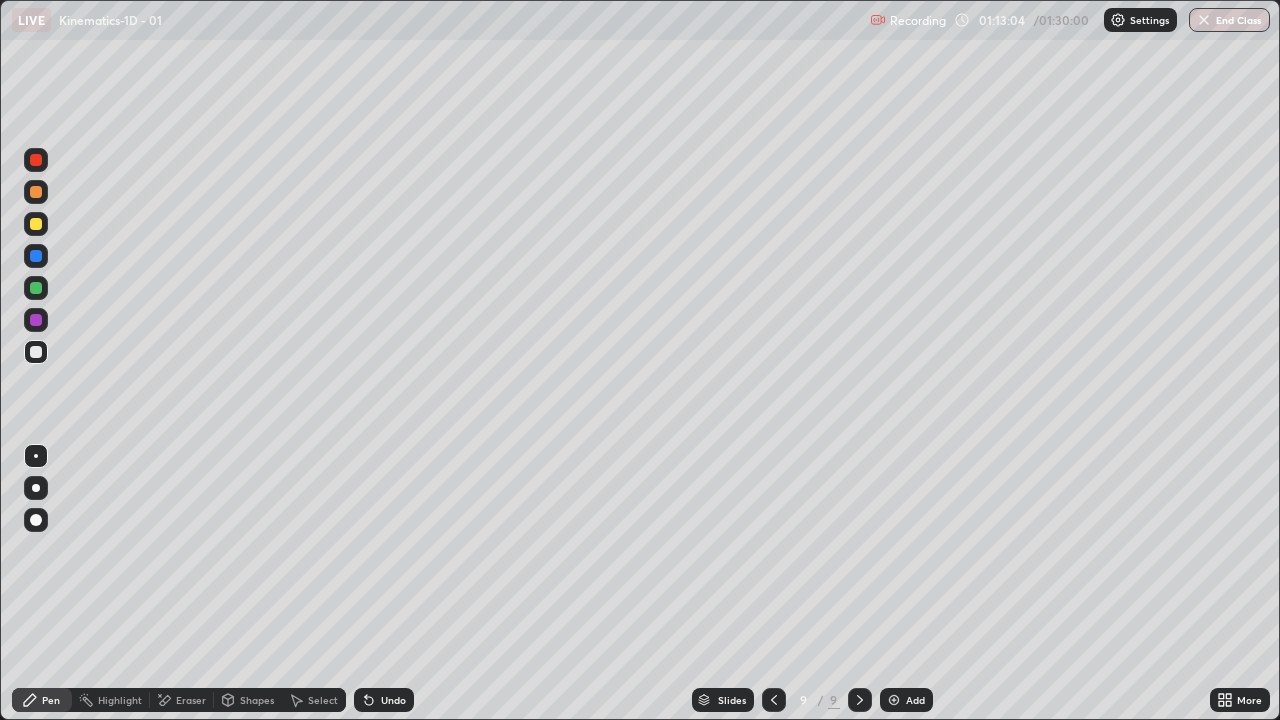click on "Add" at bounding box center [906, 700] 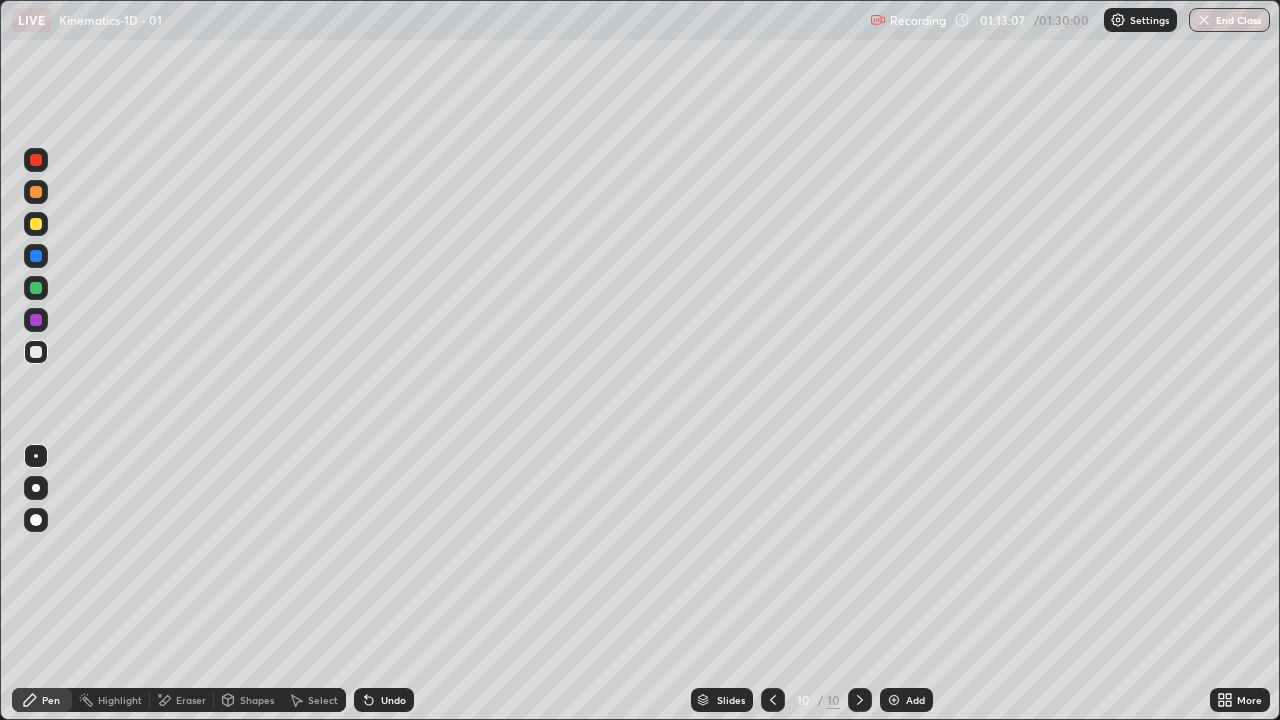 click at bounding box center [36, 224] 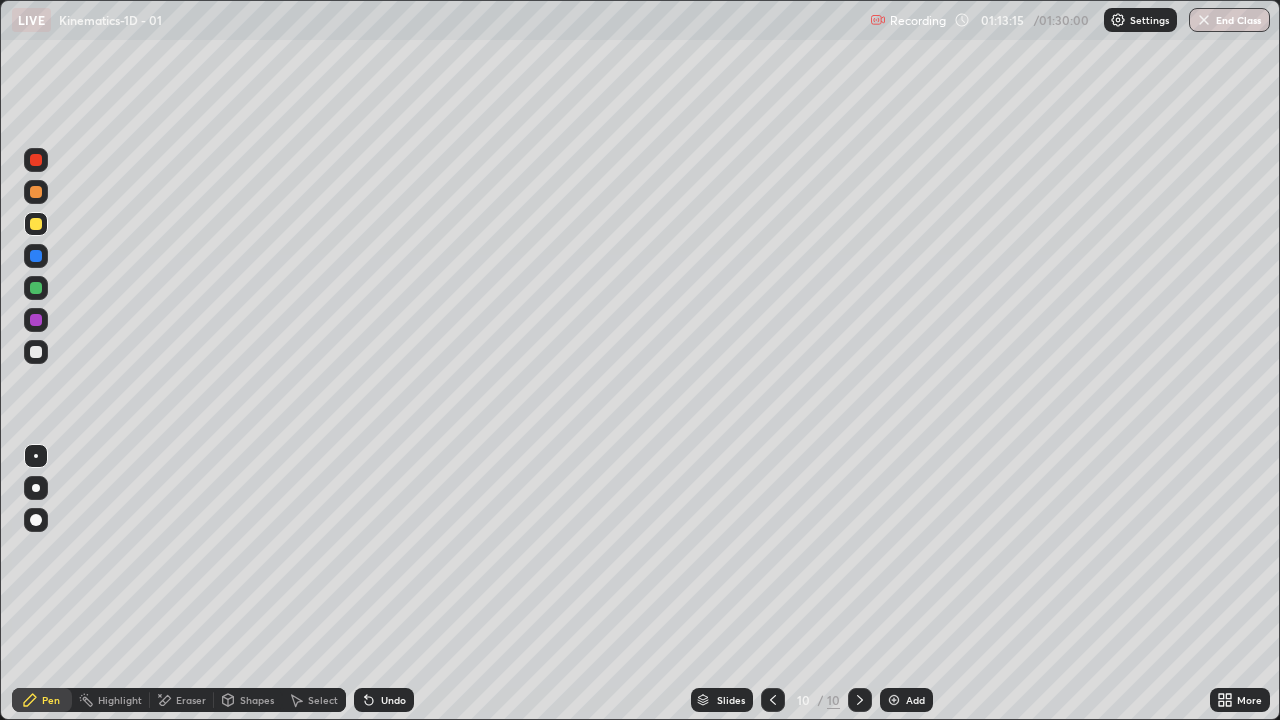 click on "Undo" at bounding box center (393, 700) 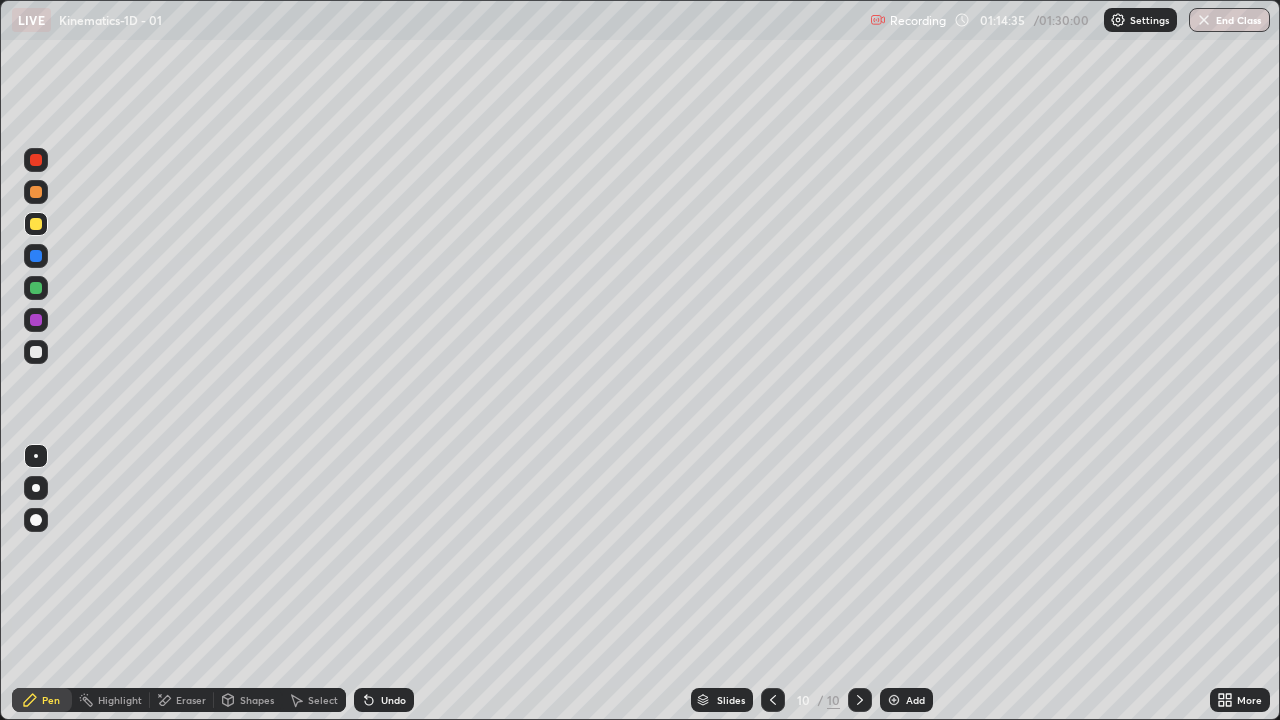 click on "Eraser" at bounding box center (191, 700) 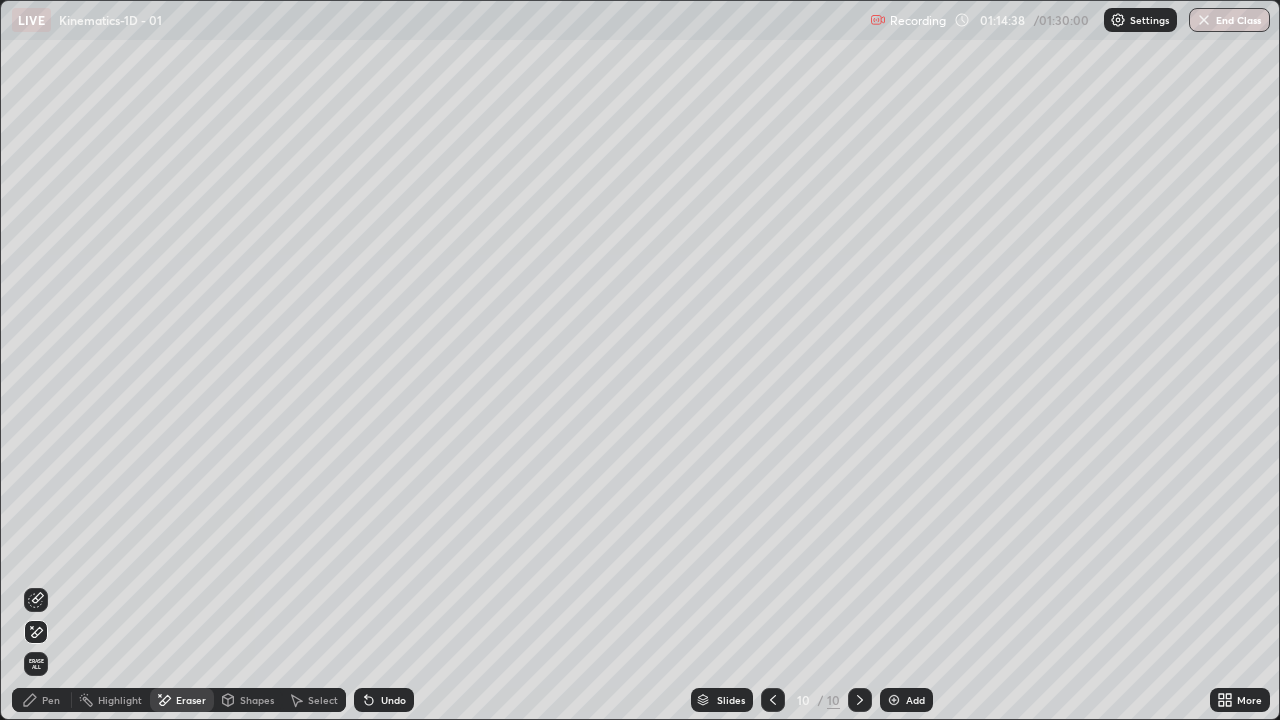 click on "Pen" at bounding box center (51, 700) 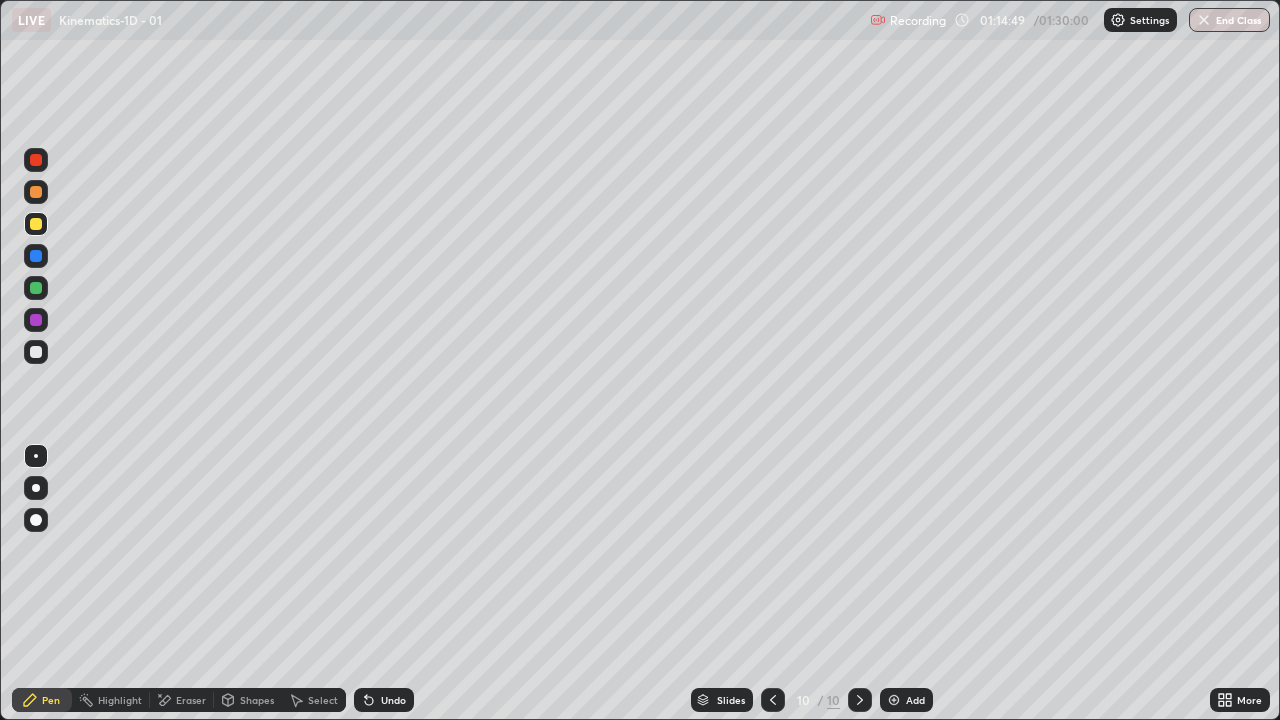 click on "Shapes" at bounding box center (248, 700) 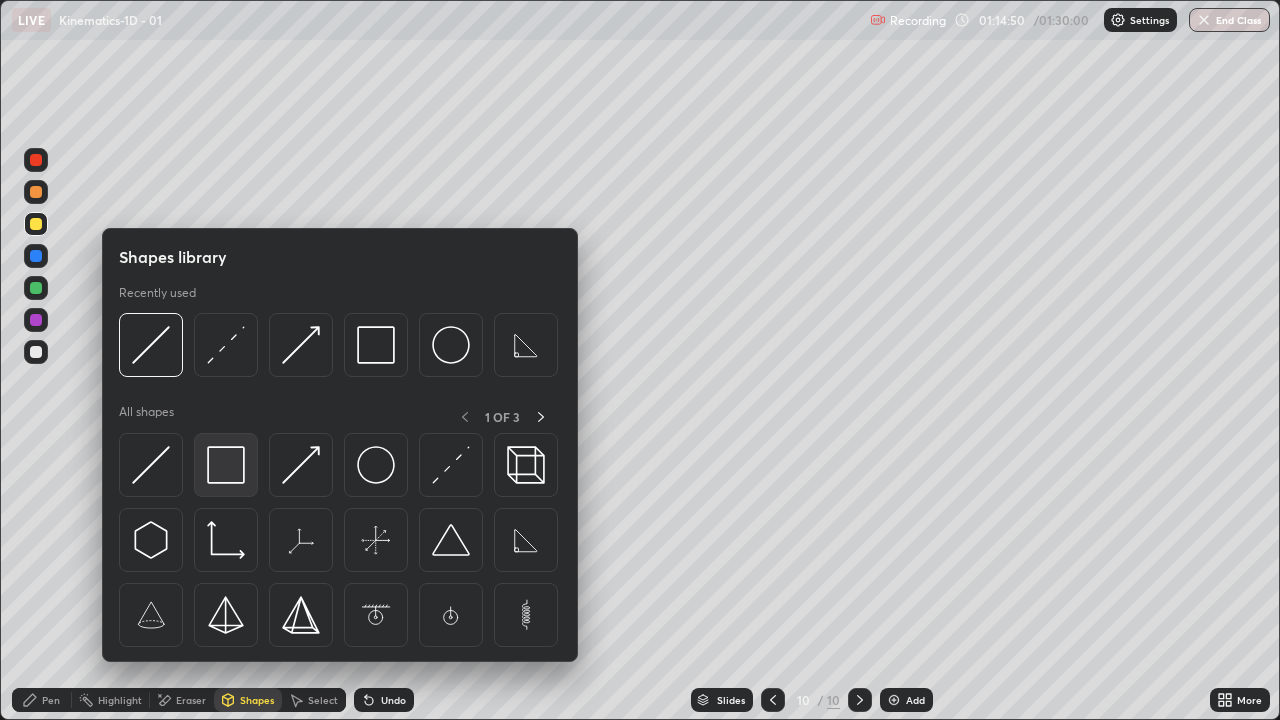 click at bounding box center [226, 465] 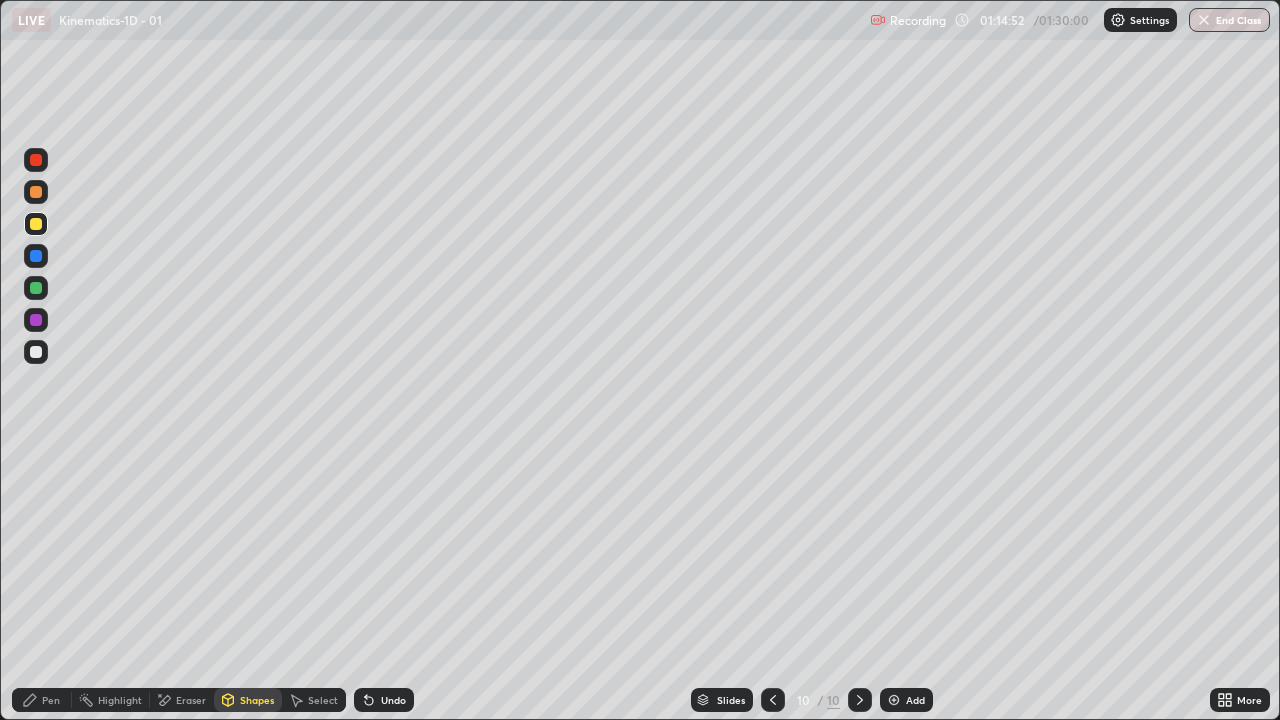 click on "Undo" at bounding box center (393, 700) 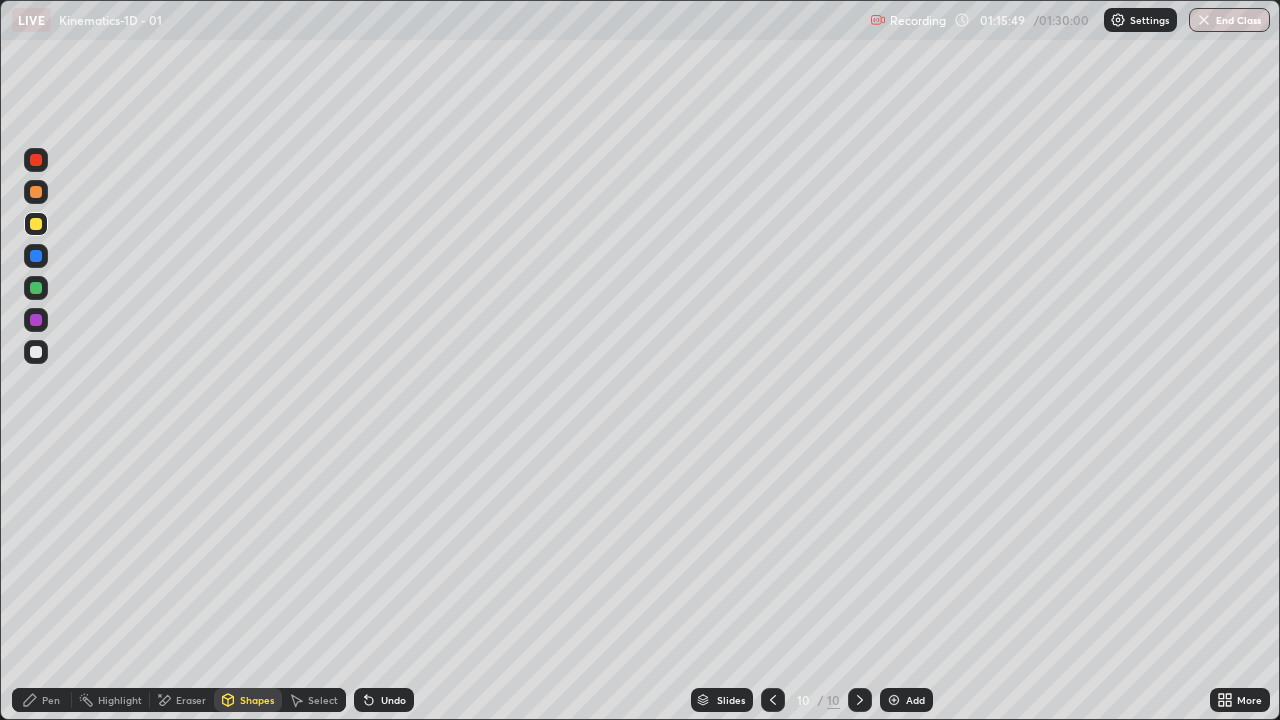 click at bounding box center [36, 352] 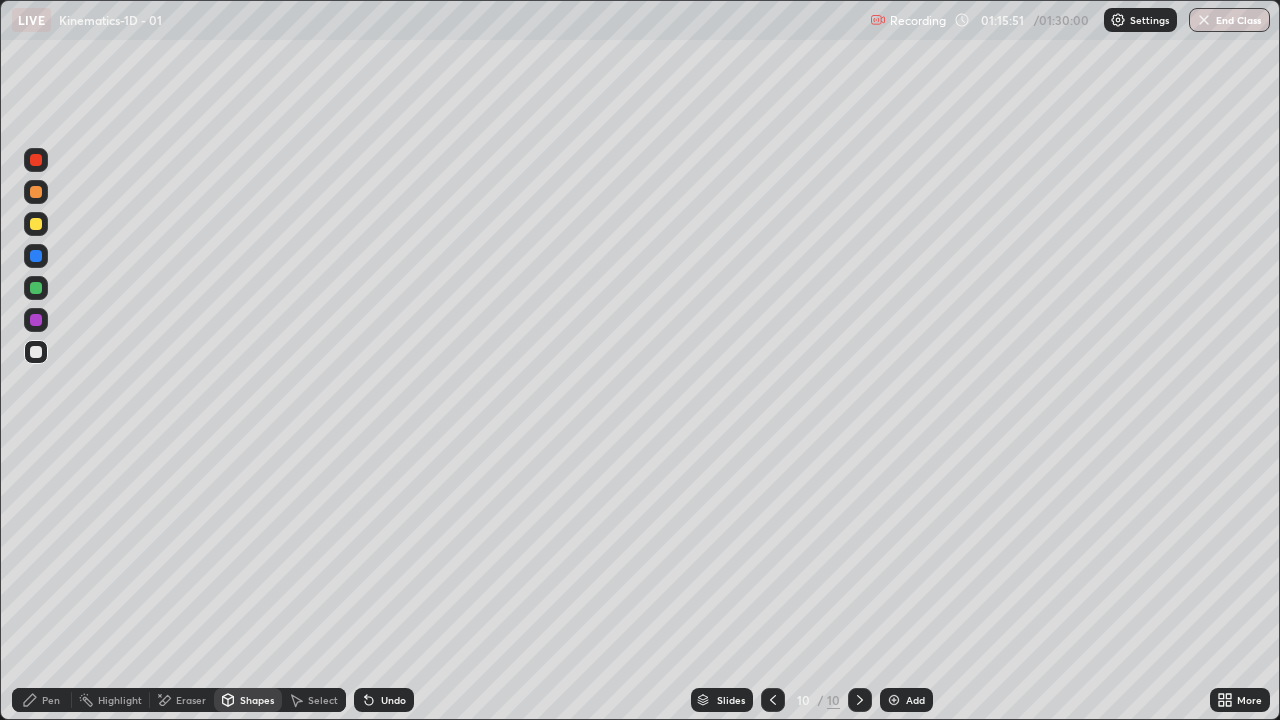 click on "Undo" at bounding box center (384, 700) 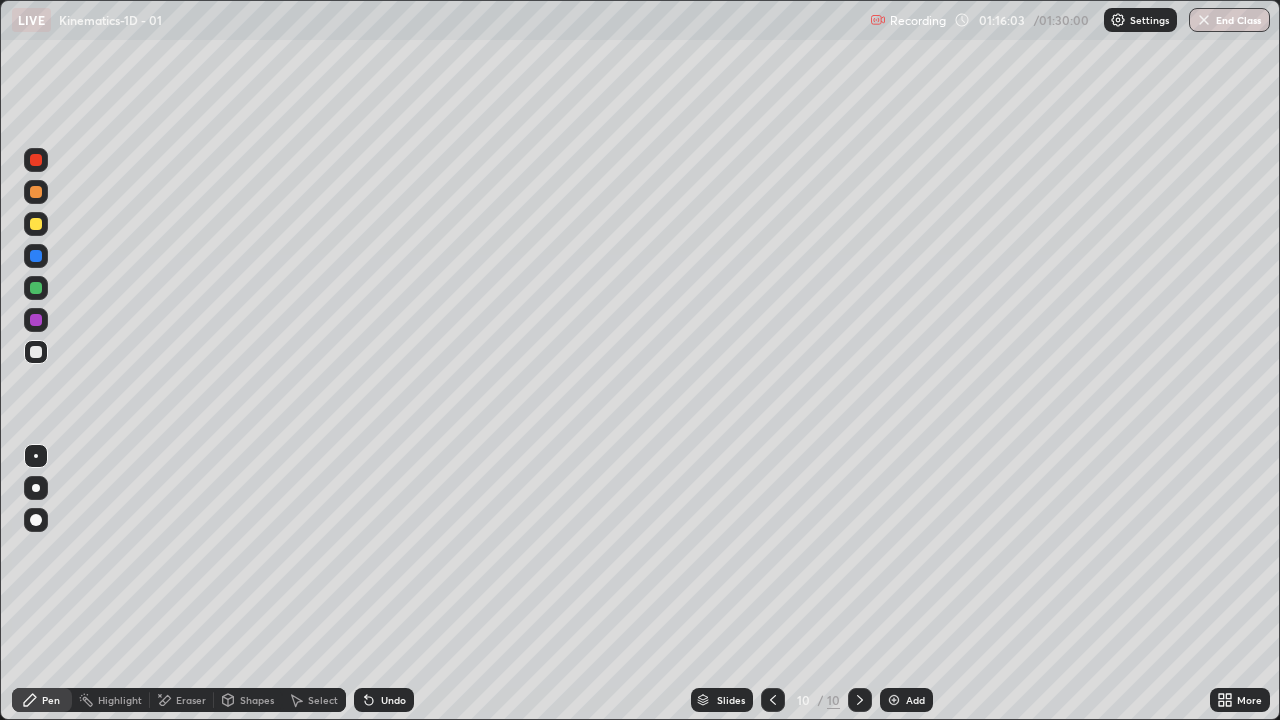 click on "Shapes" at bounding box center [248, 700] 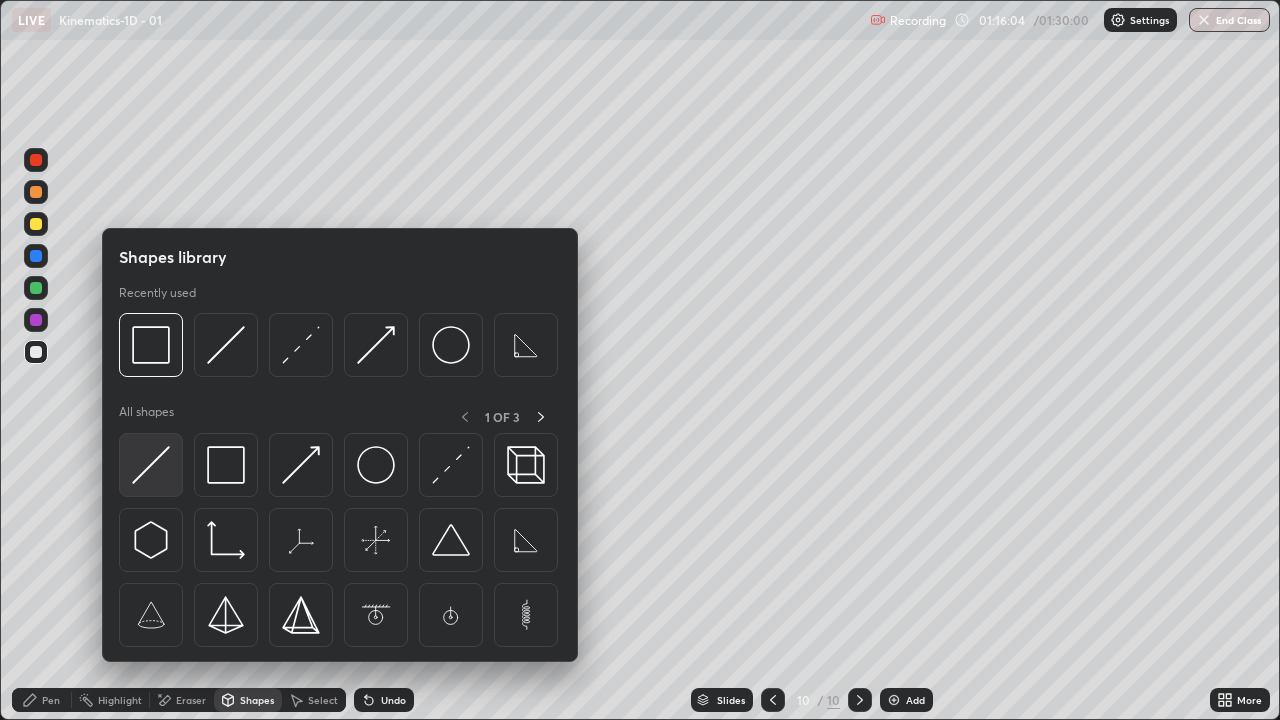 click at bounding box center [151, 465] 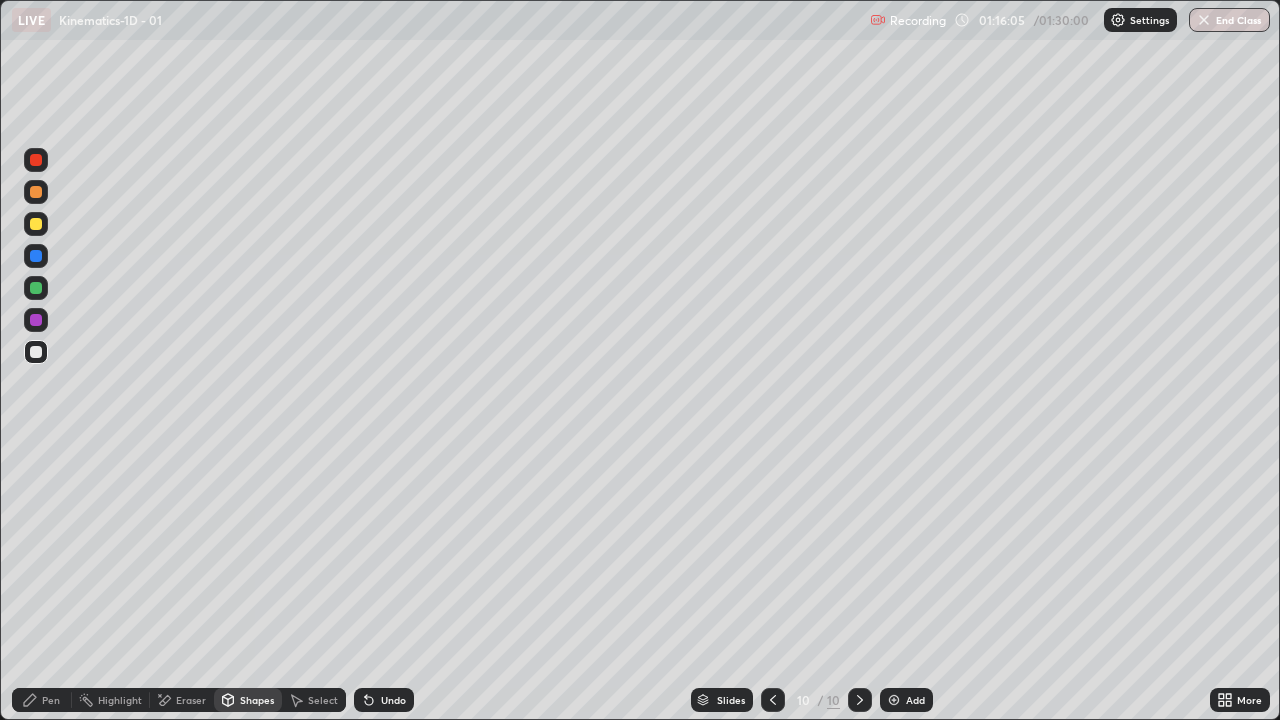click on "Pen" at bounding box center [42, 700] 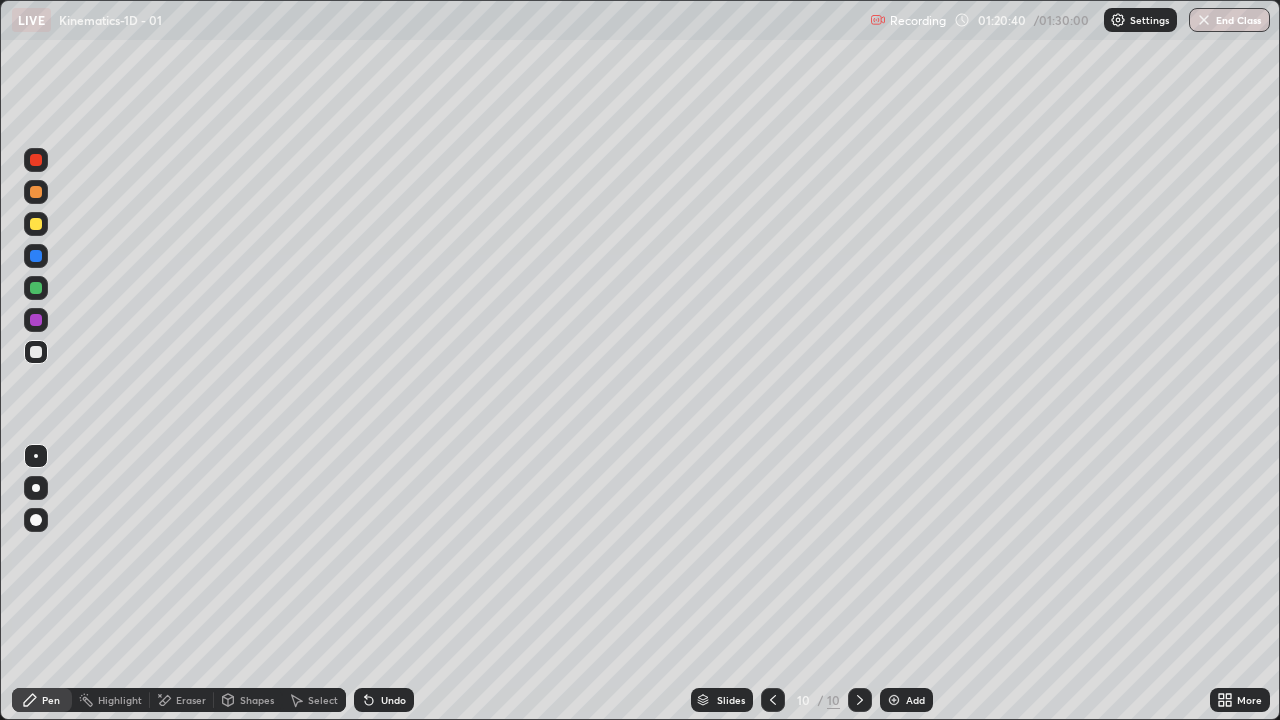 click on "Add" at bounding box center [915, 700] 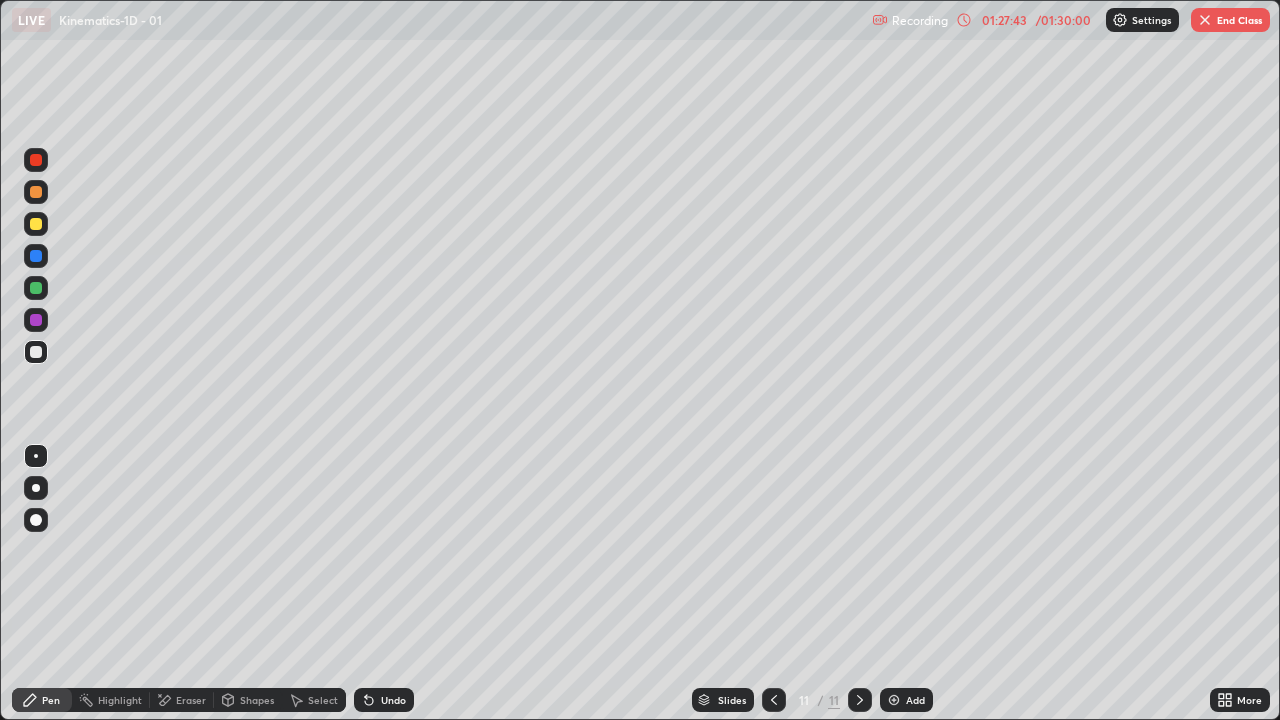click on "Eraser" at bounding box center (182, 700) 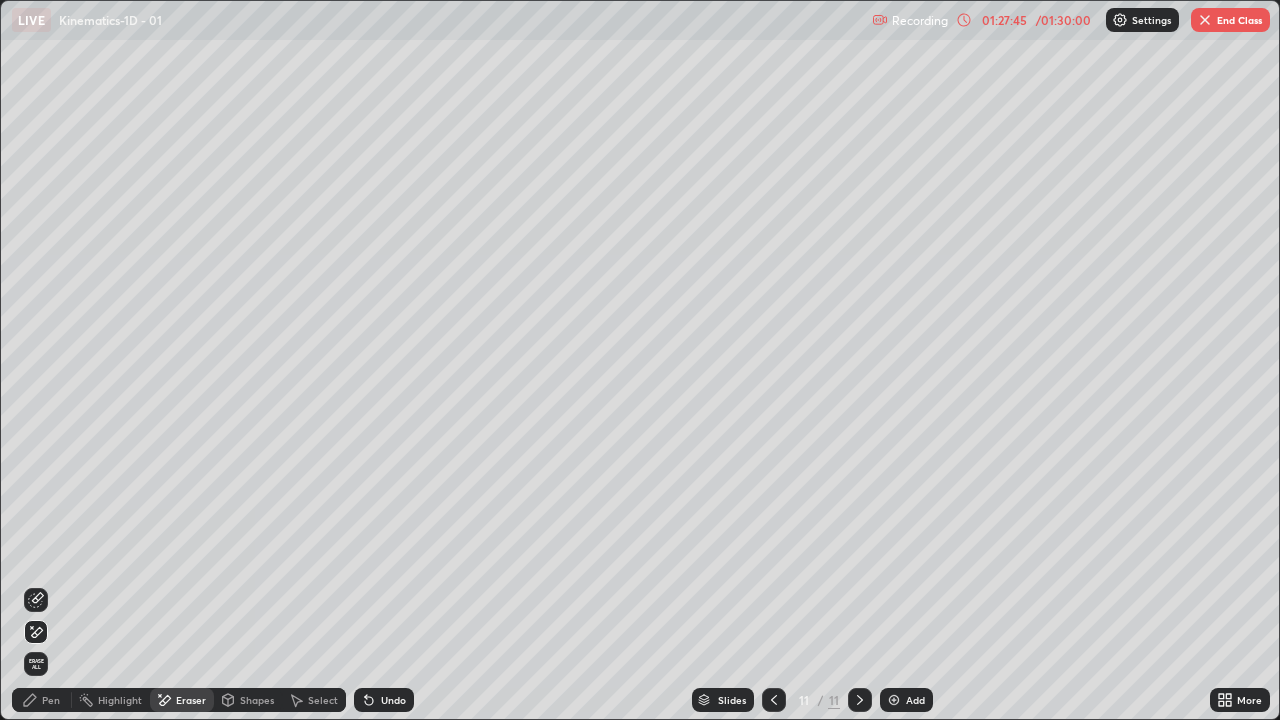 click on "Pen" at bounding box center [42, 700] 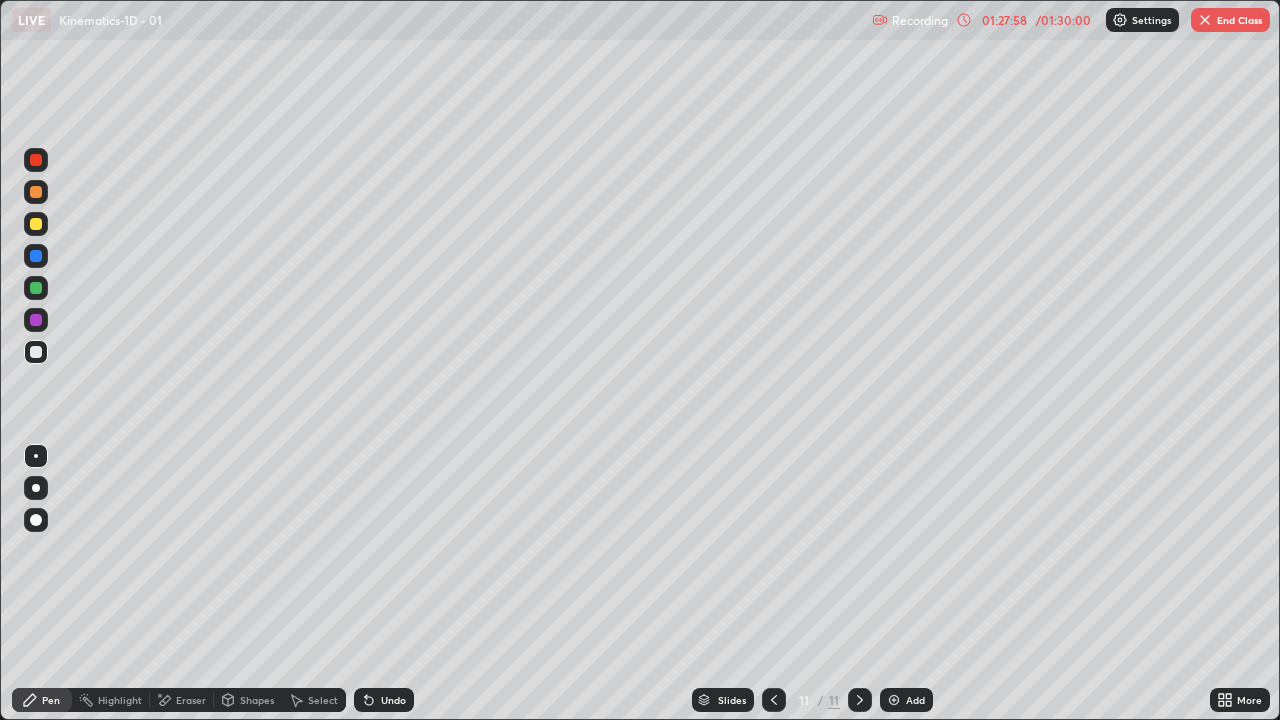 click on "Undo" at bounding box center (384, 700) 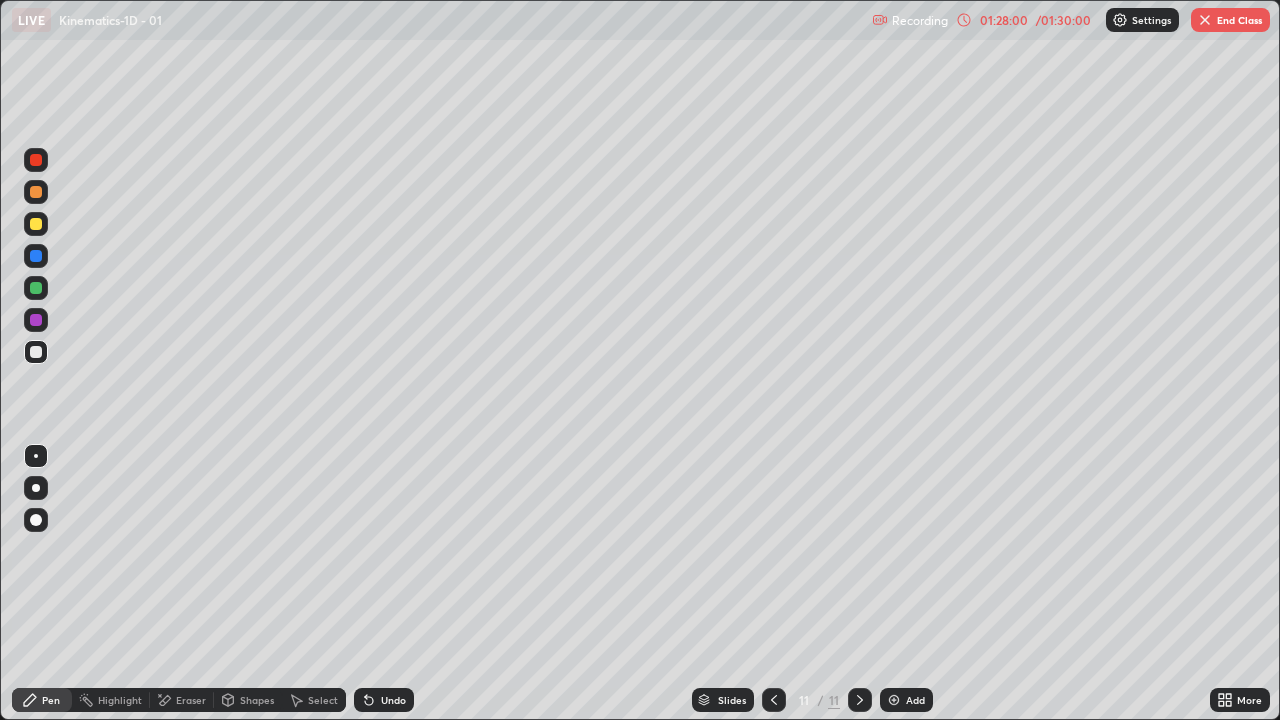 click on "Undo" at bounding box center (393, 700) 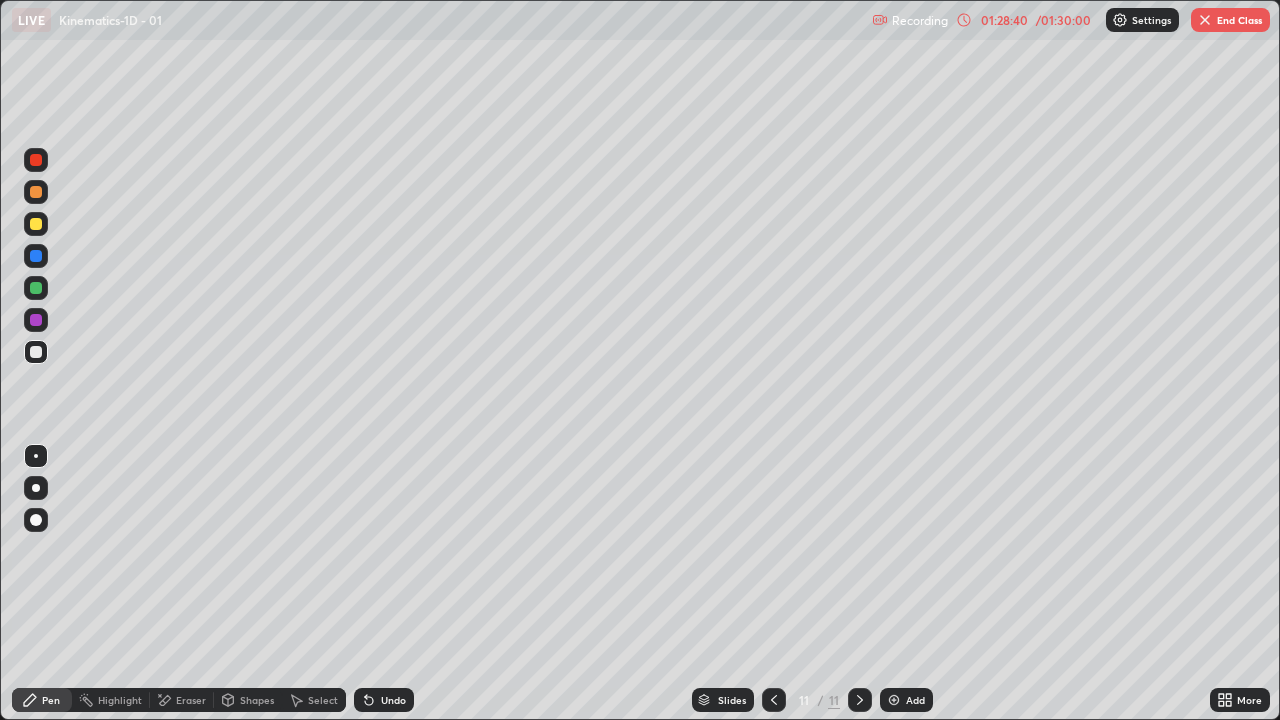 click on "End Class" at bounding box center [1230, 20] 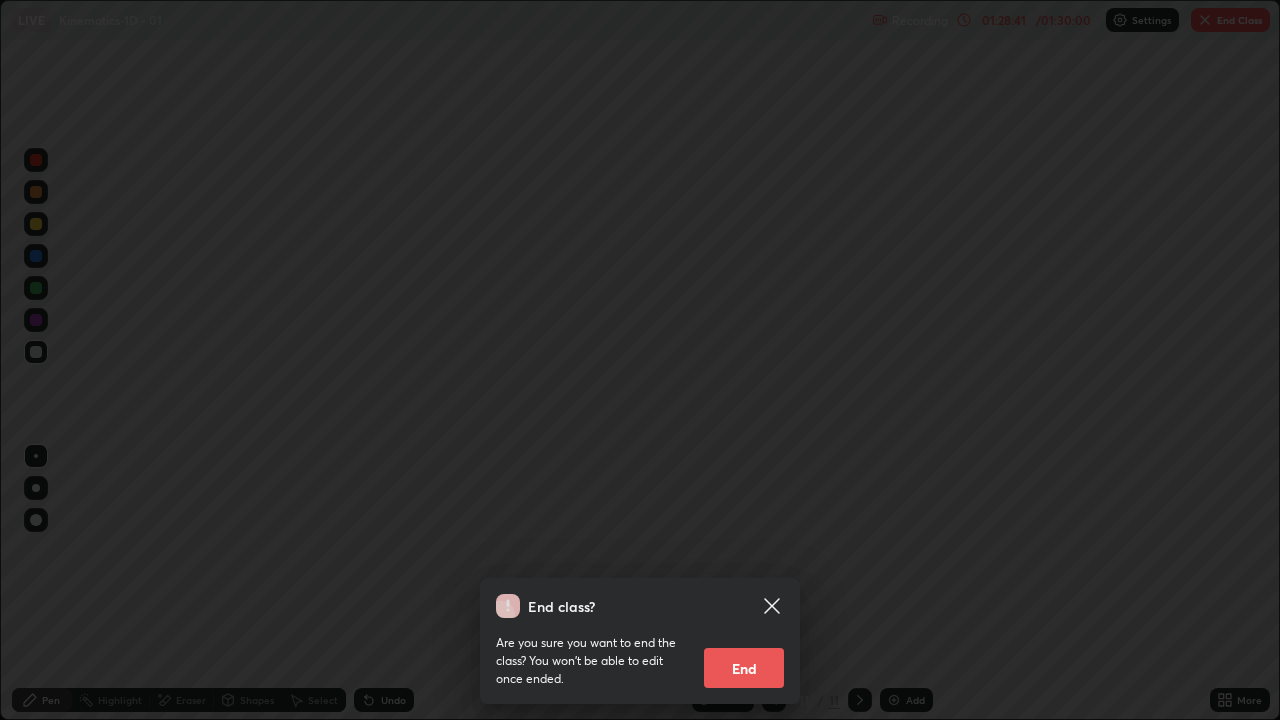 click on "End" at bounding box center (744, 668) 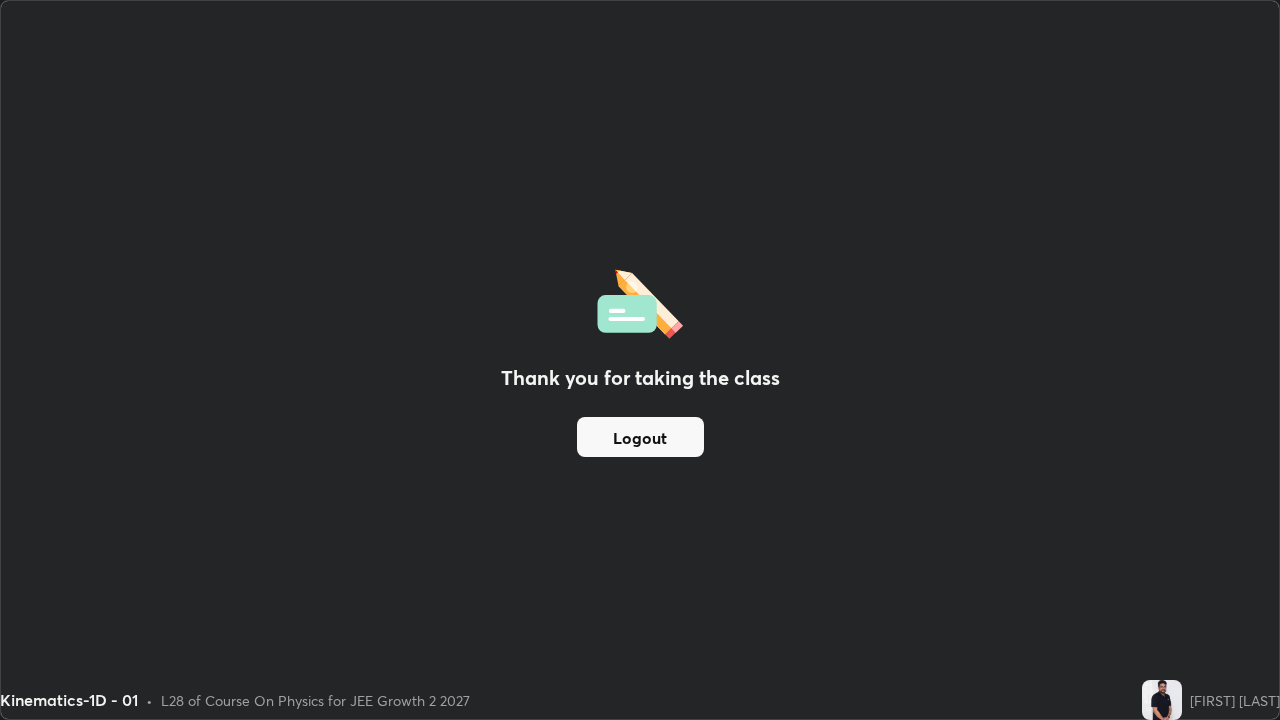 click on "Logout" at bounding box center [640, 437] 